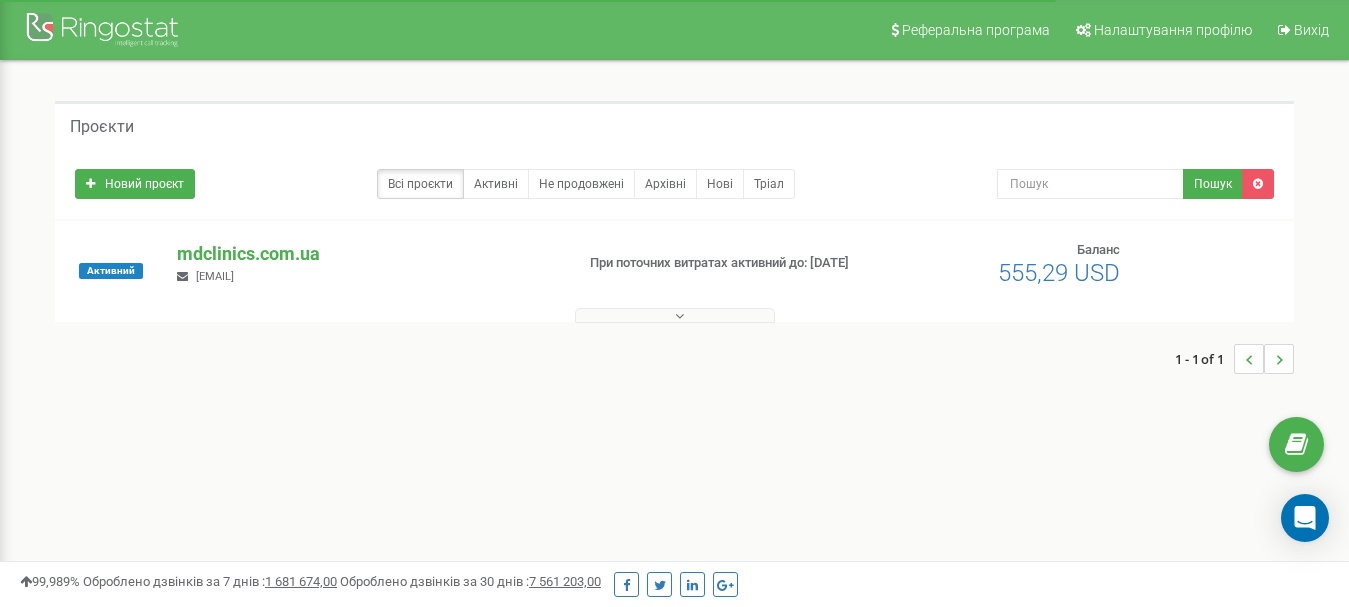 scroll, scrollTop: 0, scrollLeft: 0, axis: both 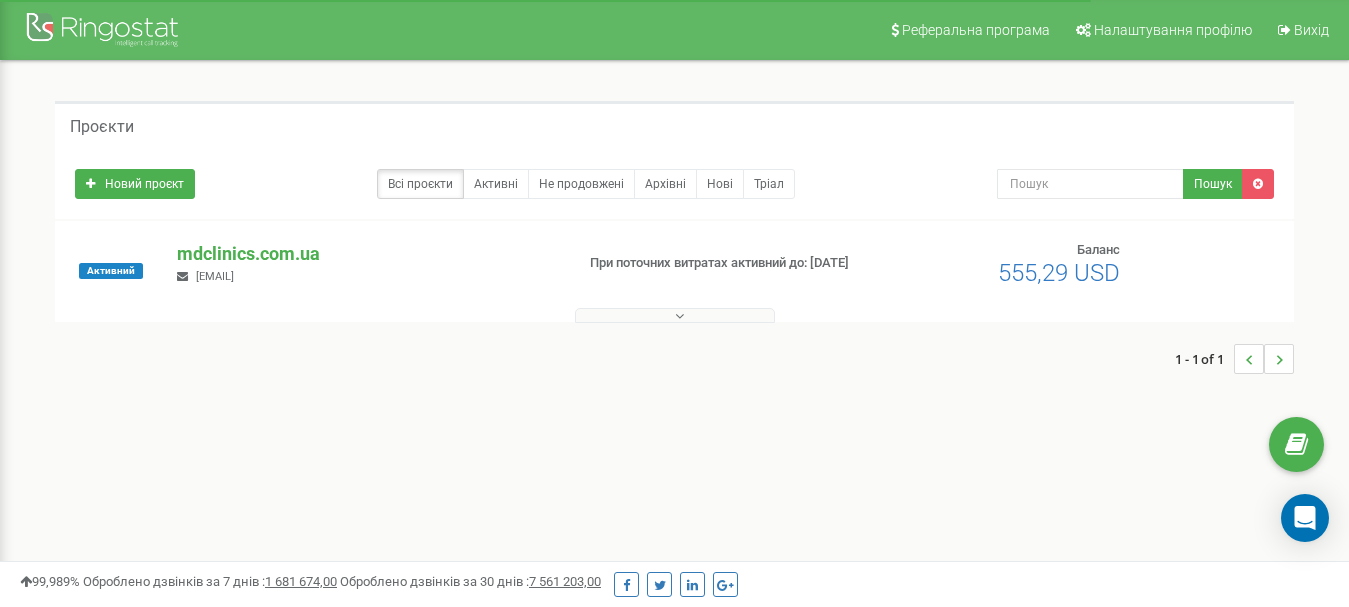 drag, startPoint x: 664, startPoint y: 314, endPoint x: 688, endPoint y: 337, distance: 33.24154 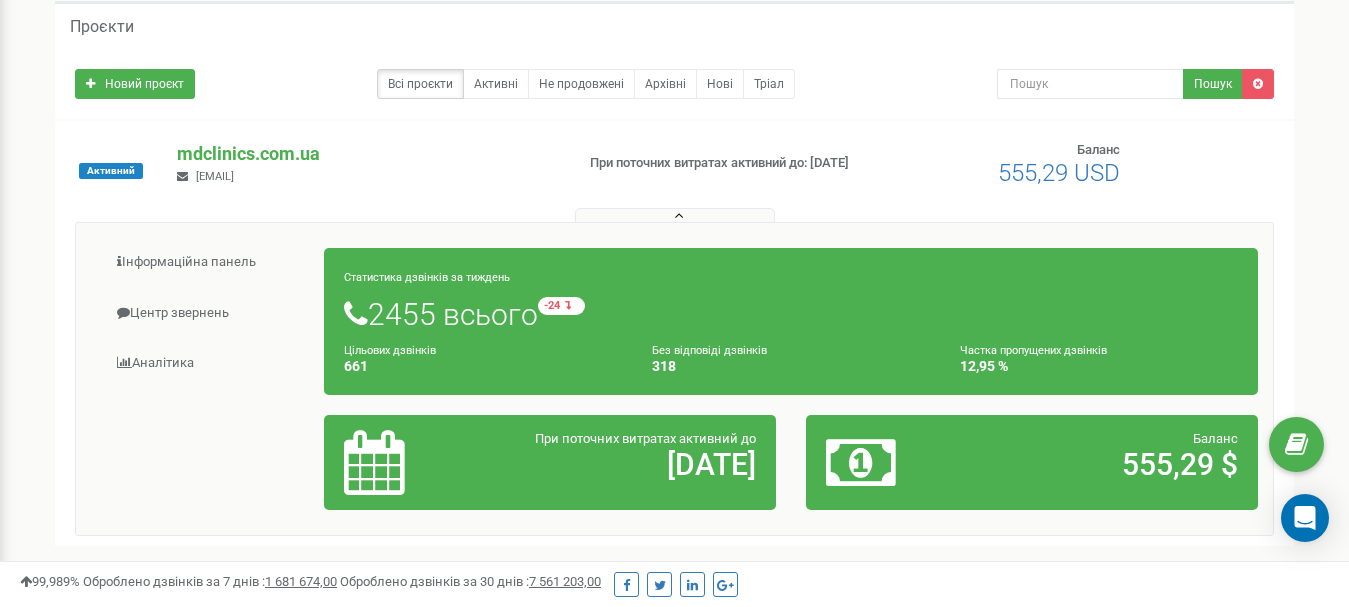 scroll, scrollTop: 300, scrollLeft: 0, axis: vertical 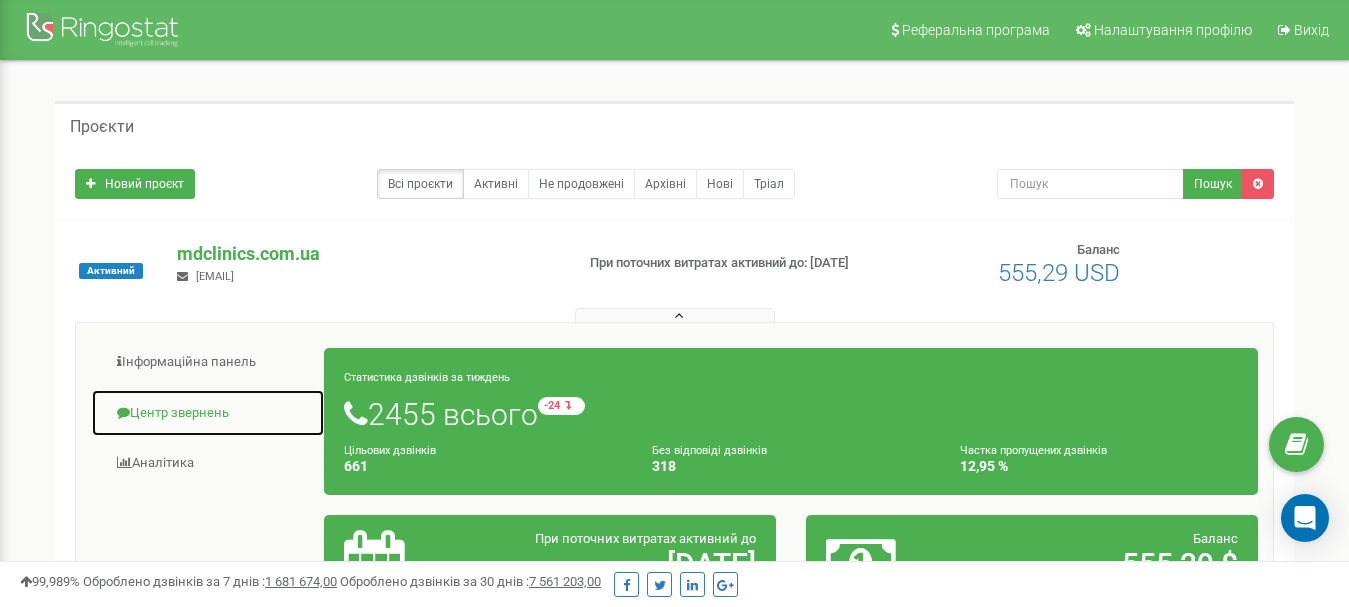 click on "Центр звернень" at bounding box center [208, 413] 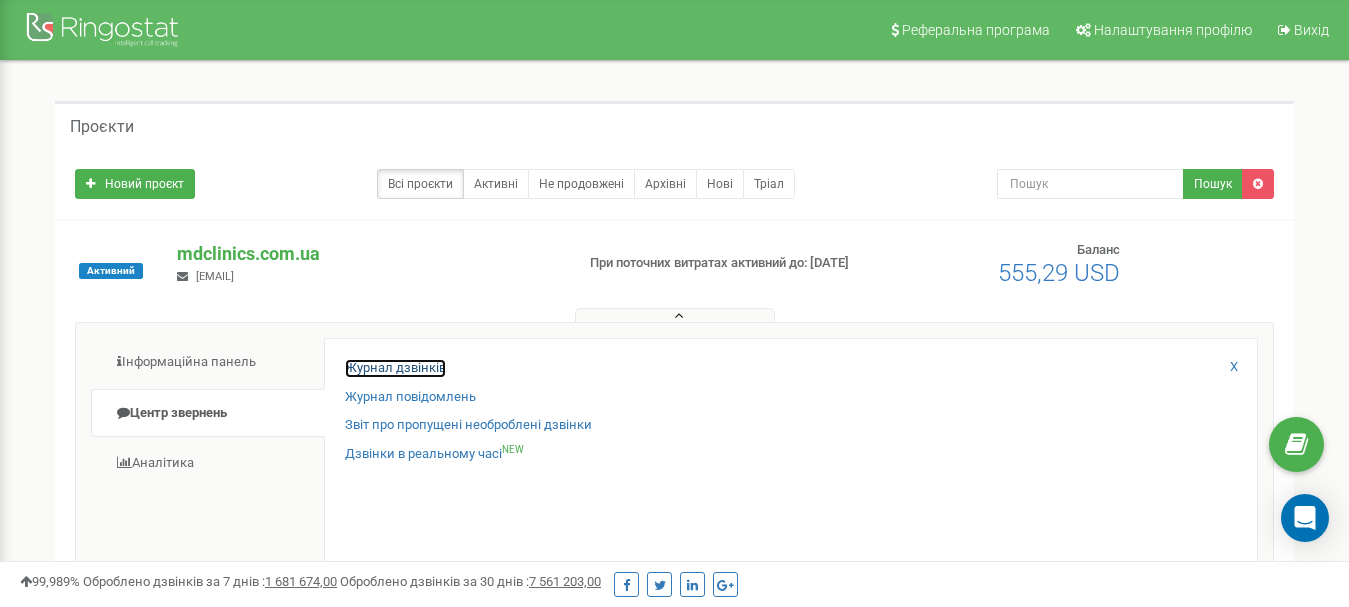click on "Журнал дзвінків" at bounding box center [395, 368] 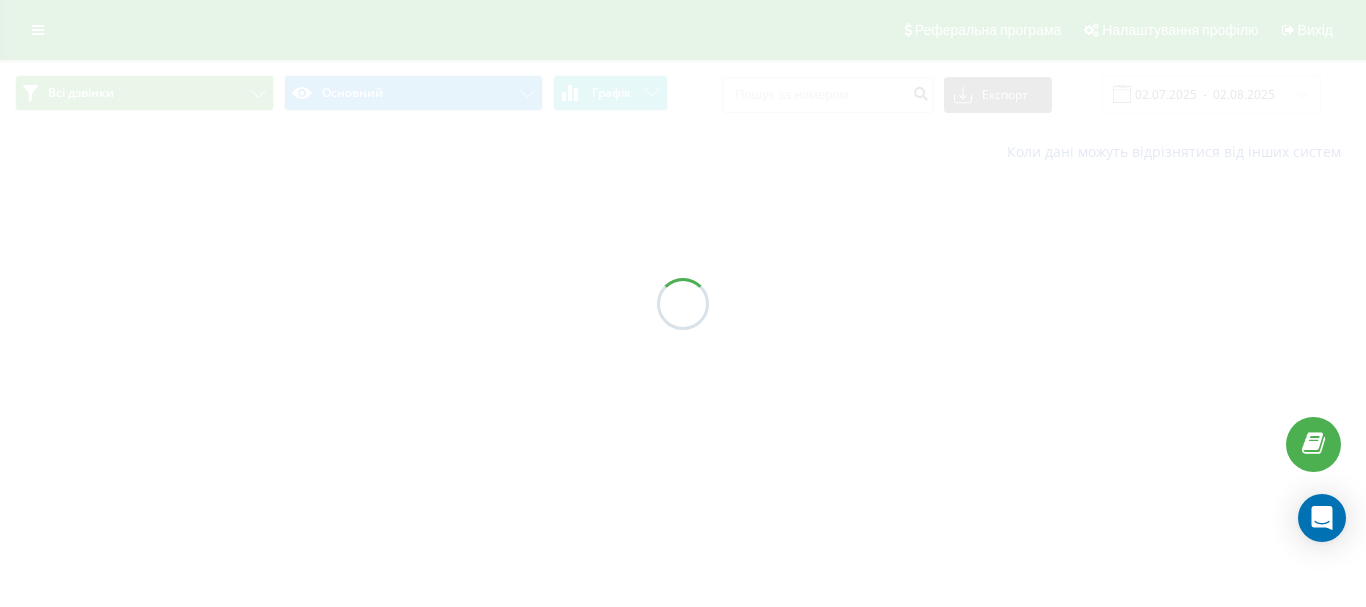 scroll, scrollTop: 0, scrollLeft: 0, axis: both 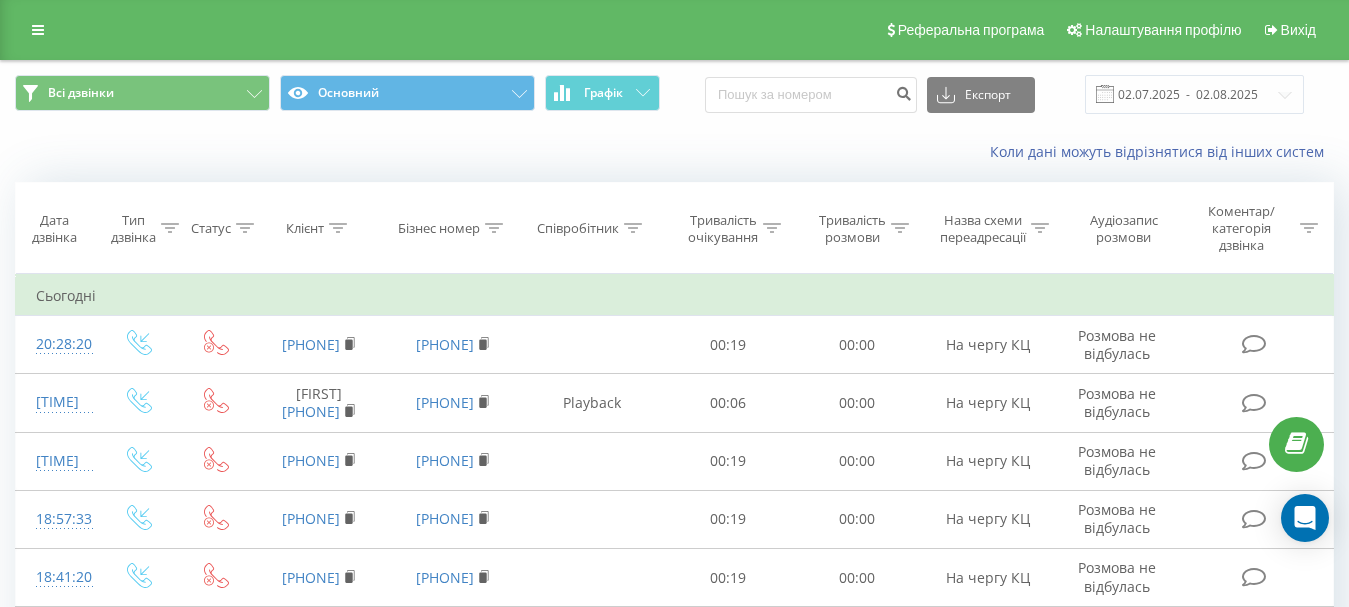 click 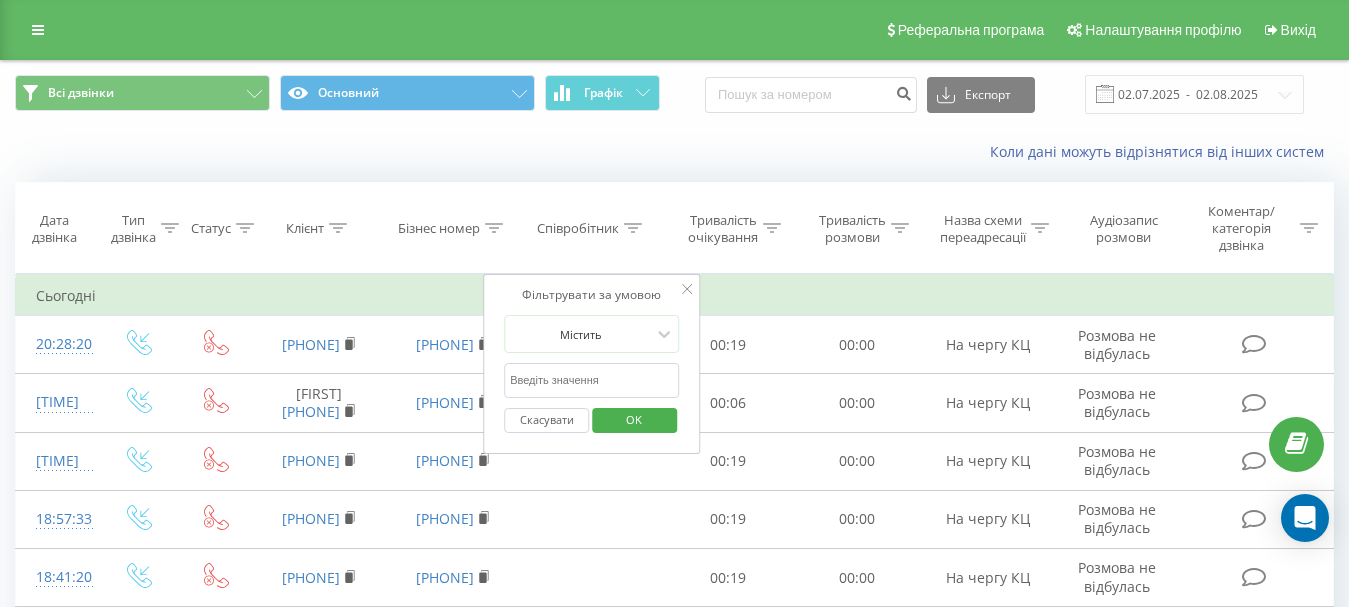 click at bounding box center [592, 380] 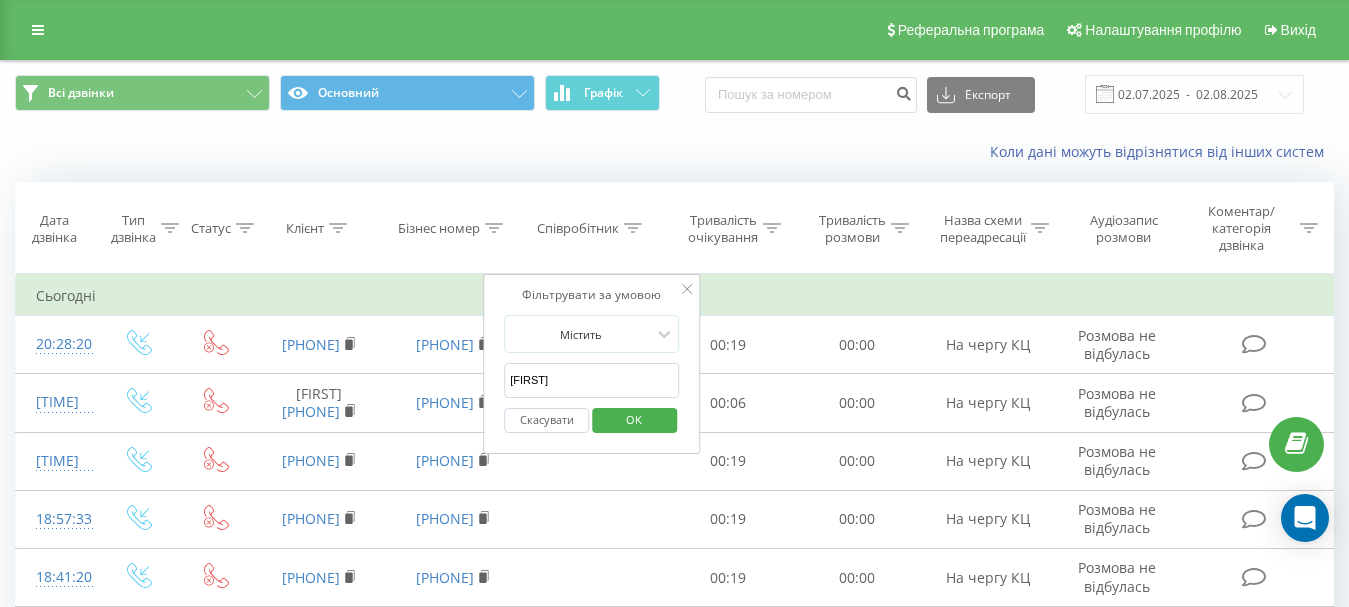 type on "[FIRST]" 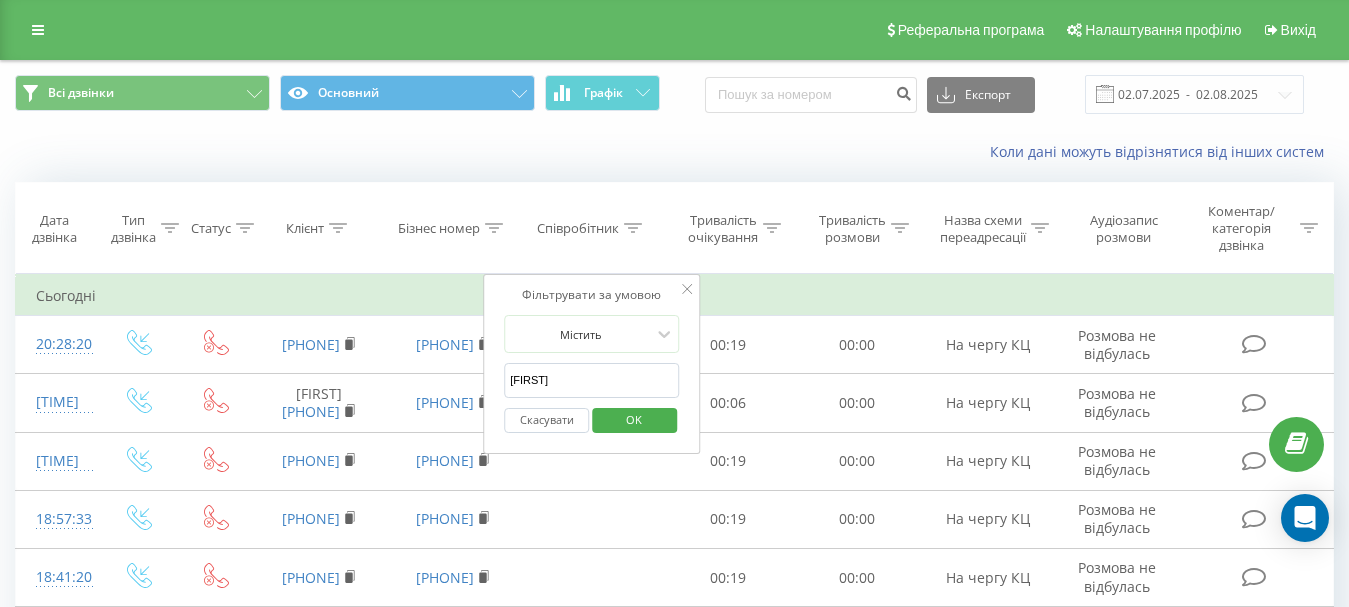 click on "OK" at bounding box center [634, 419] 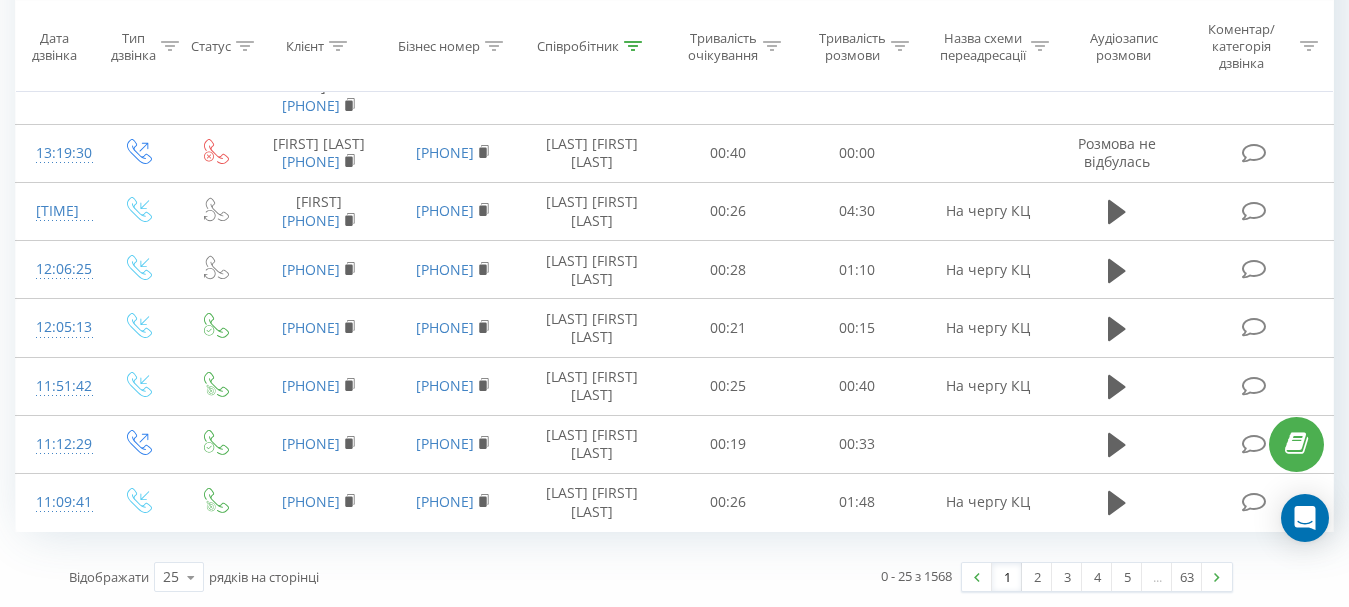 scroll, scrollTop: 1732, scrollLeft: 0, axis: vertical 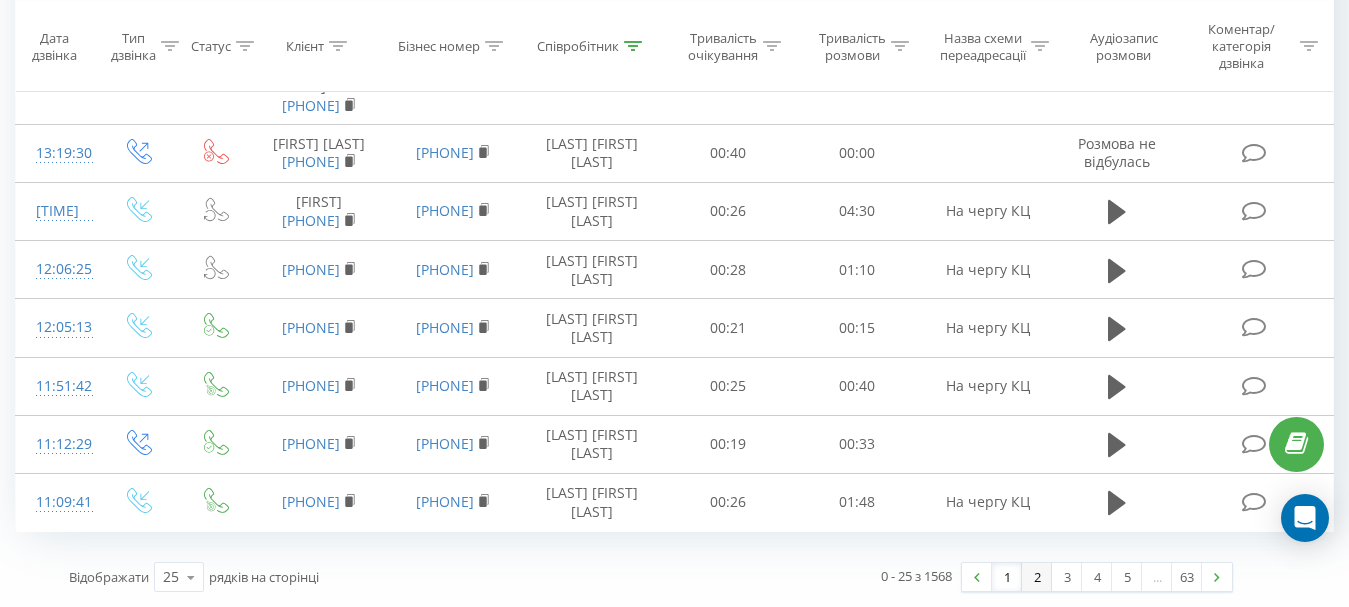 click on "2" at bounding box center (1037, 577) 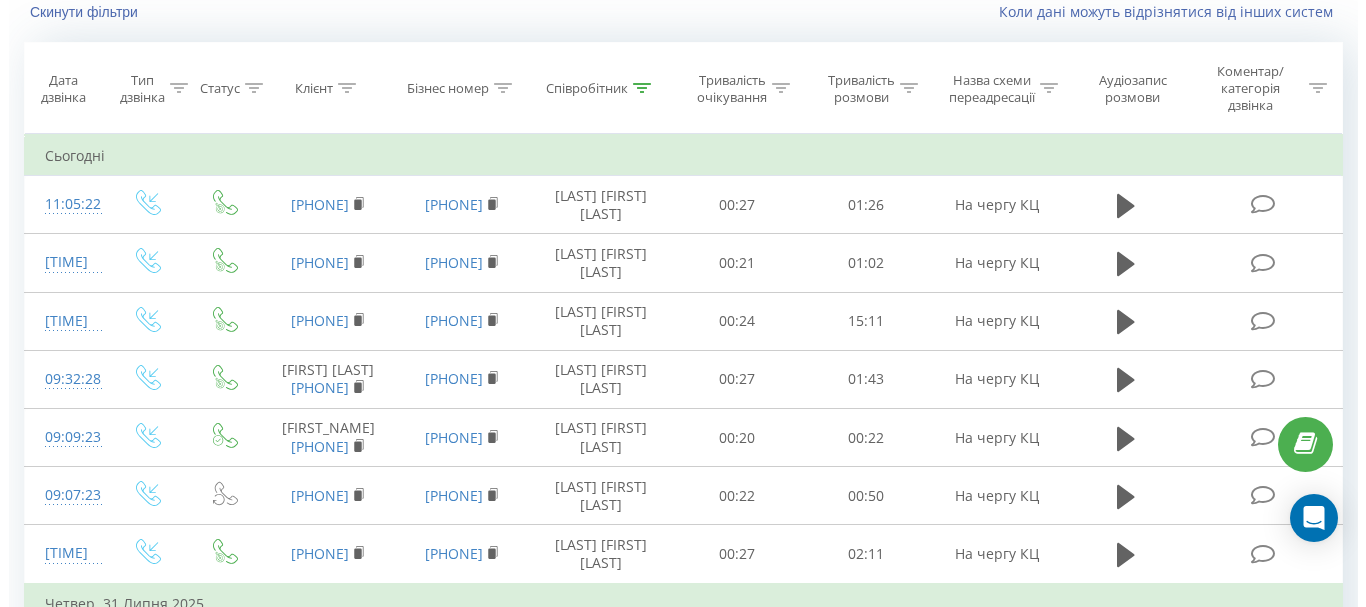 scroll, scrollTop: 132, scrollLeft: 0, axis: vertical 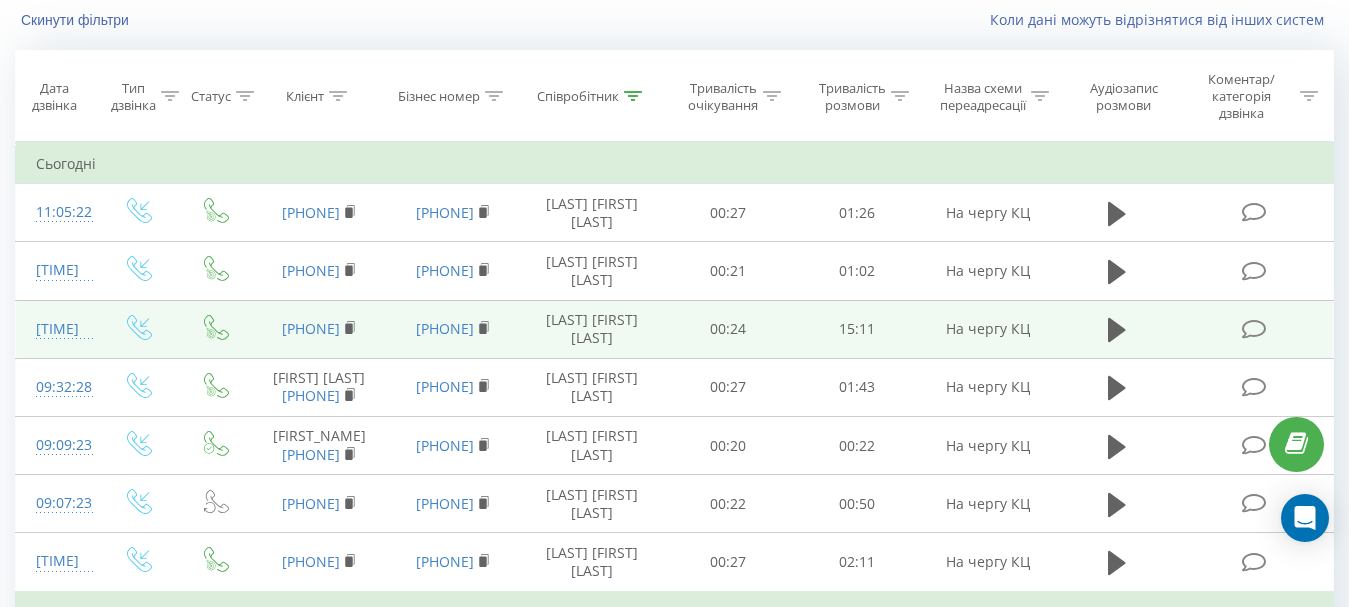 click on "[TIME]" at bounding box center (57, 329) 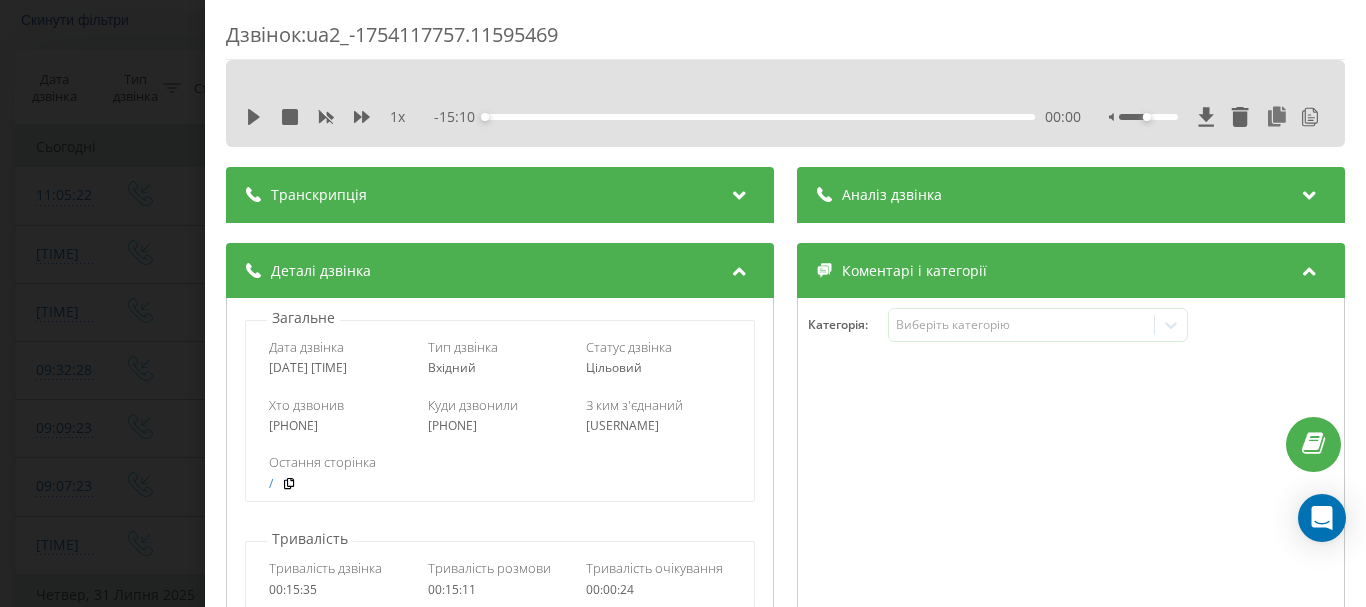 click at bounding box center (1310, 192) 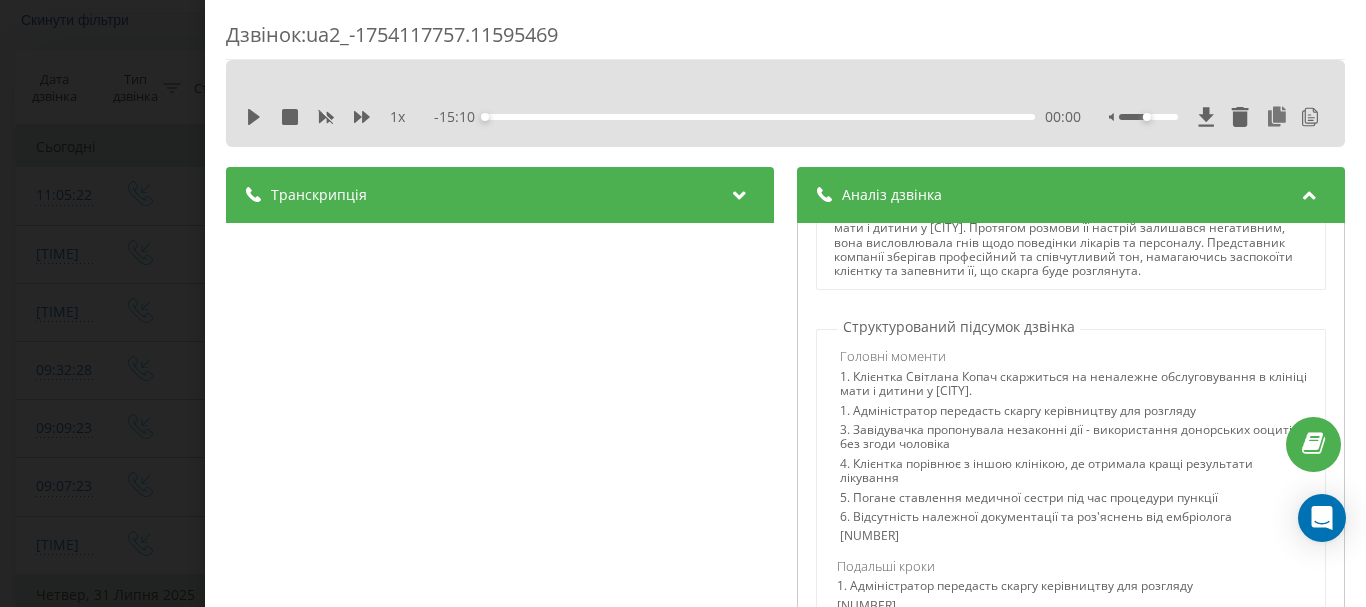scroll, scrollTop: 275, scrollLeft: 0, axis: vertical 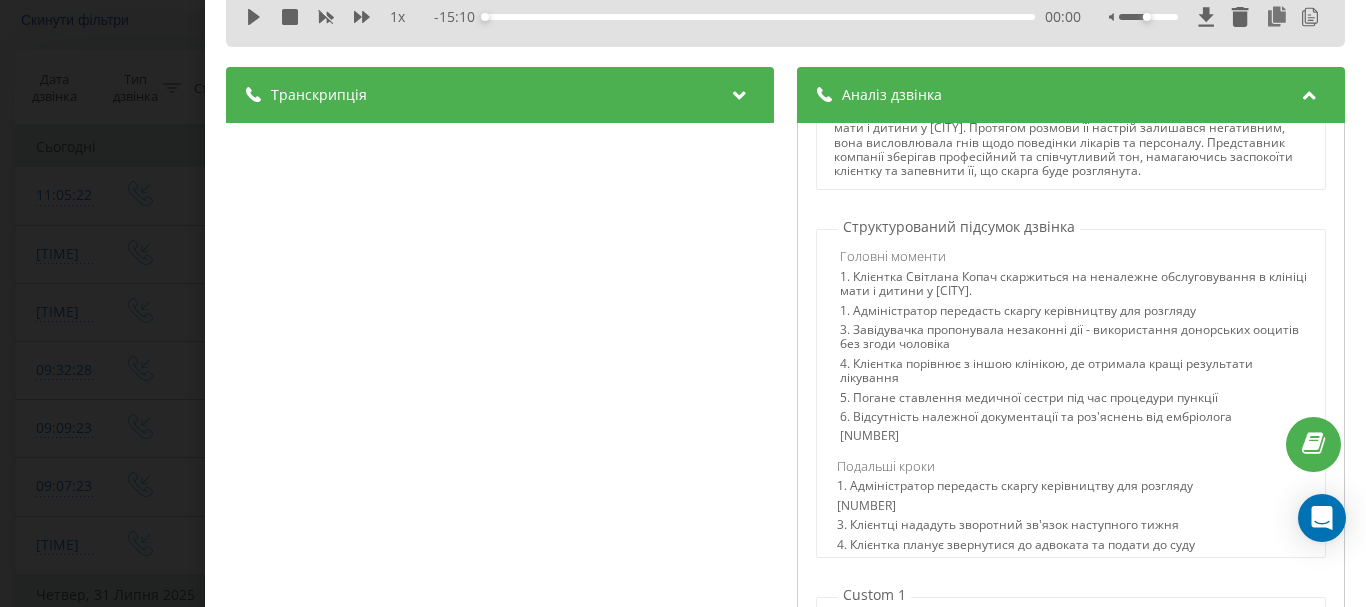 drag, startPoint x: 1055, startPoint y: 443, endPoint x: 829, endPoint y: 243, distance: 301.788 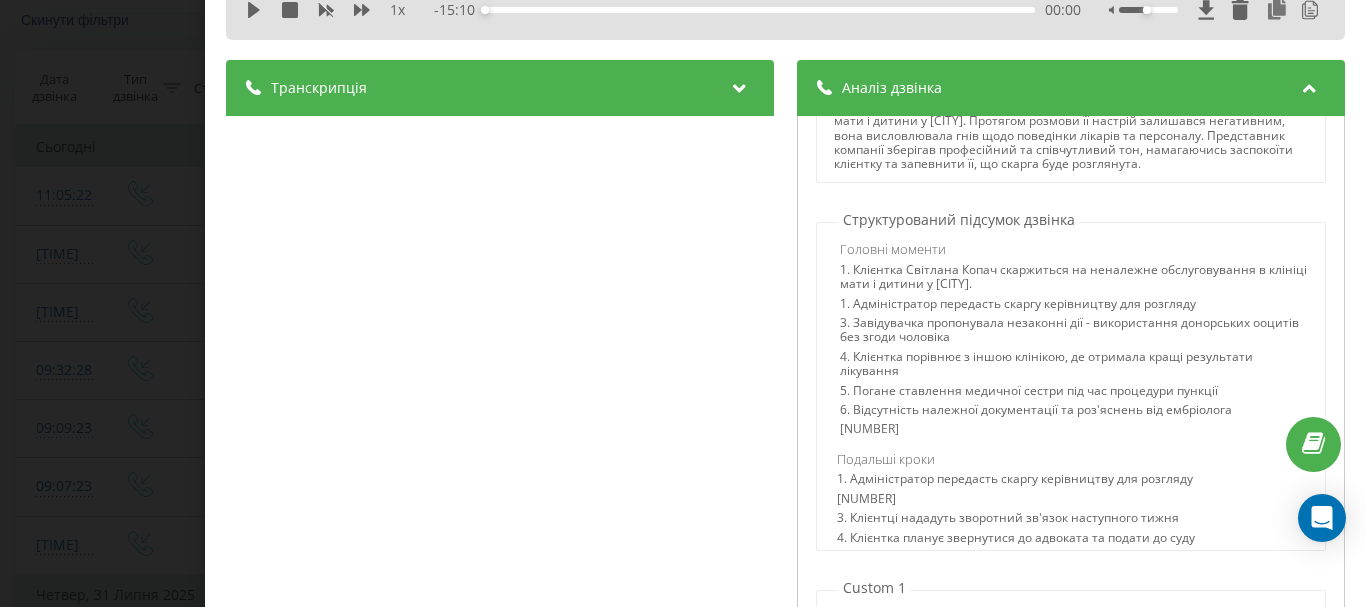 scroll, scrollTop: 0, scrollLeft: 0, axis: both 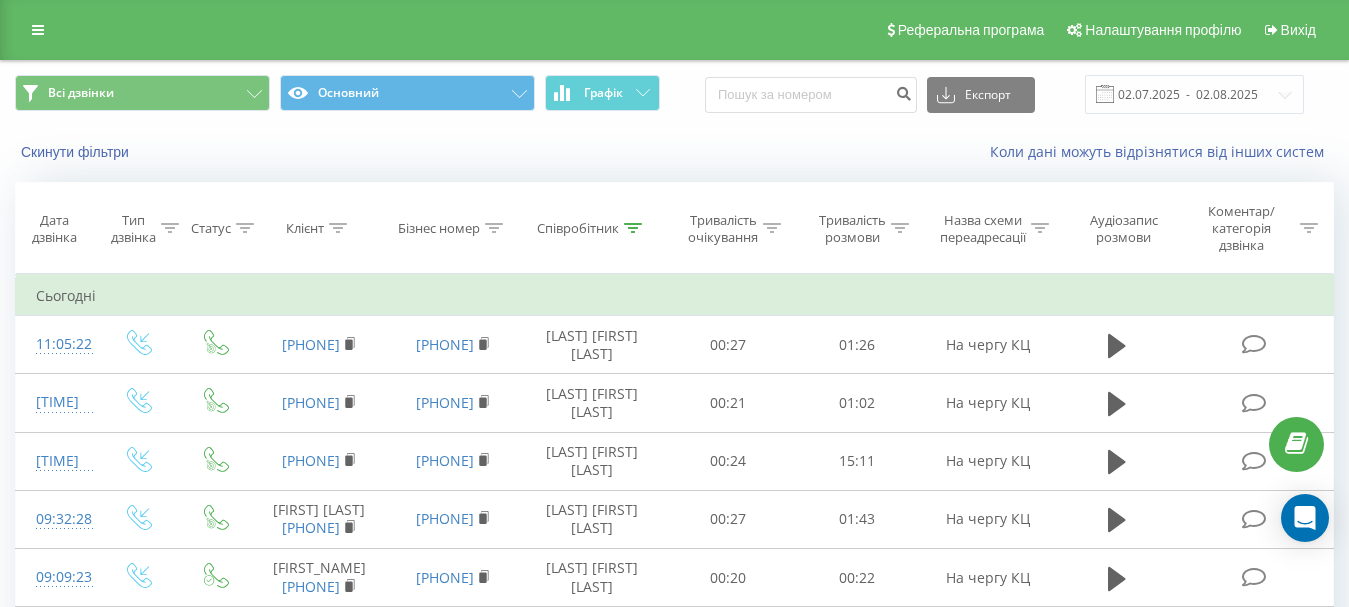 click 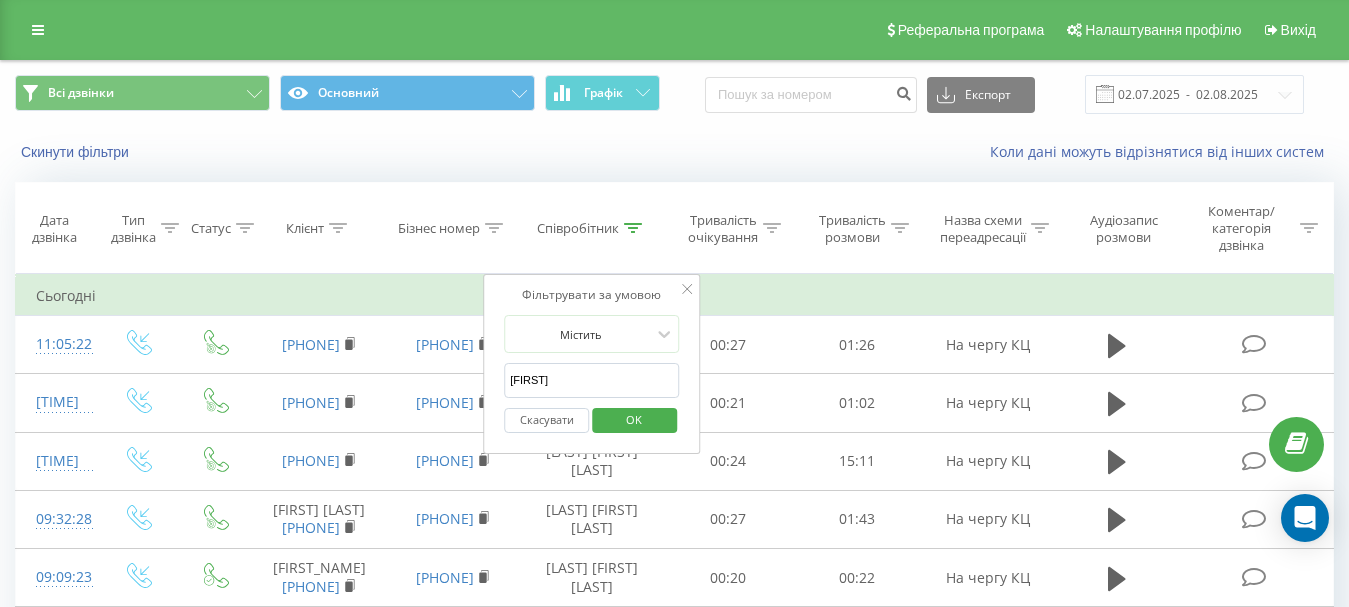 drag, startPoint x: 575, startPoint y: 423, endPoint x: 731, endPoint y: 345, distance: 174.4133 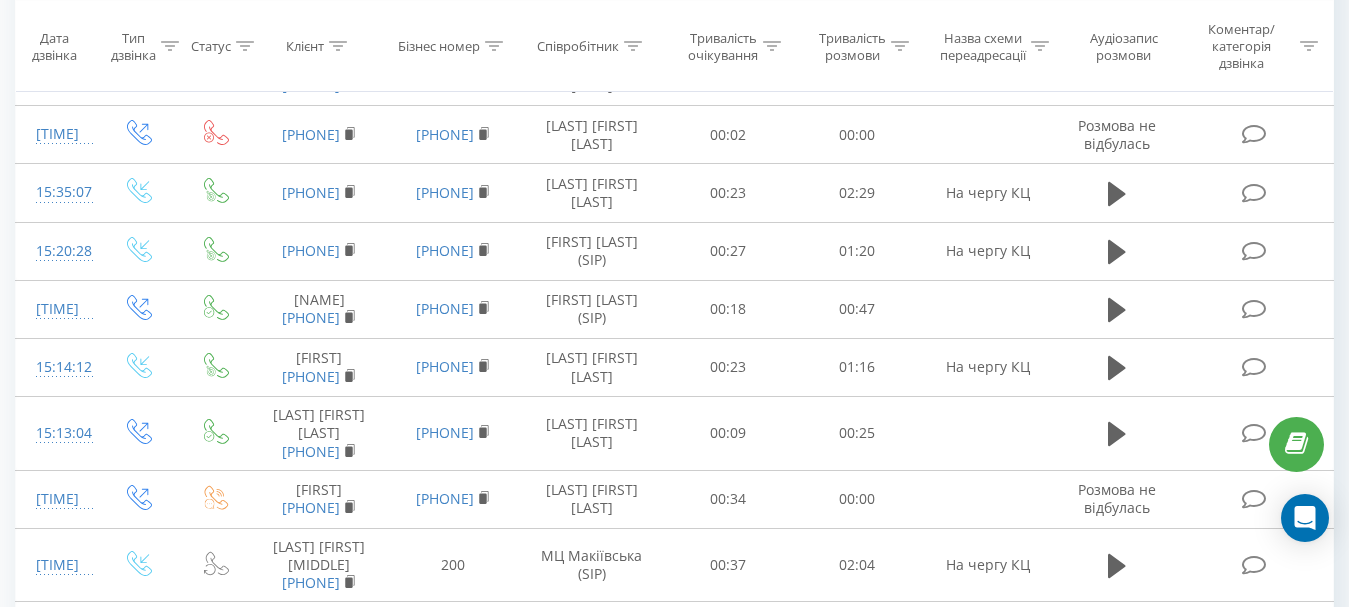 scroll, scrollTop: 0, scrollLeft: 0, axis: both 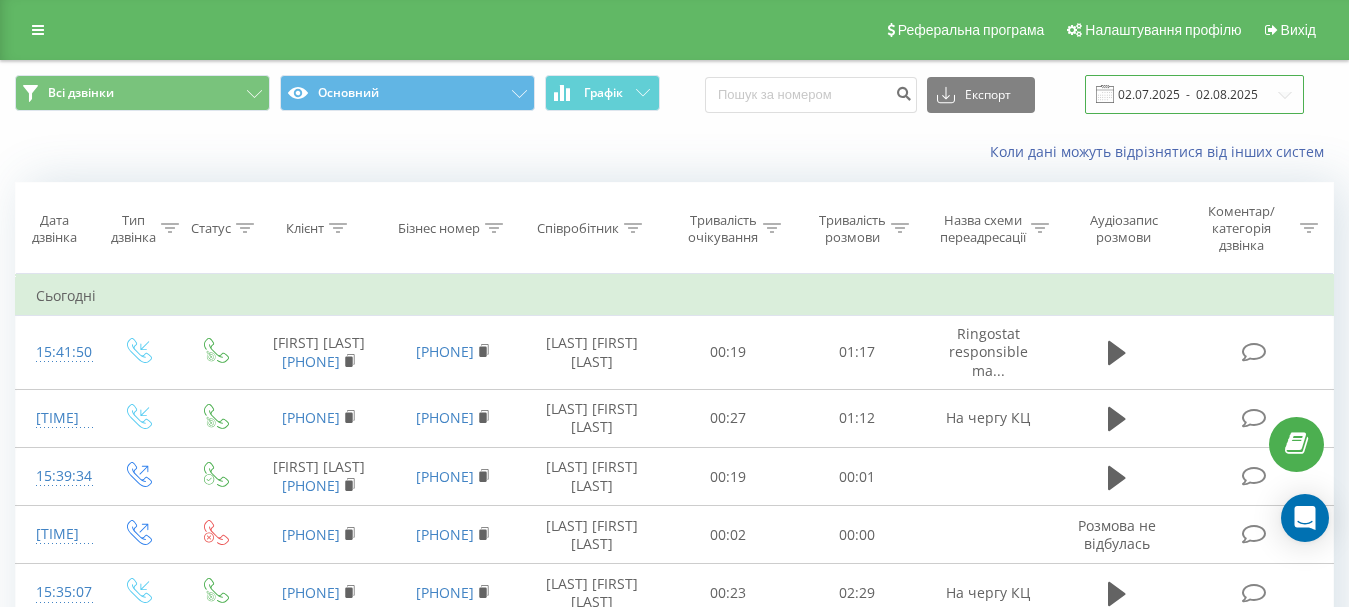 click on "02.07.2025  -  02.08.2025" at bounding box center (1194, 94) 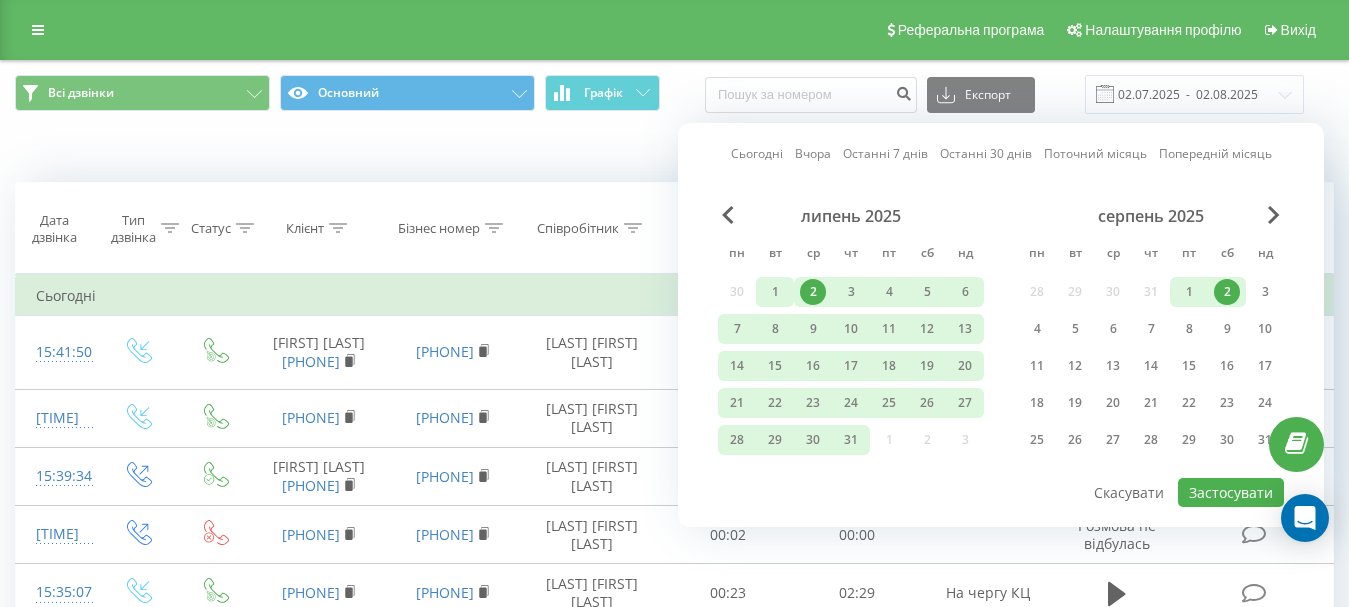 click on "1" at bounding box center [775, 292] 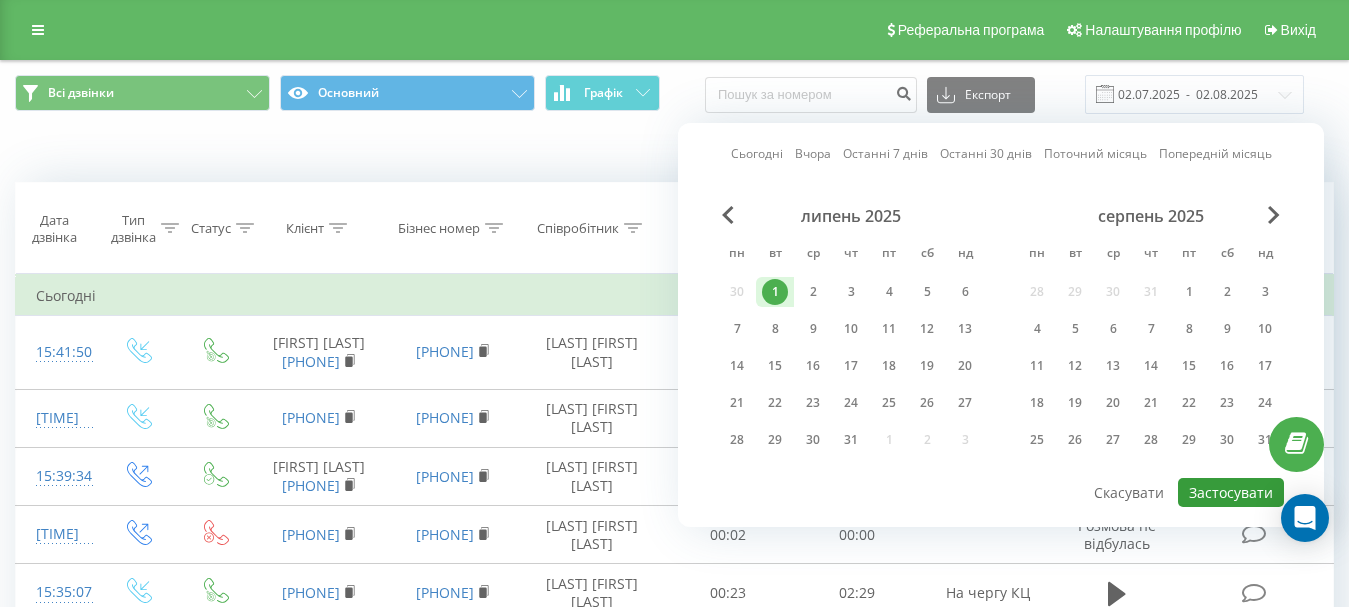 click on "Застосувати" at bounding box center [1231, 492] 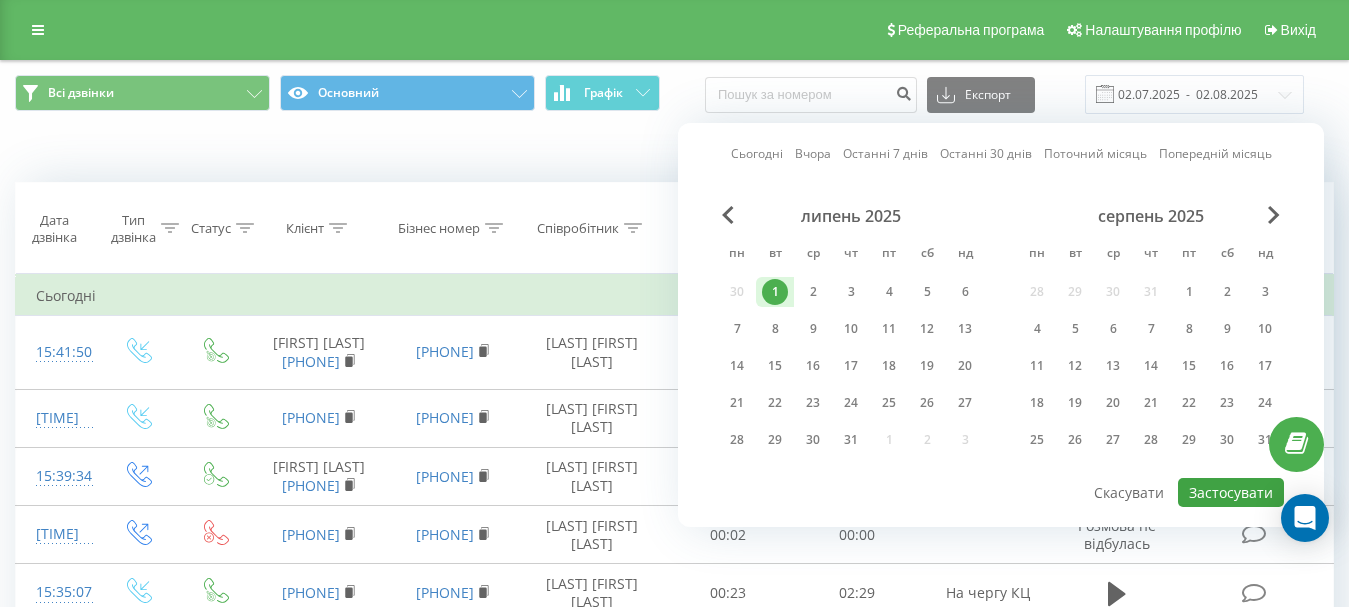 type on "[DATE]  -  [DATE]" 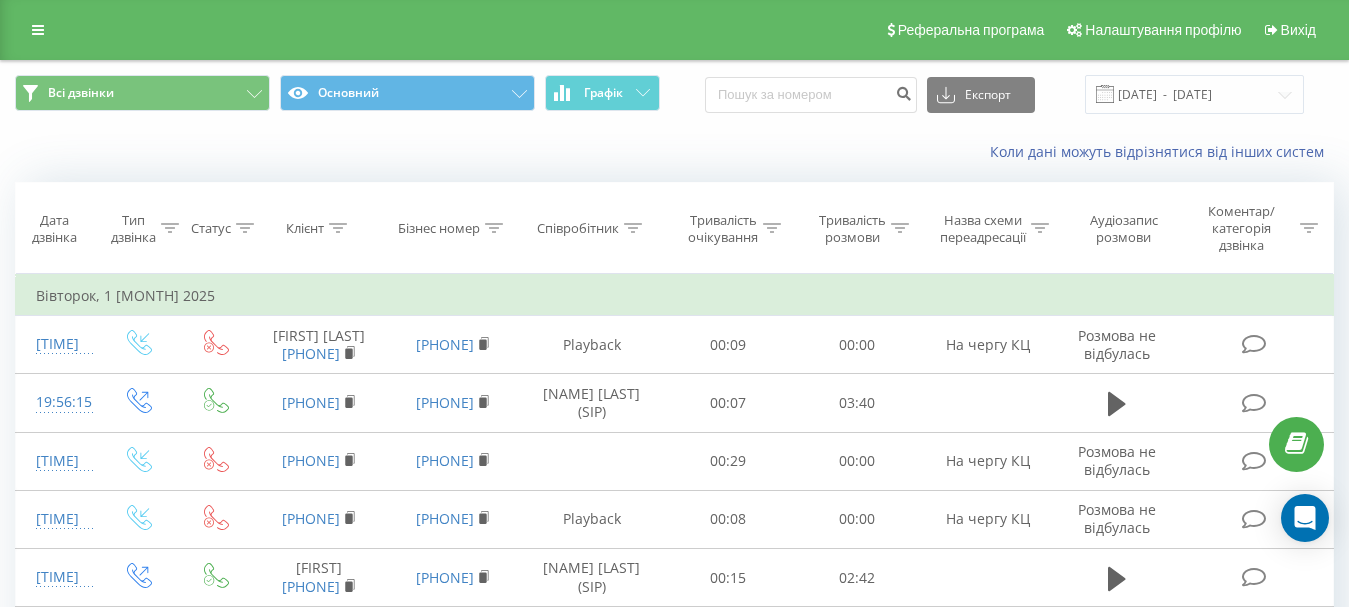 click 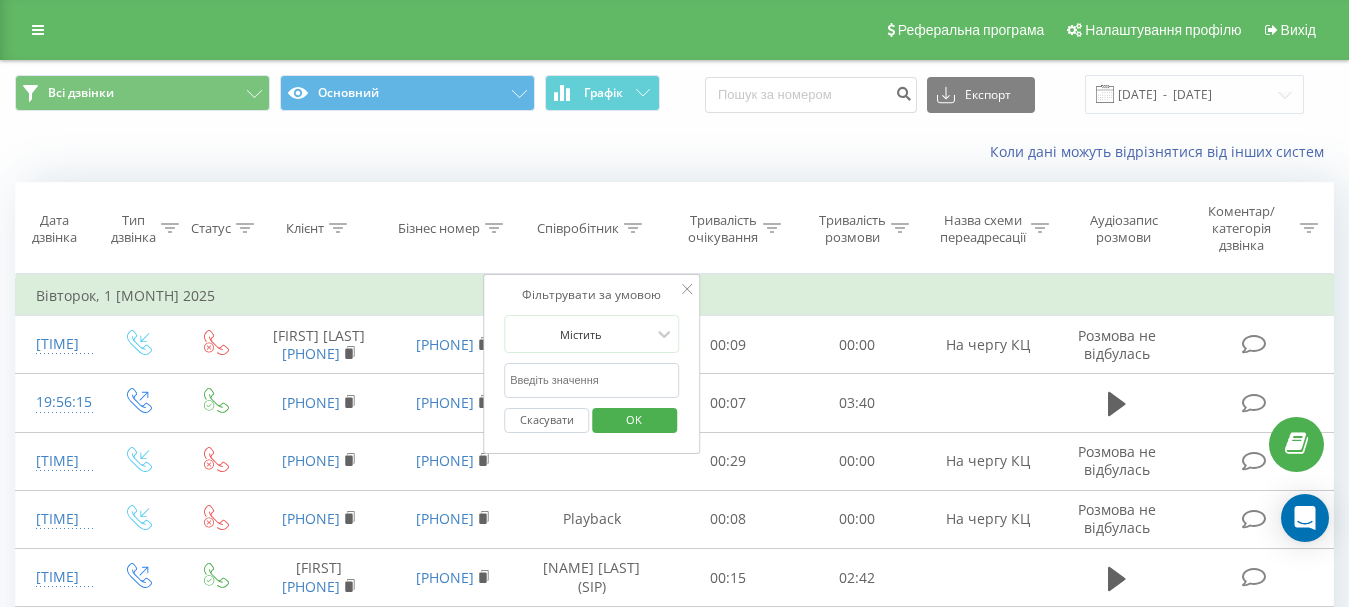 click at bounding box center (592, 380) 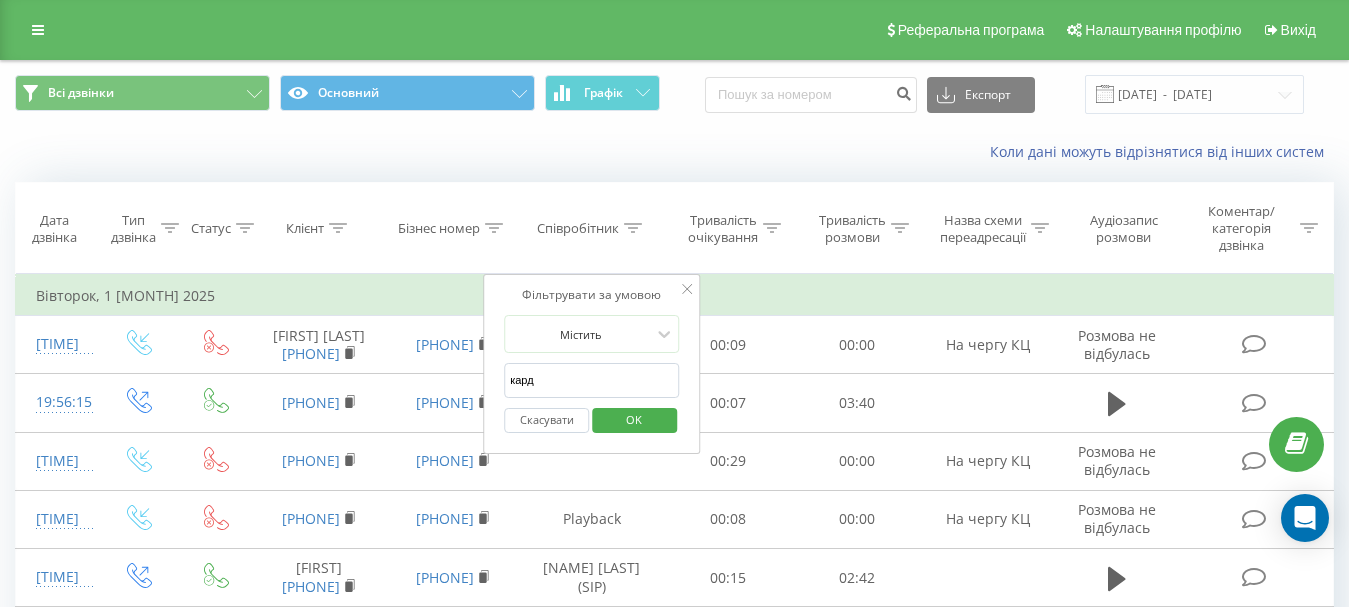 click on "OK" at bounding box center [634, 419] 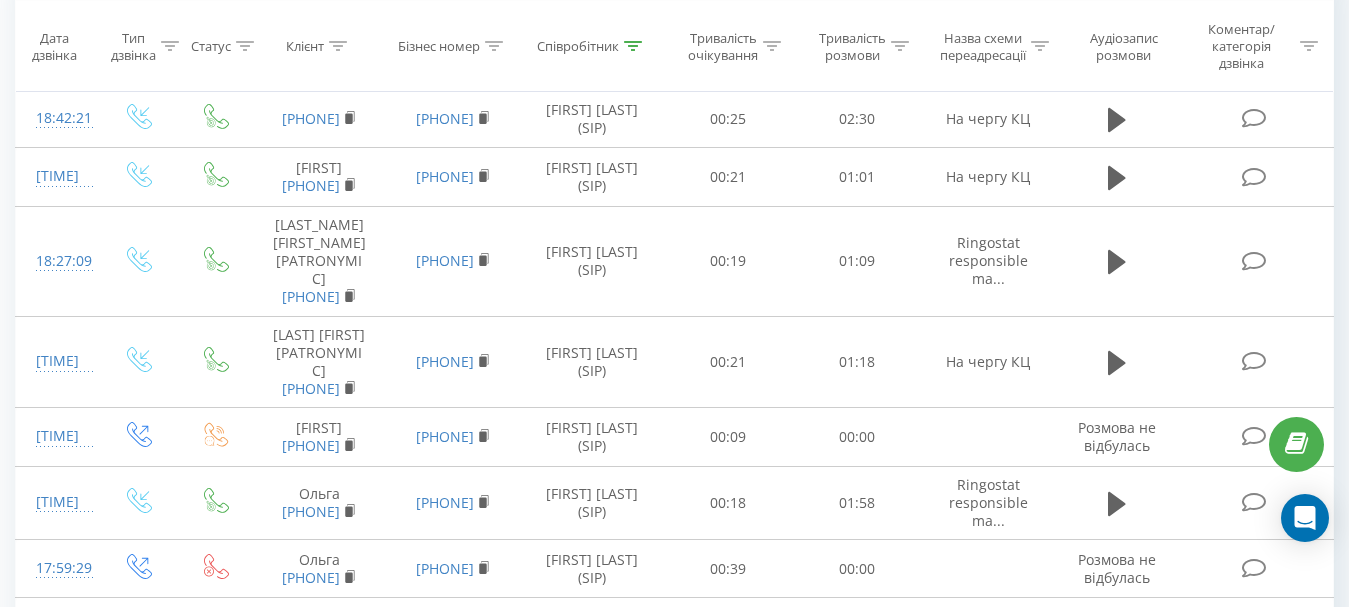 scroll, scrollTop: 300, scrollLeft: 0, axis: vertical 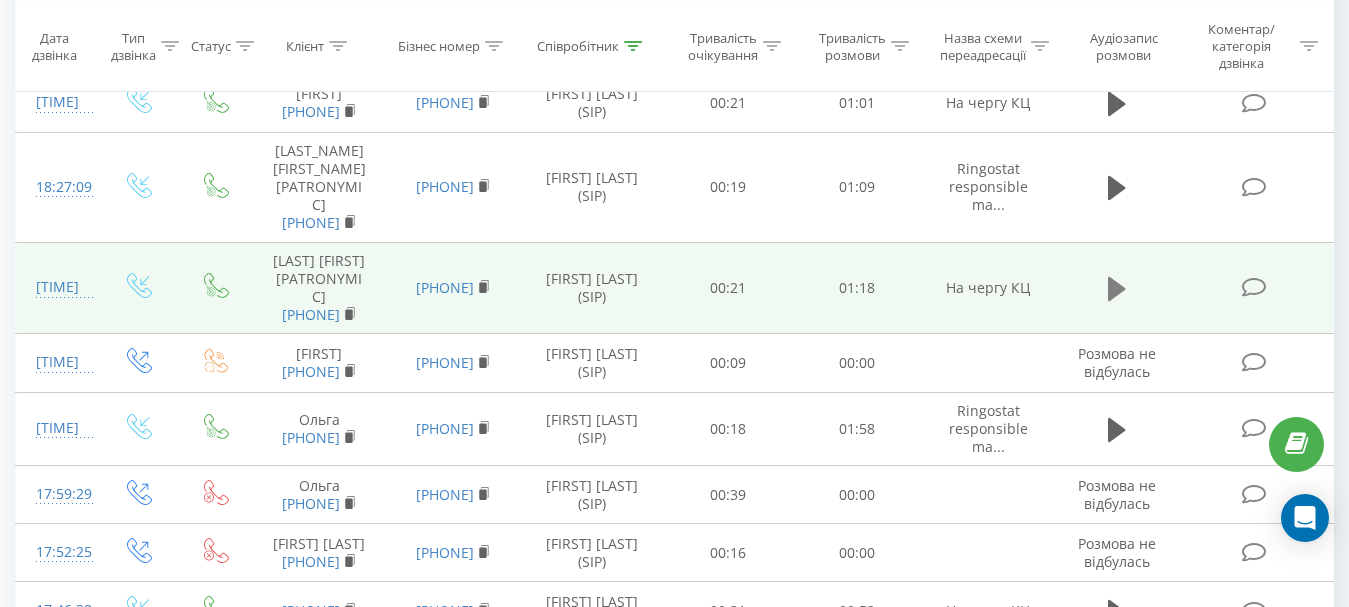 click at bounding box center (1117, 289) 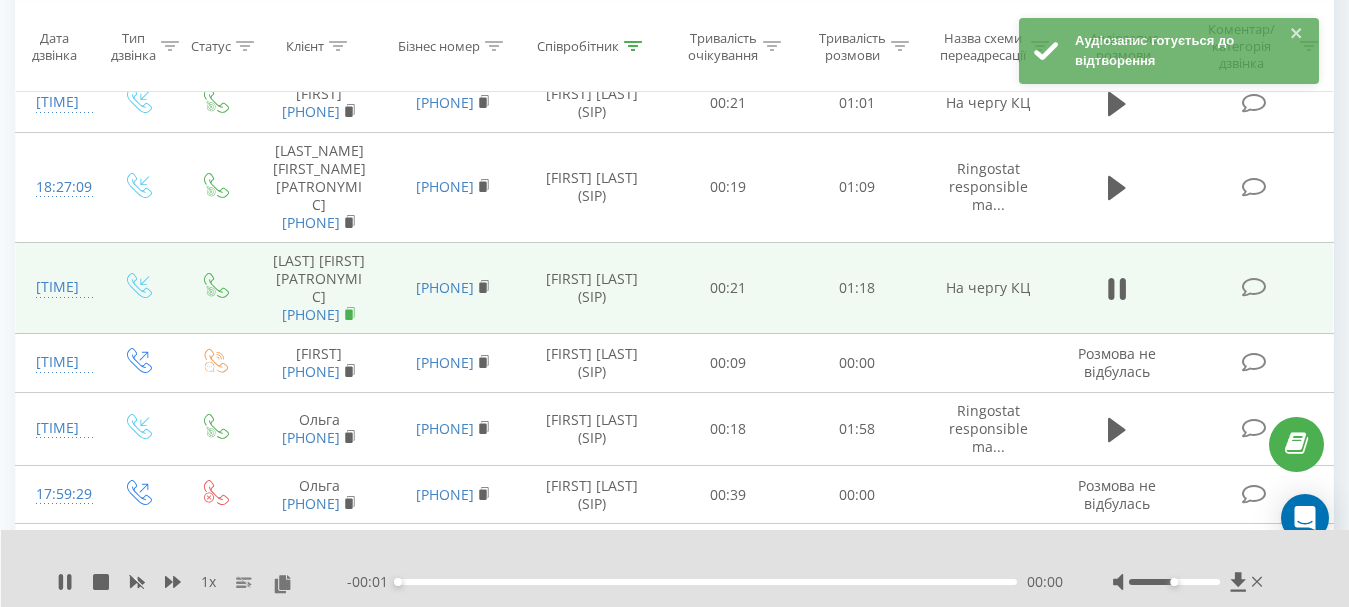click 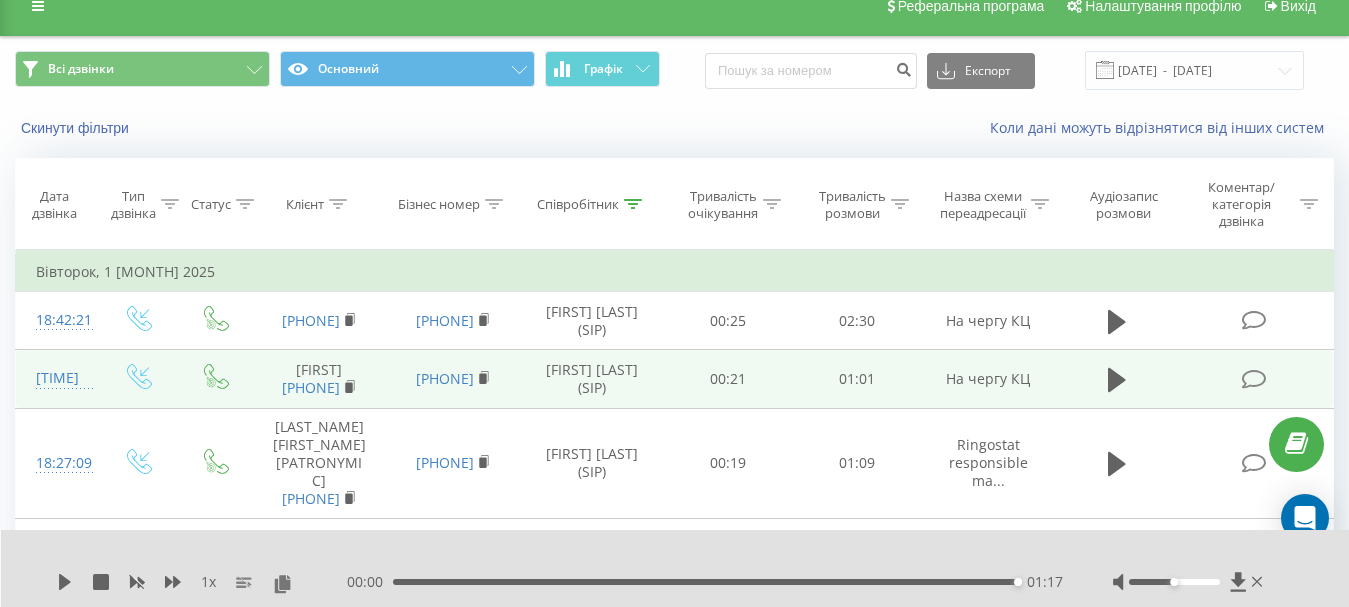 scroll, scrollTop: 0, scrollLeft: 0, axis: both 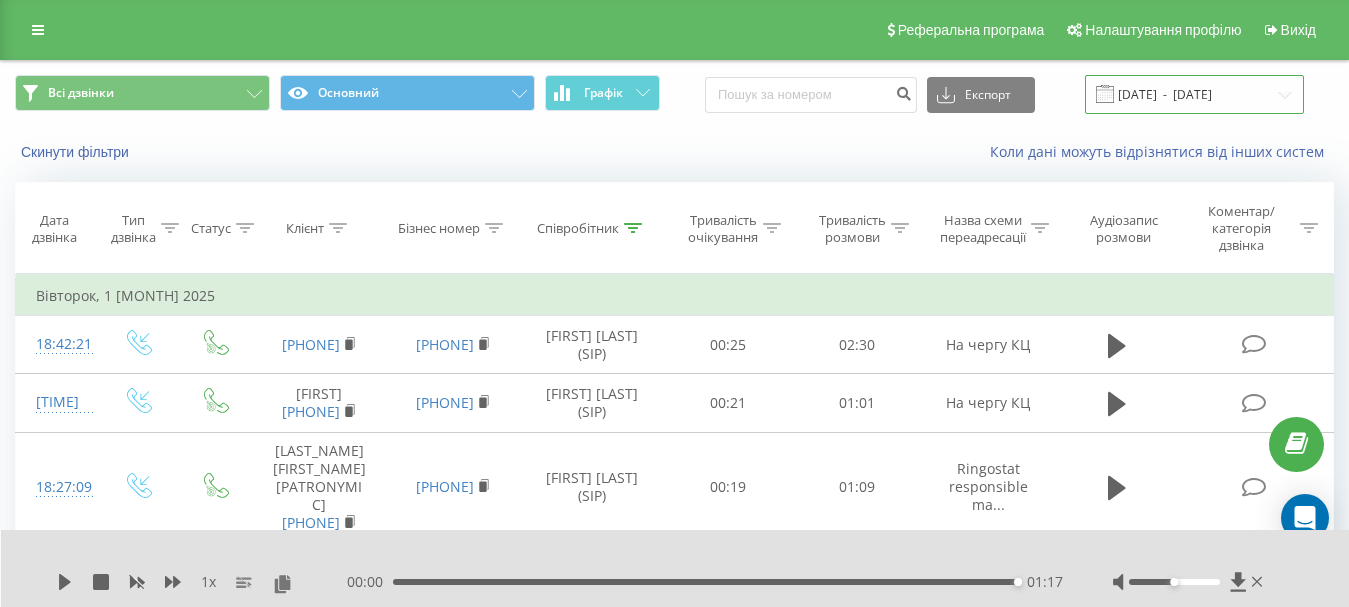 click on "[DATE]  -  [DATE]" at bounding box center (1194, 94) 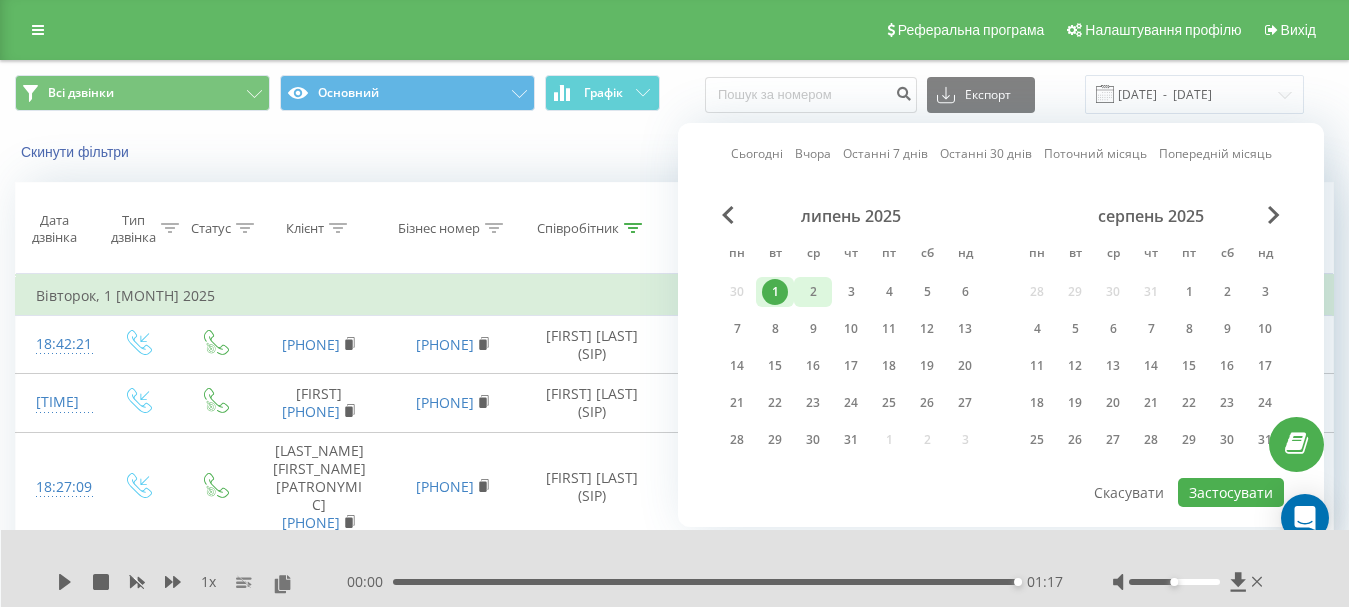 click on "2" at bounding box center (813, 292) 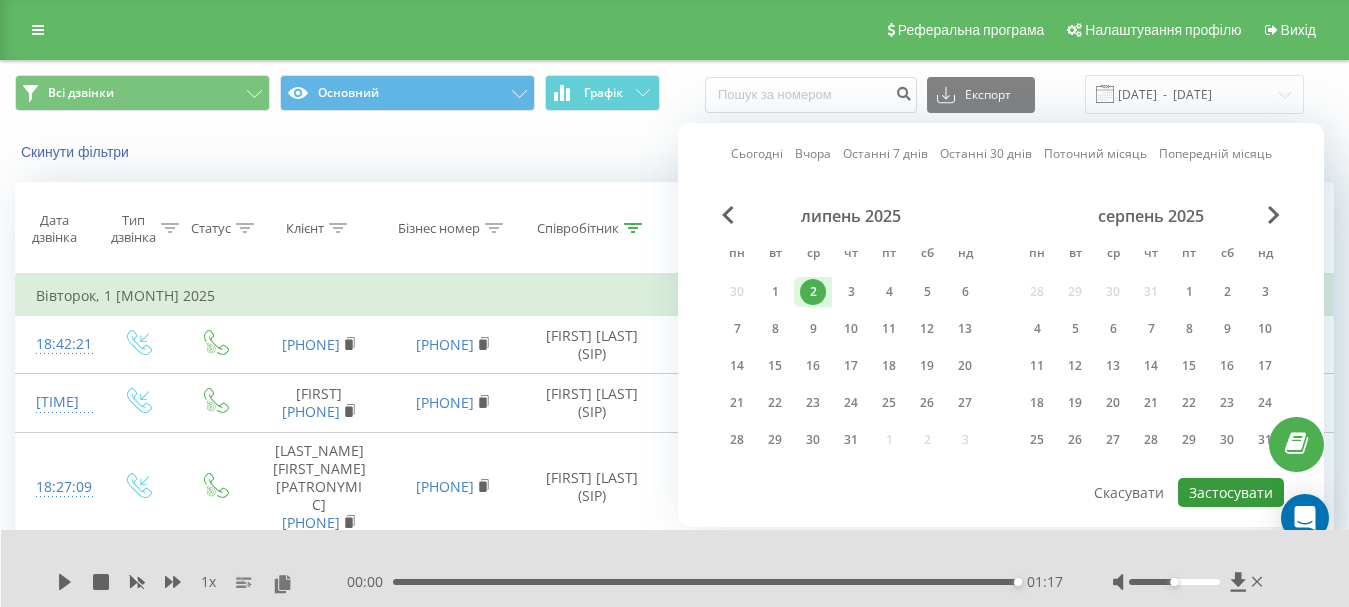 click on "Застосувати" at bounding box center (1231, 492) 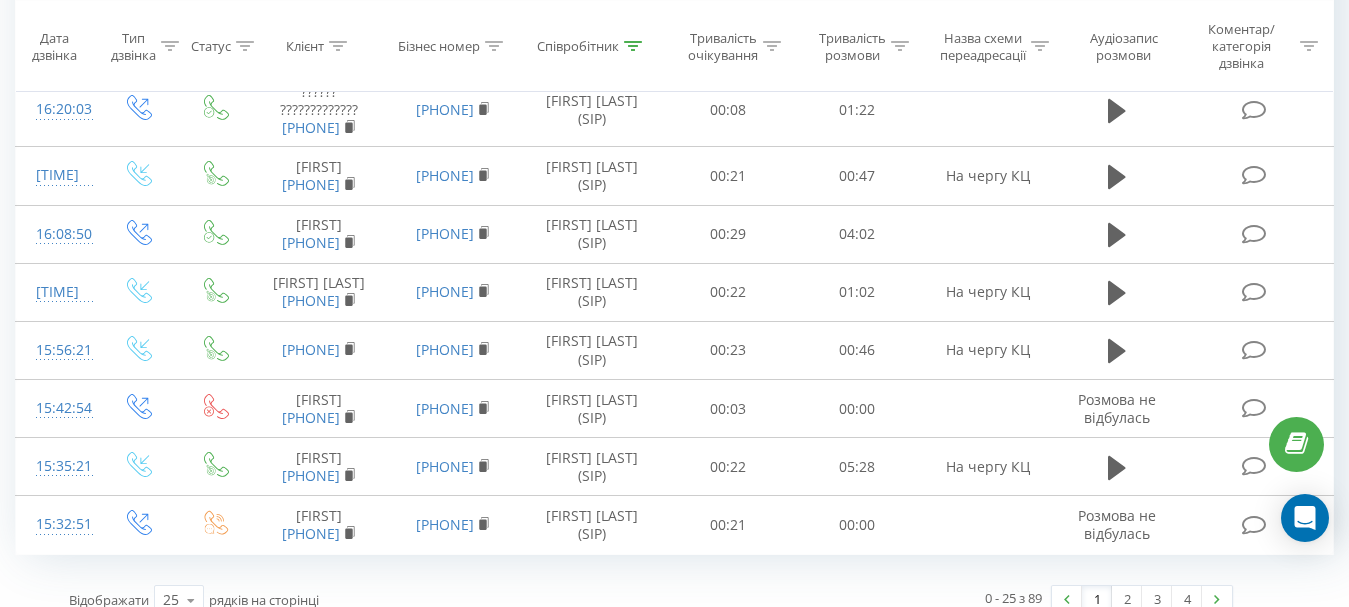 scroll, scrollTop: 1400, scrollLeft: 0, axis: vertical 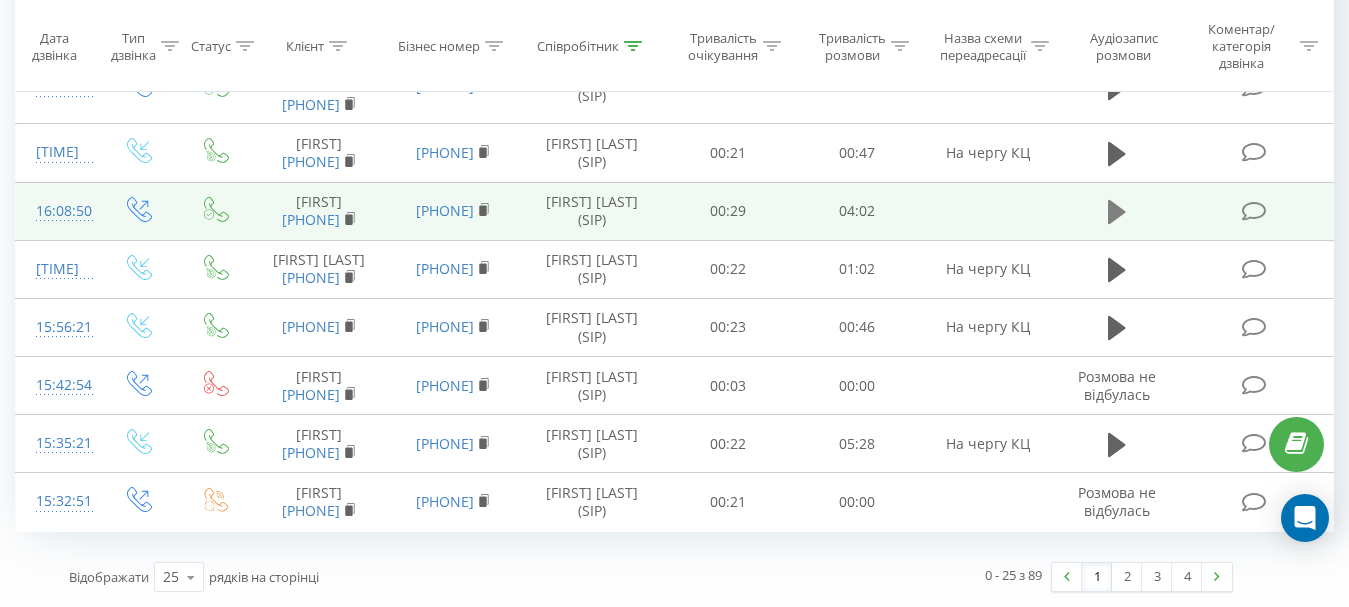click at bounding box center [1117, 212] 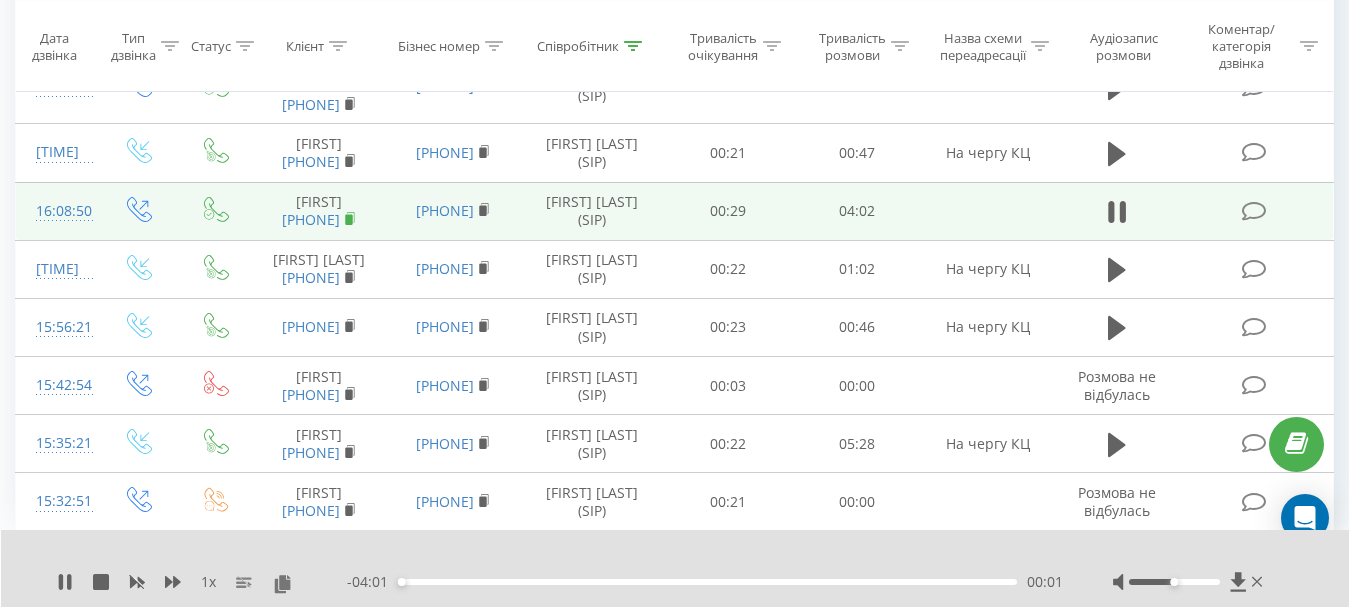 click 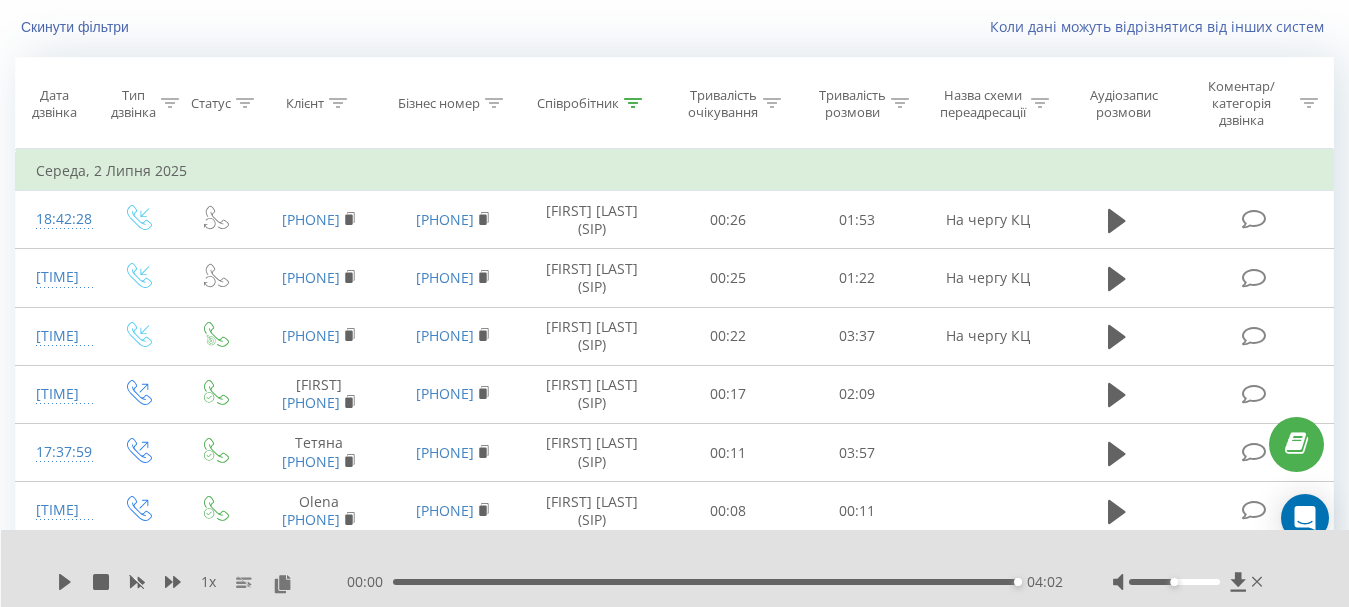scroll, scrollTop: 0, scrollLeft: 0, axis: both 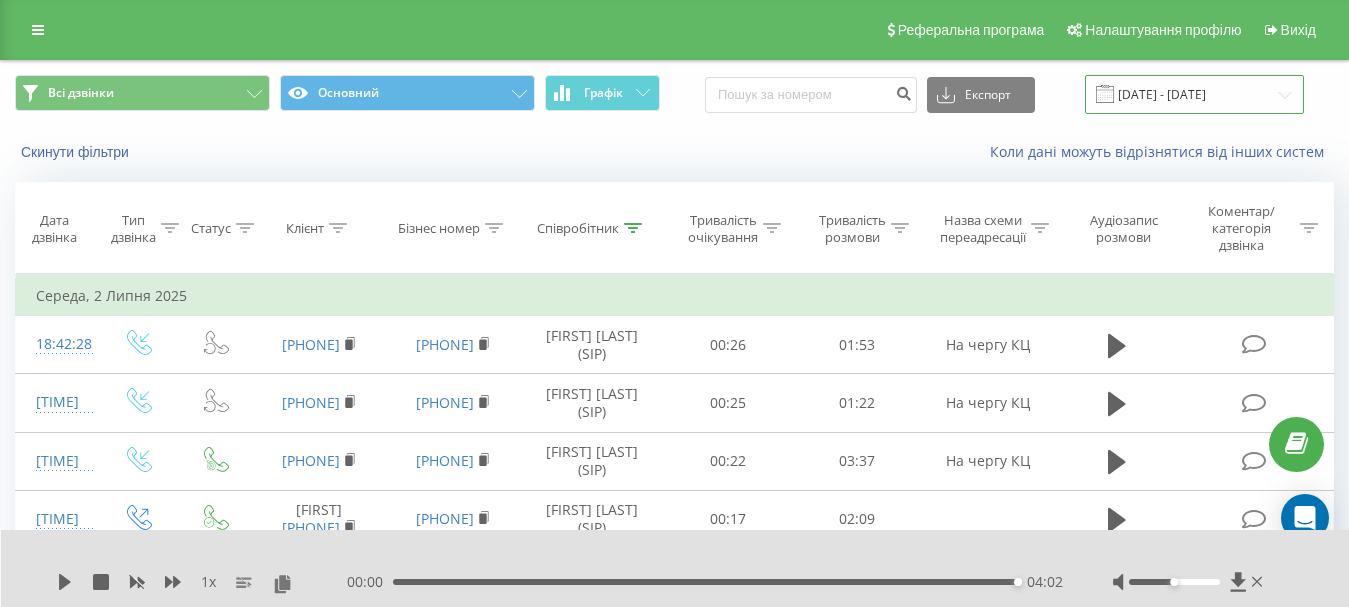 click on "[DATE] - [DATE]" at bounding box center [1194, 94] 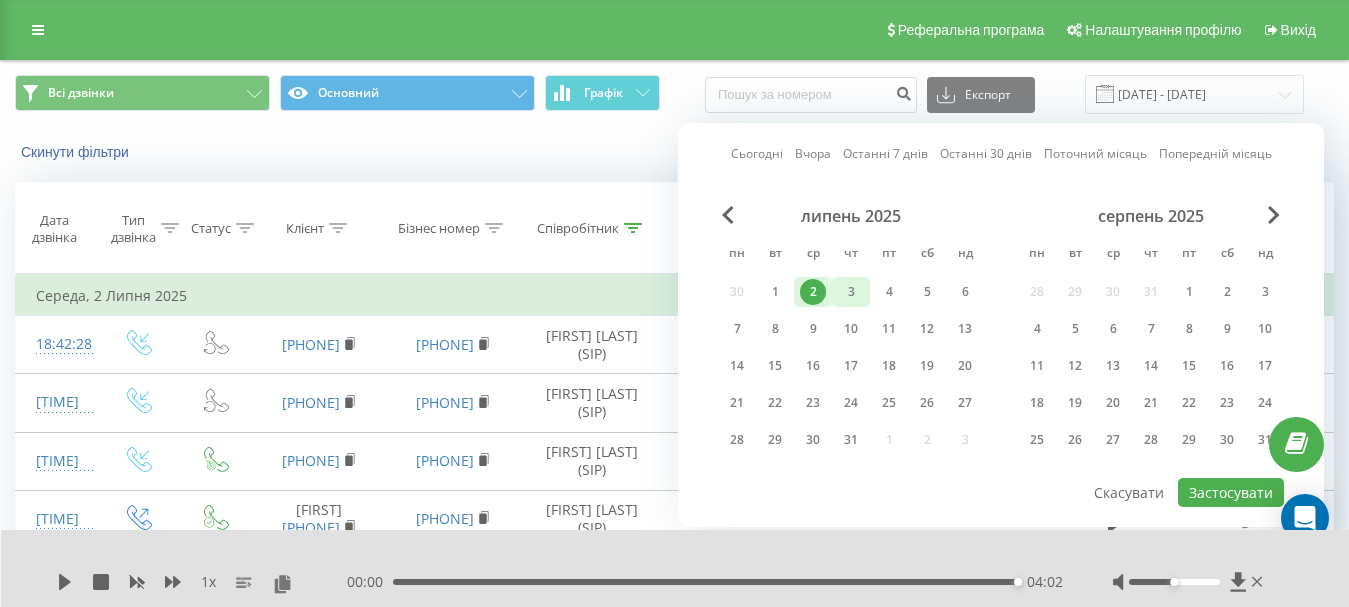click on "3" at bounding box center (851, 292) 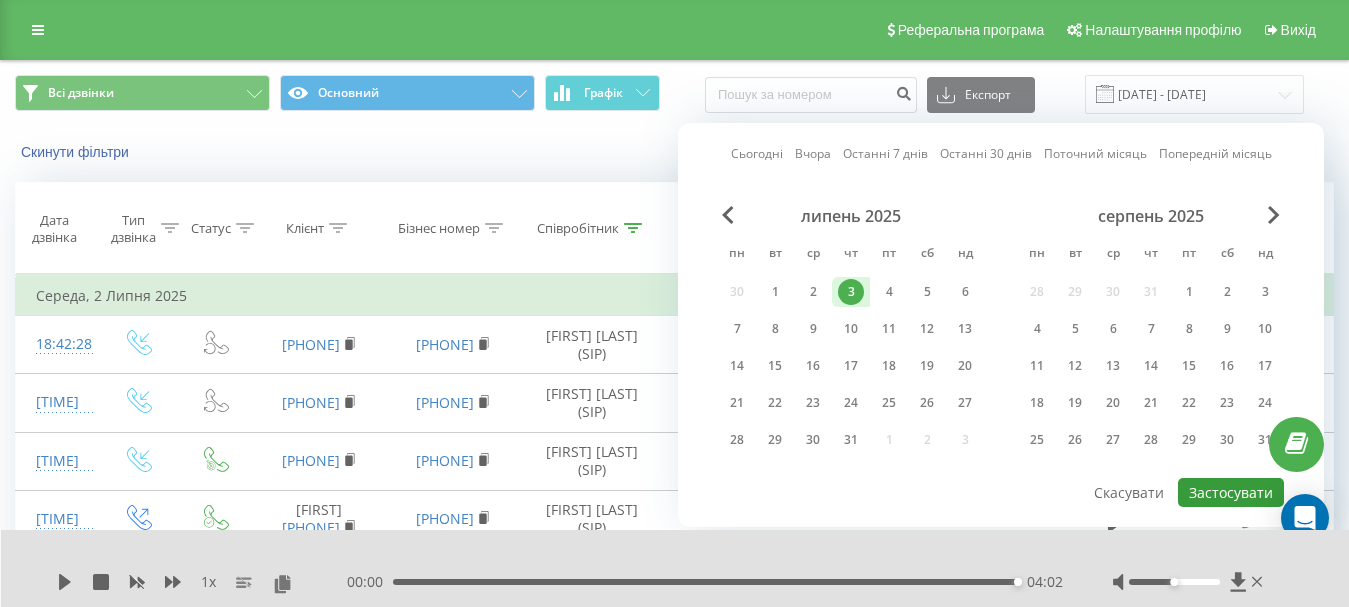 click on "Застосувати" at bounding box center (1231, 492) 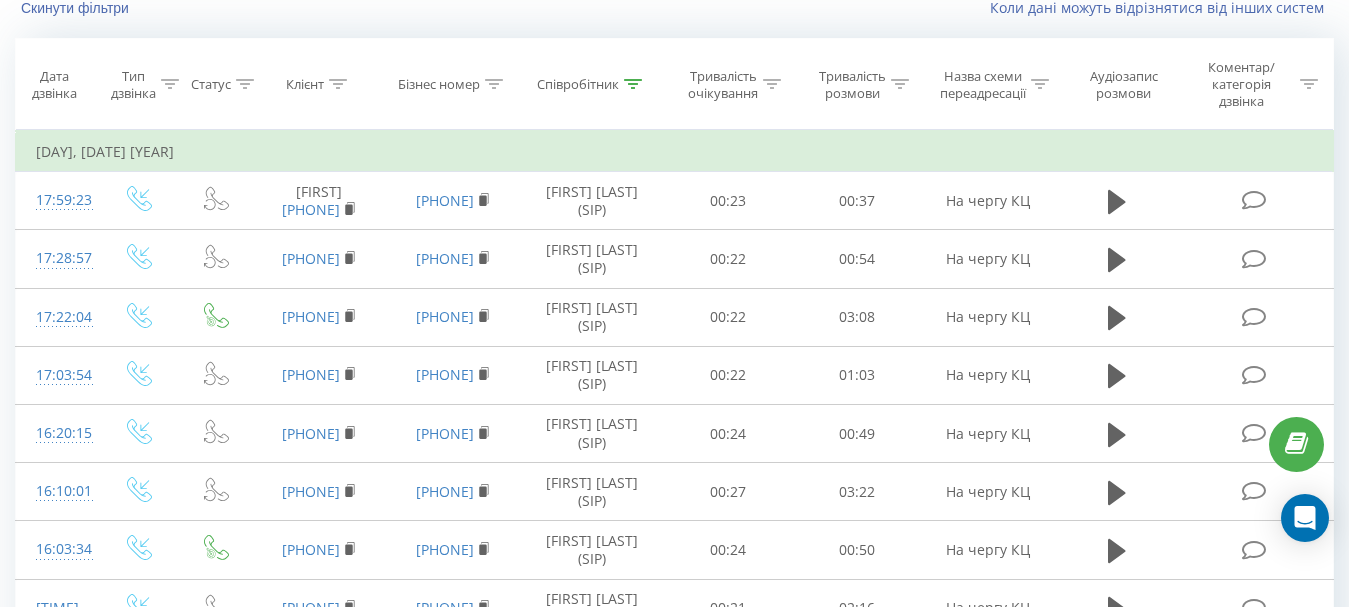 scroll, scrollTop: 100, scrollLeft: 0, axis: vertical 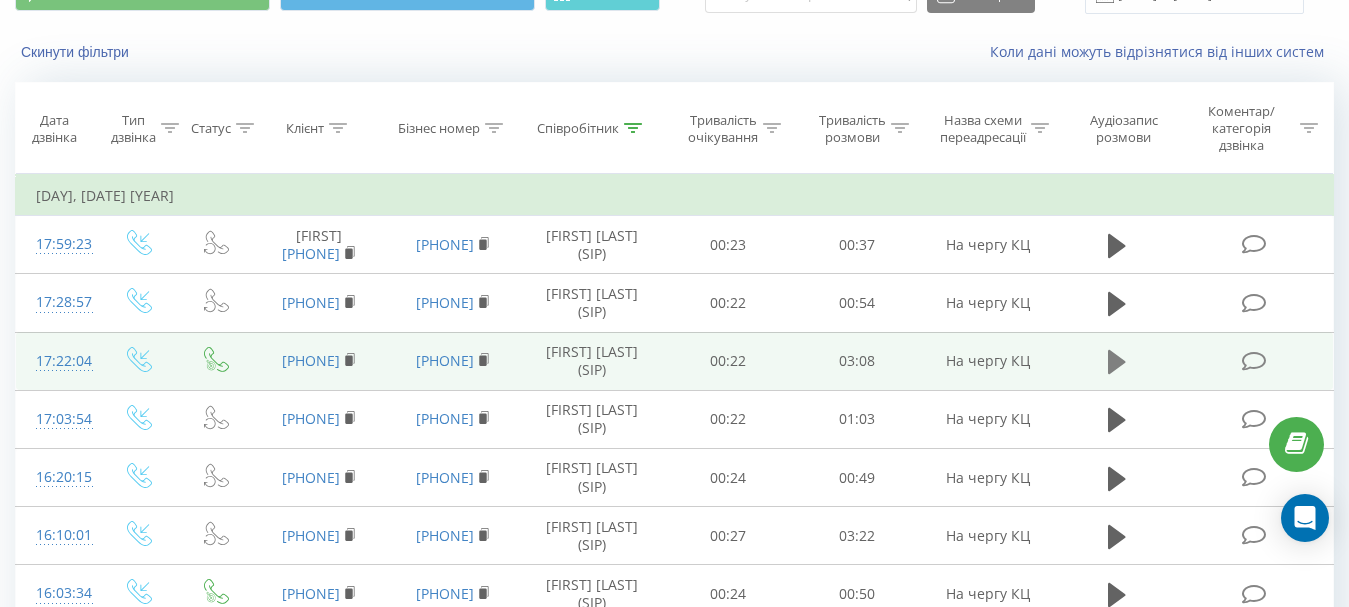 click 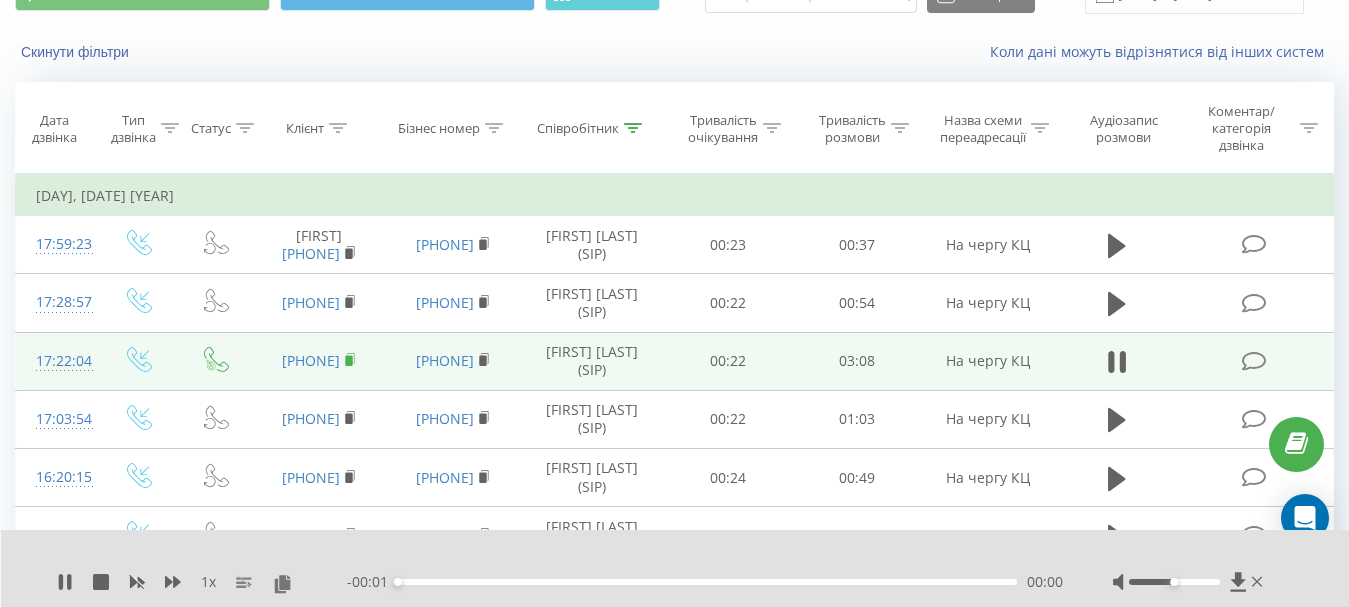 click 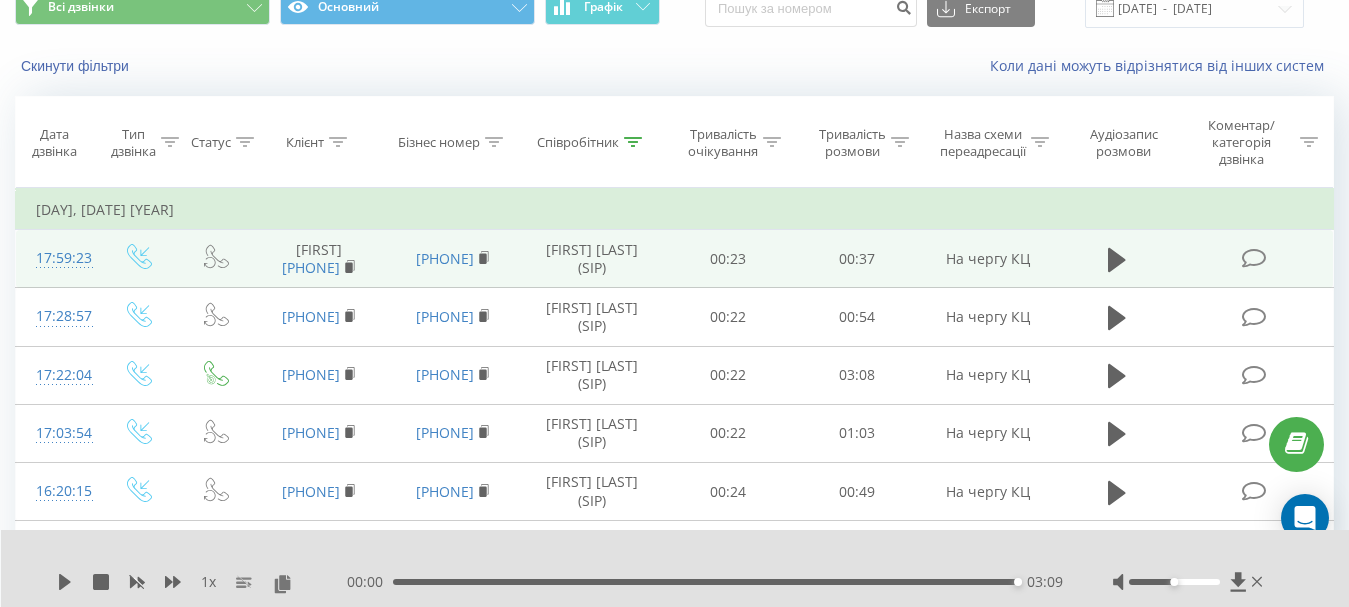 scroll, scrollTop: 0, scrollLeft: 0, axis: both 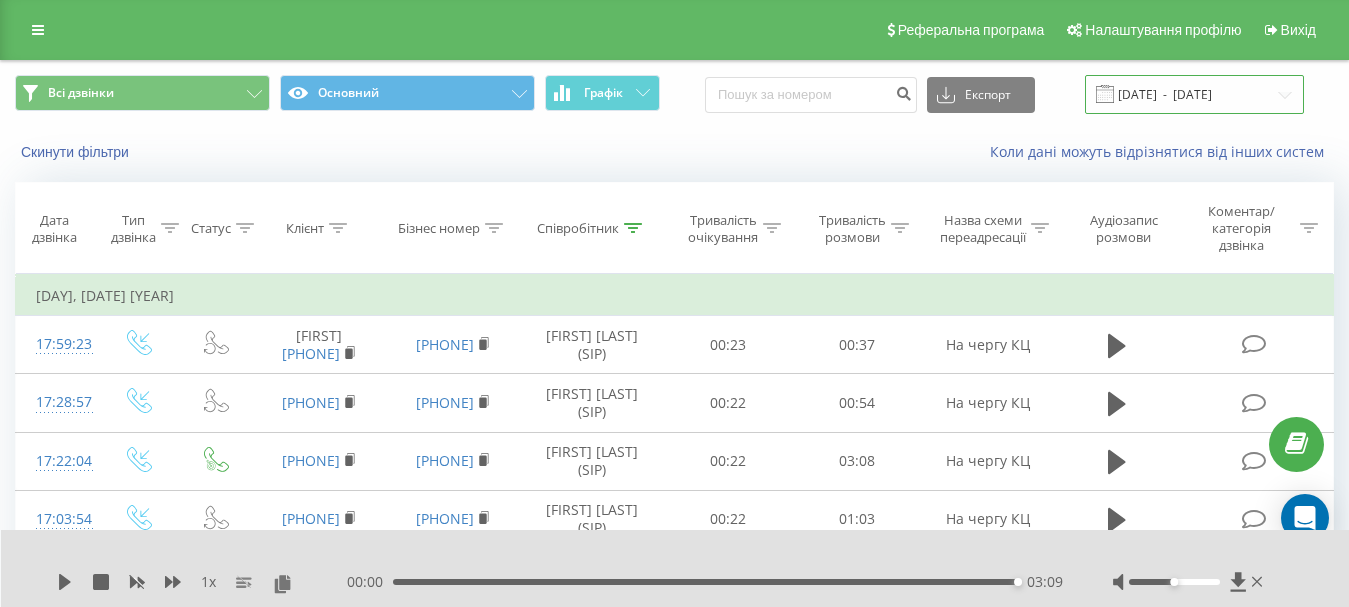 click on "[DATE]  -  [DATE]" at bounding box center (1194, 94) 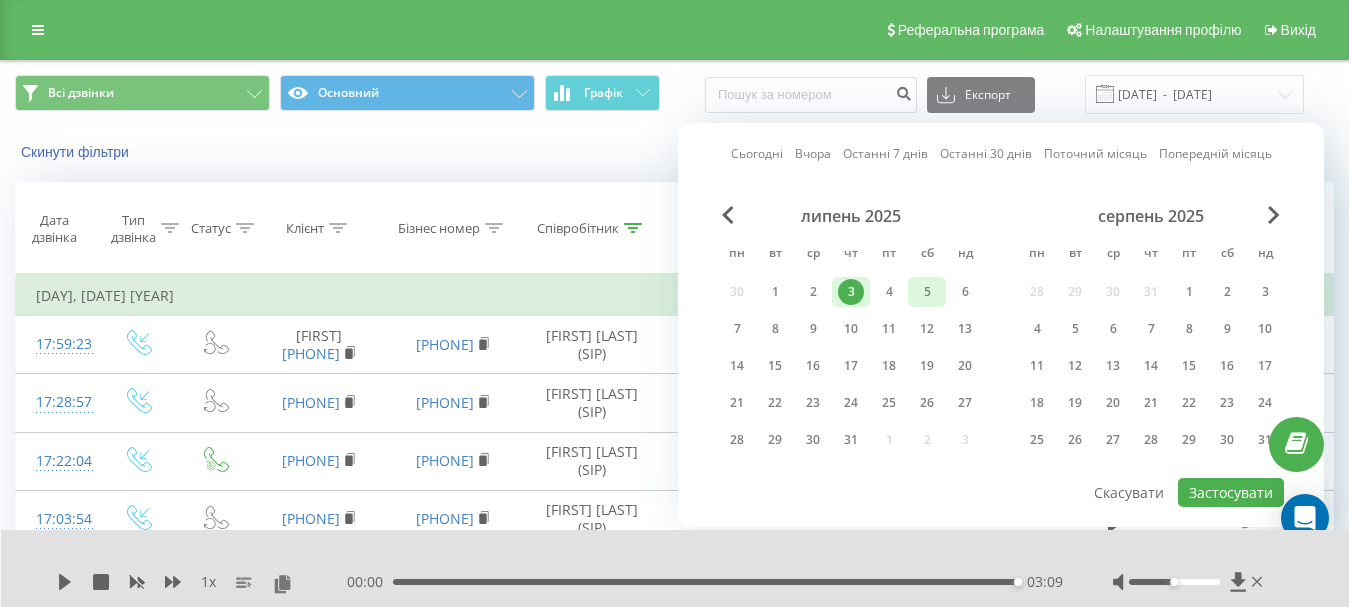 click on "5" at bounding box center [927, 292] 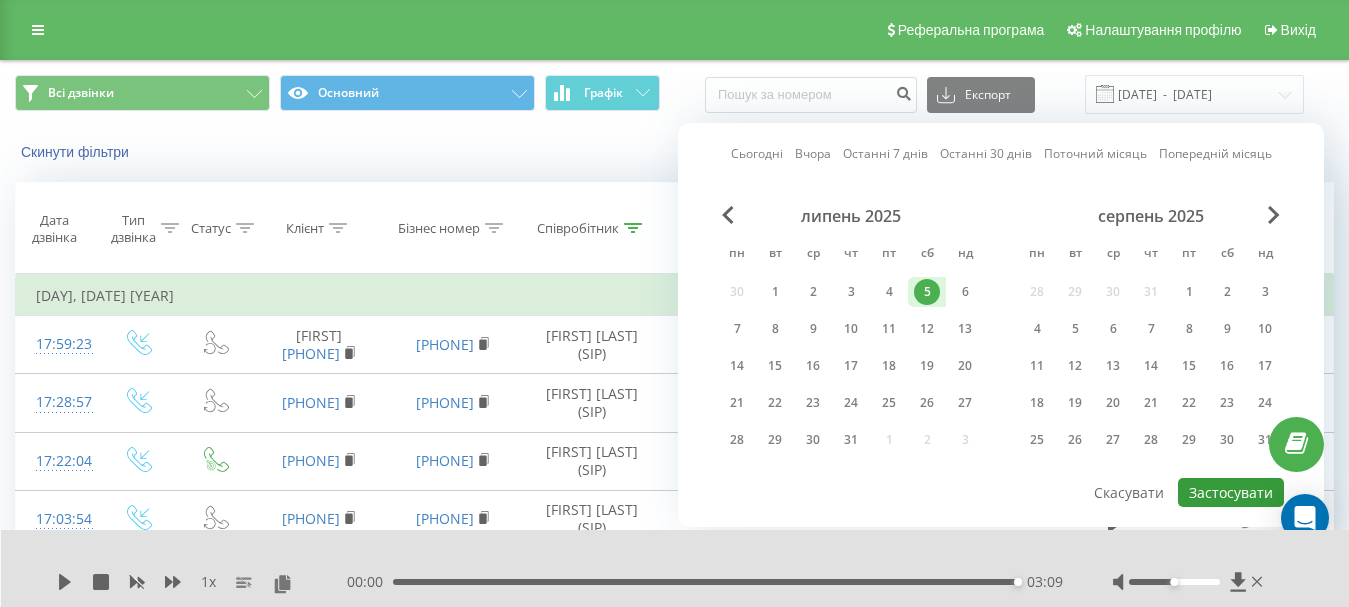 click on "Застосувати" at bounding box center [1231, 492] 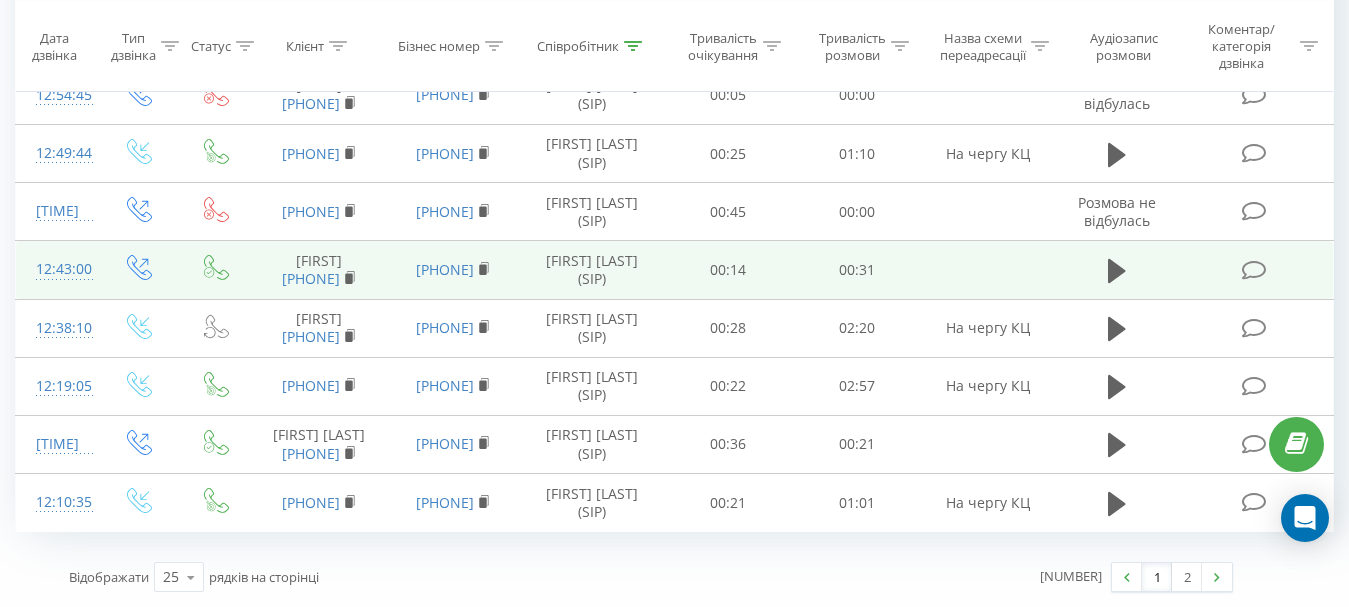 scroll, scrollTop: 1493, scrollLeft: 0, axis: vertical 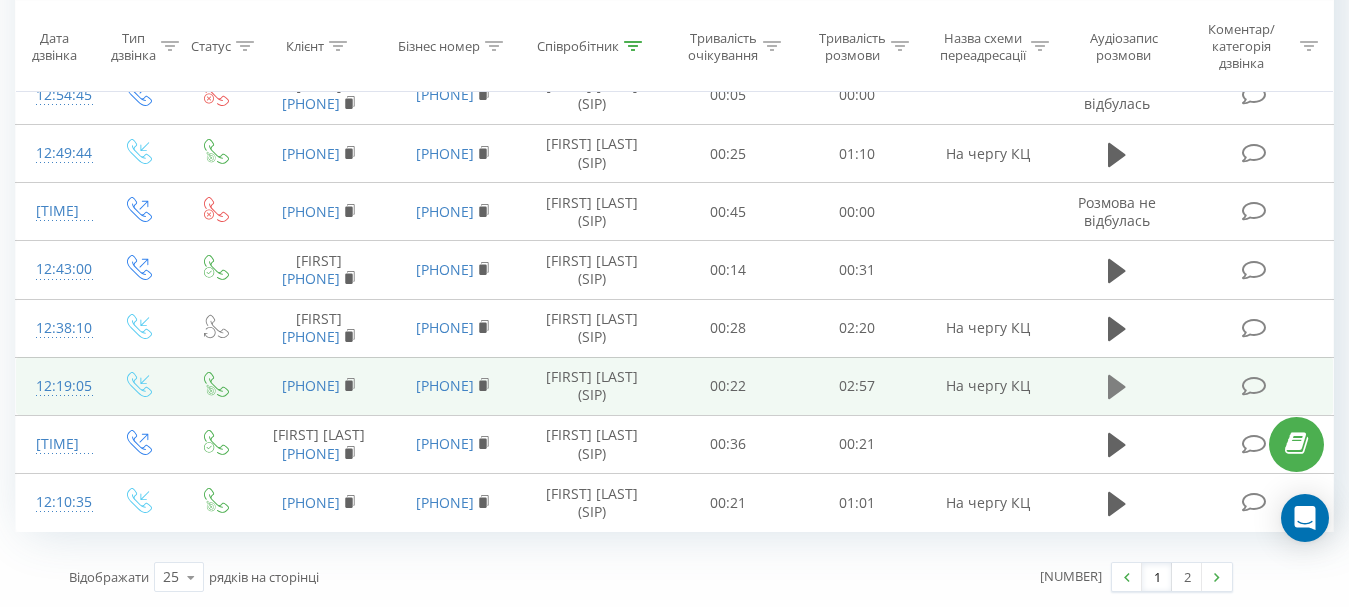 click 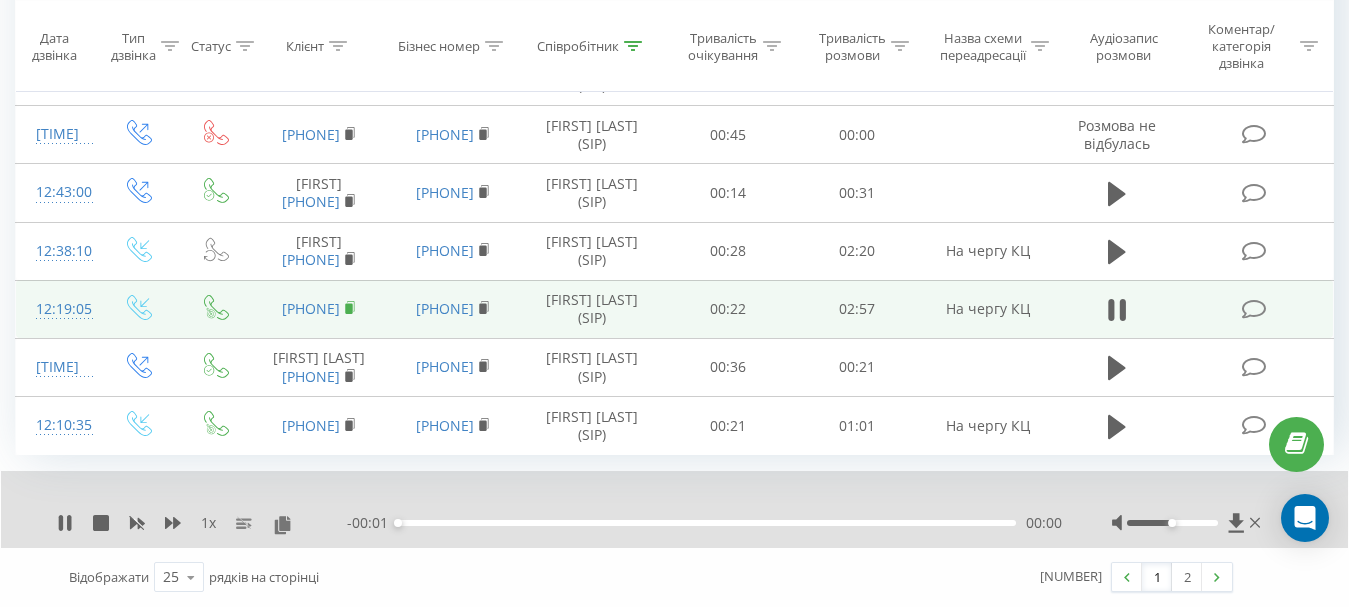 click 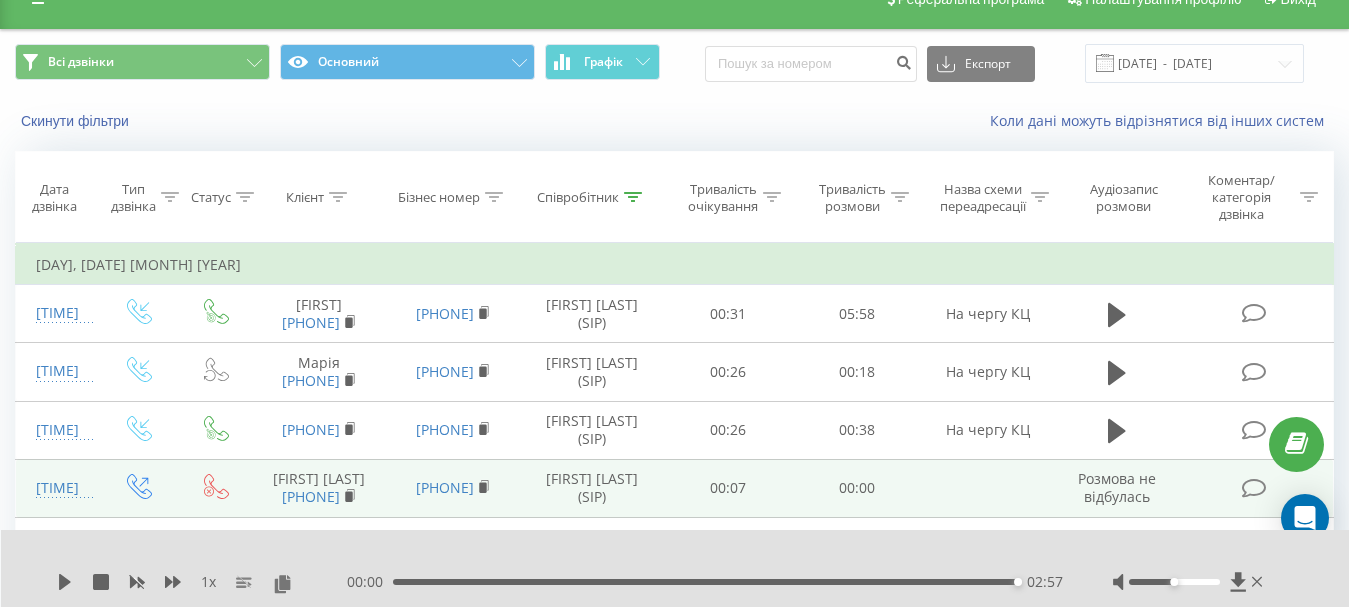 scroll, scrollTop: 0, scrollLeft: 0, axis: both 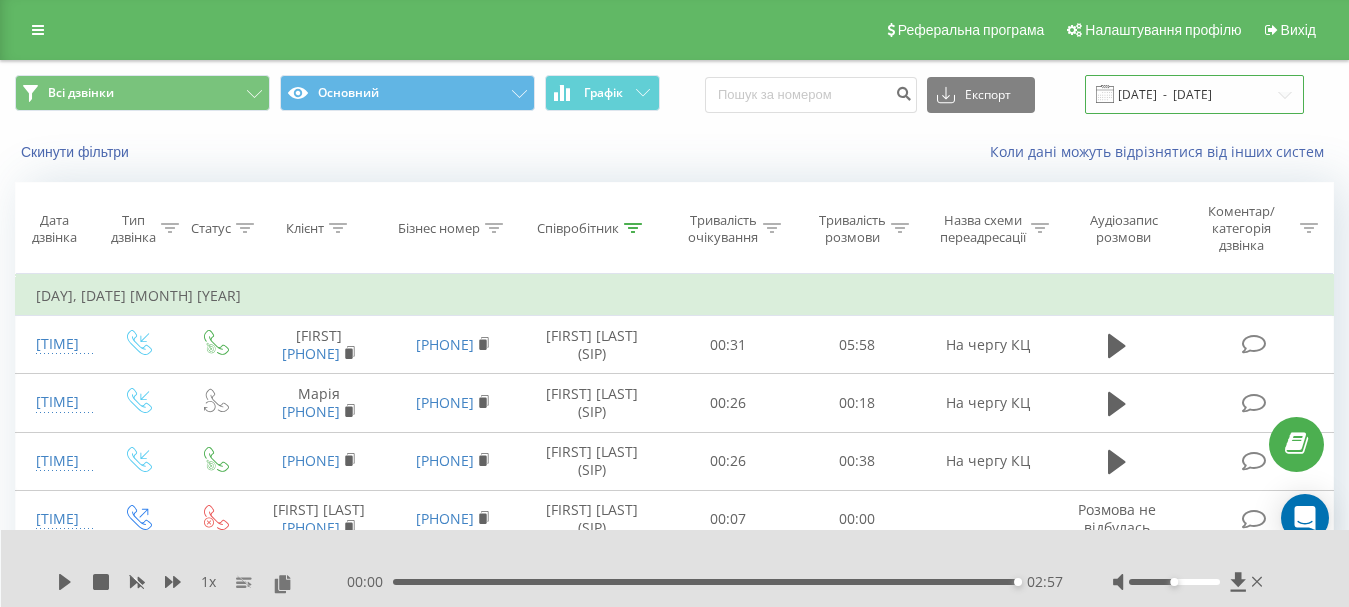 click on "[DATE]  -  [DATE]" at bounding box center [1194, 94] 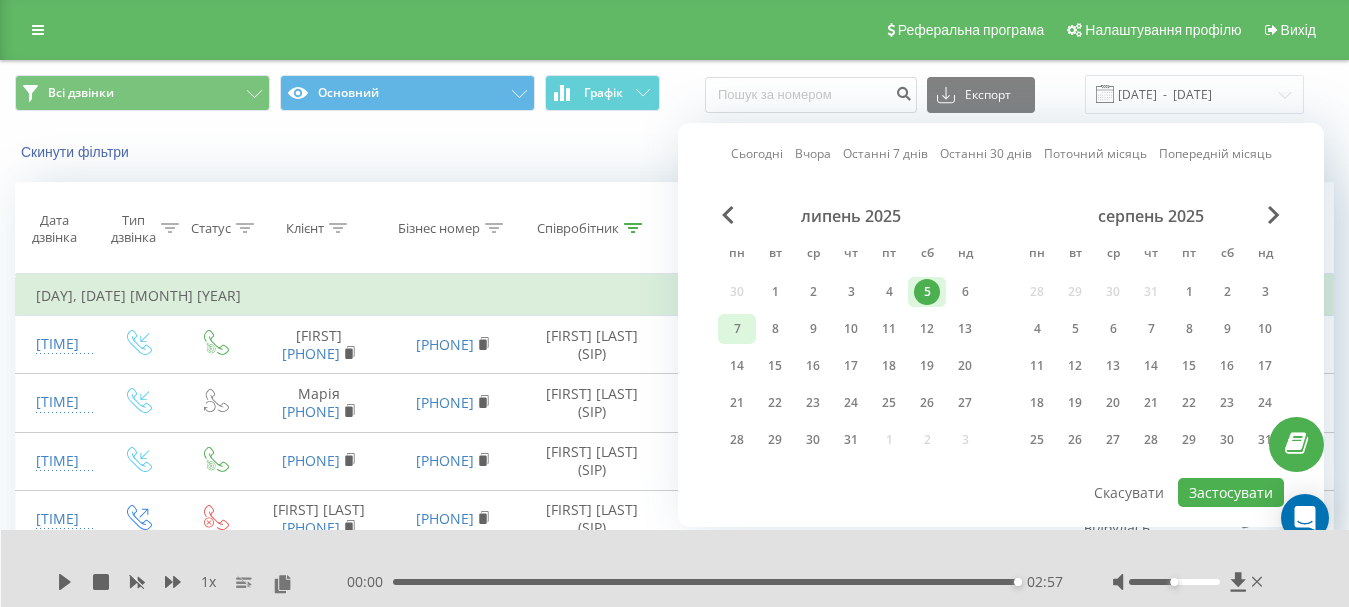 click on "7" at bounding box center [737, 329] 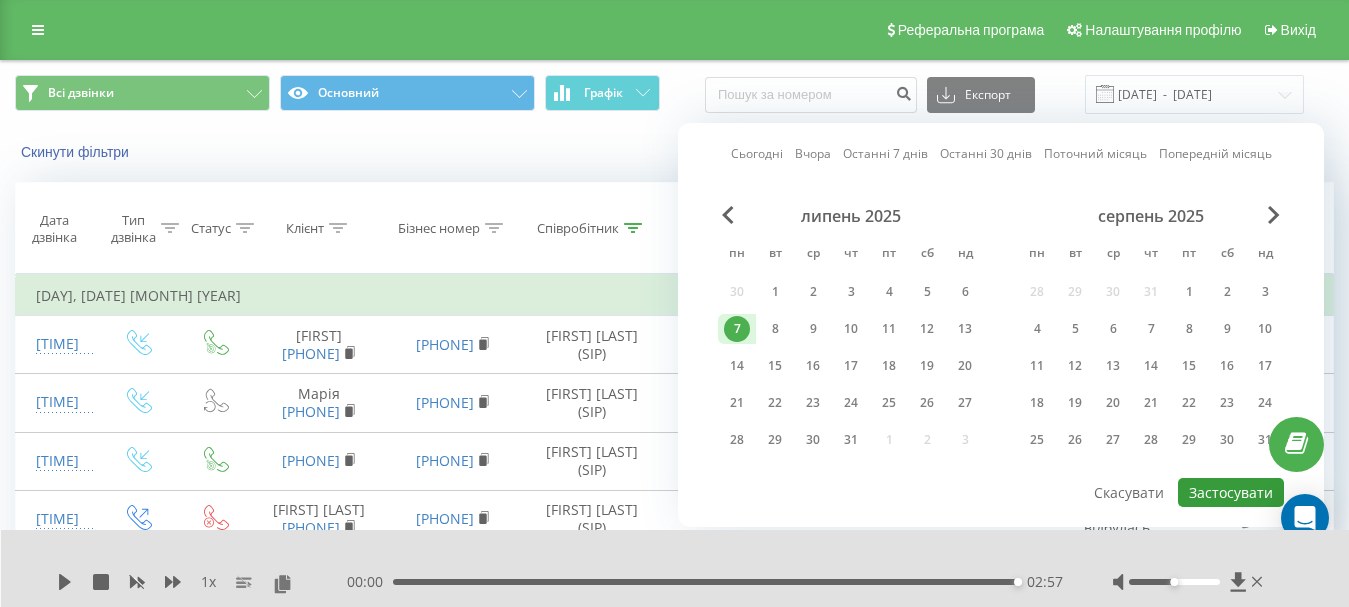 click on "Застосувати" at bounding box center [1231, 492] 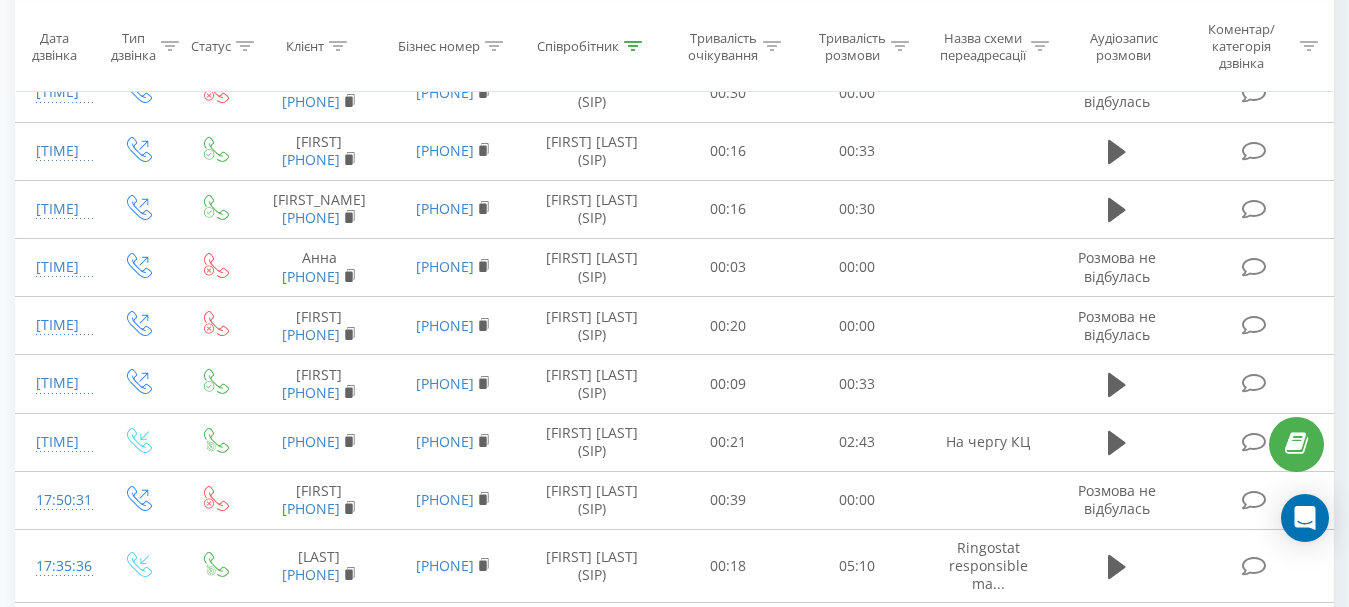 scroll, scrollTop: 200, scrollLeft: 0, axis: vertical 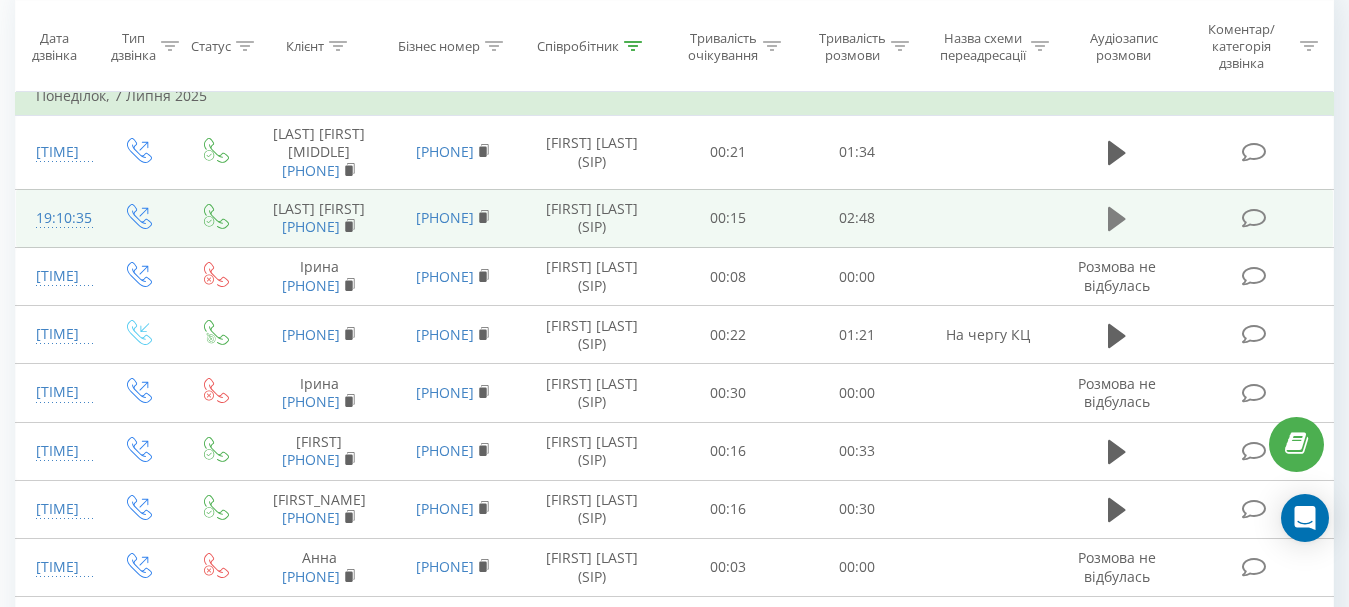 click 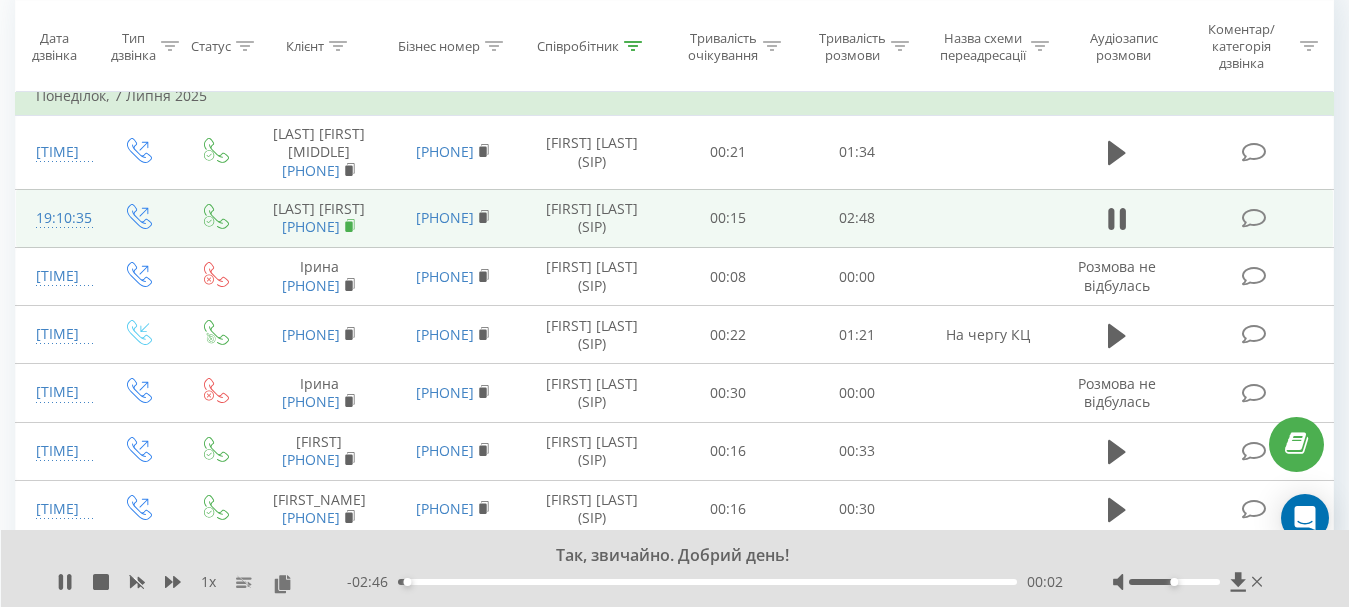 click 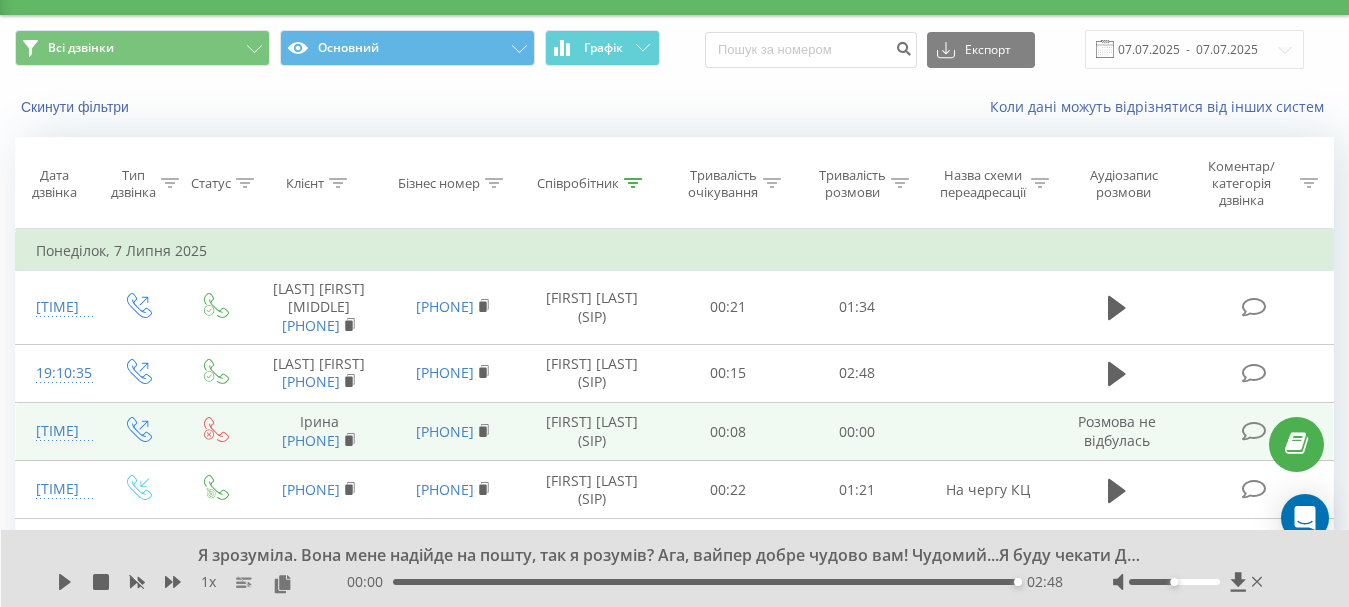 scroll, scrollTop: 0, scrollLeft: 0, axis: both 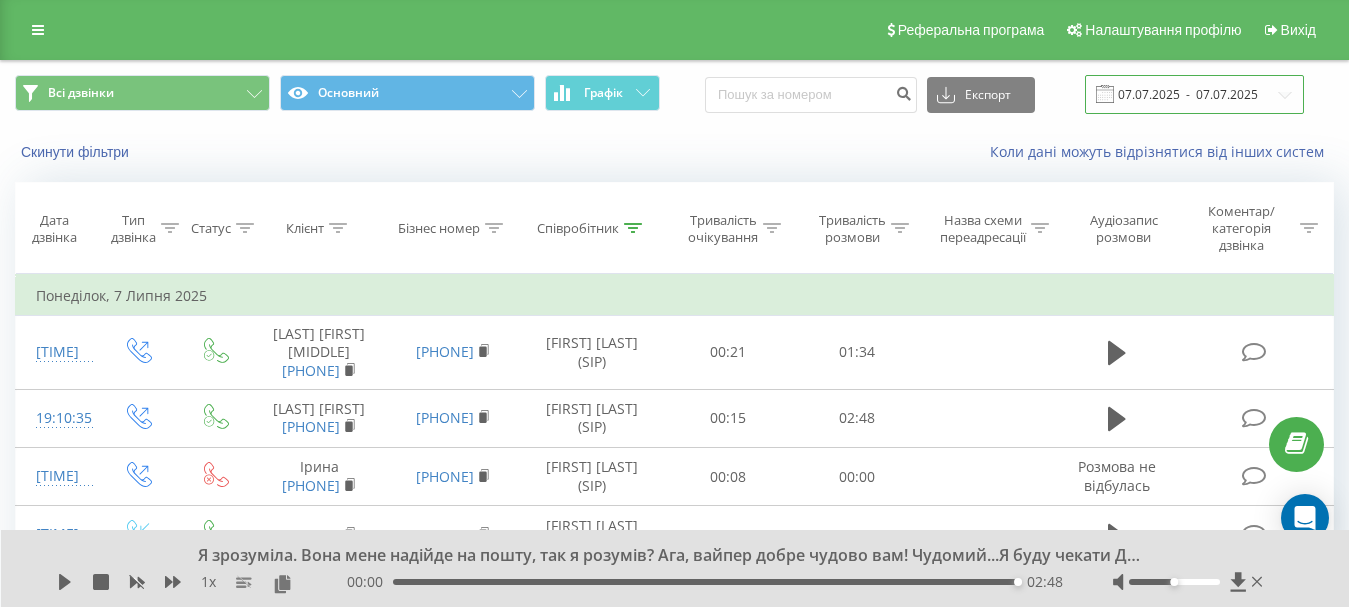 click on "07.07.2025  -  07.07.2025" at bounding box center (1194, 94) 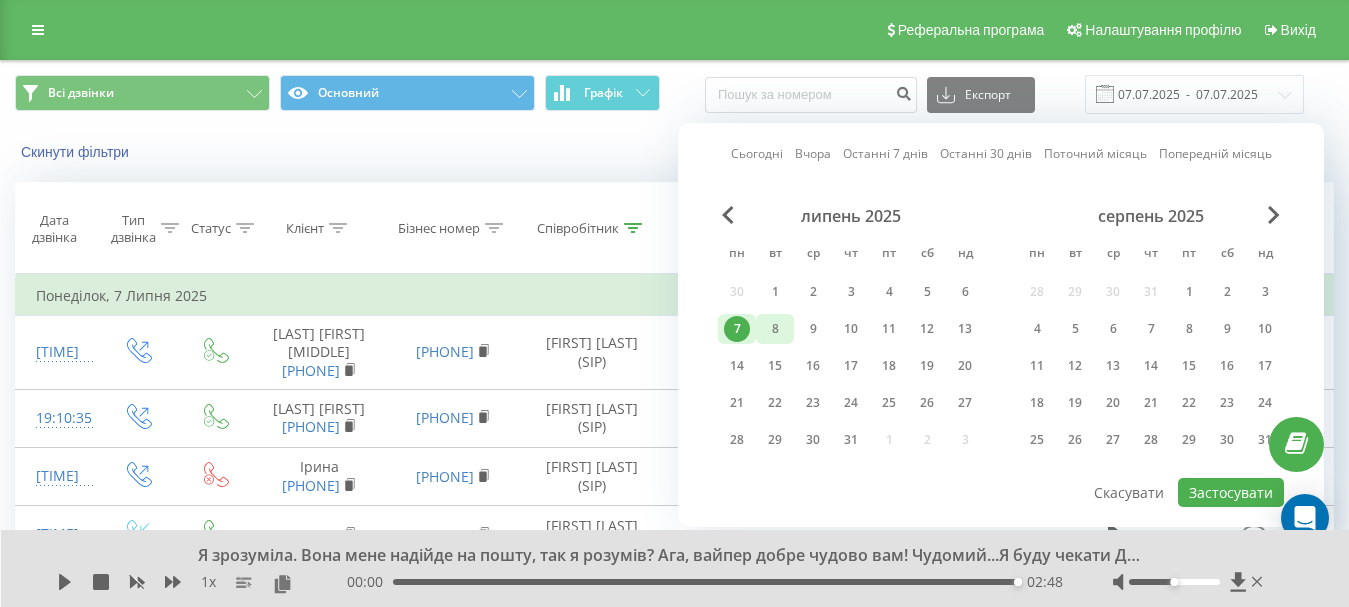 click on "8" at bounding box center [775, 329] 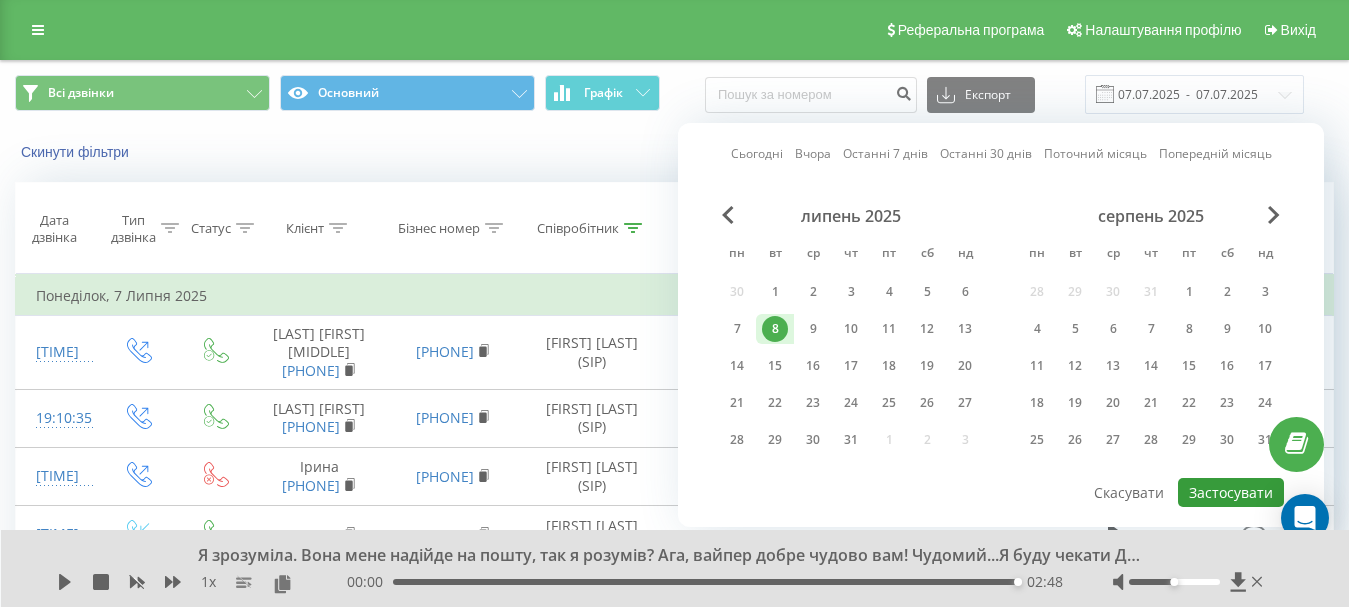 click on "Застосувати" at bounding box center [1231, 492] 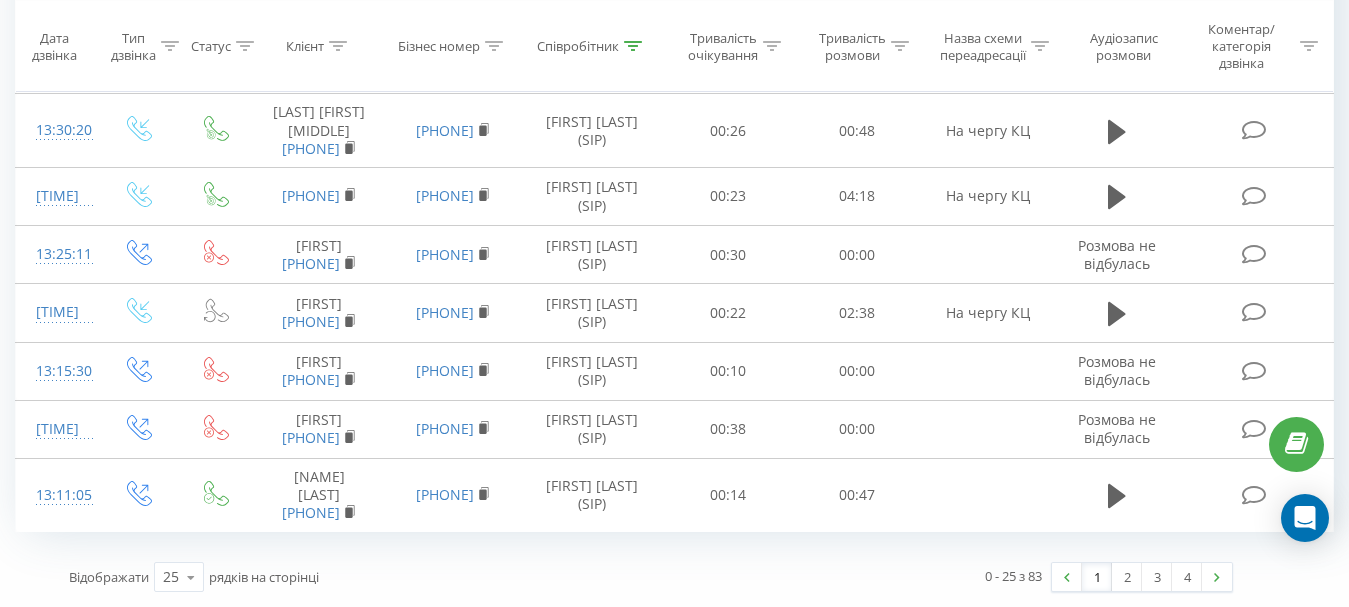 scroll, scrollTop: 1612, scrollLeft: 0, axis: vertical 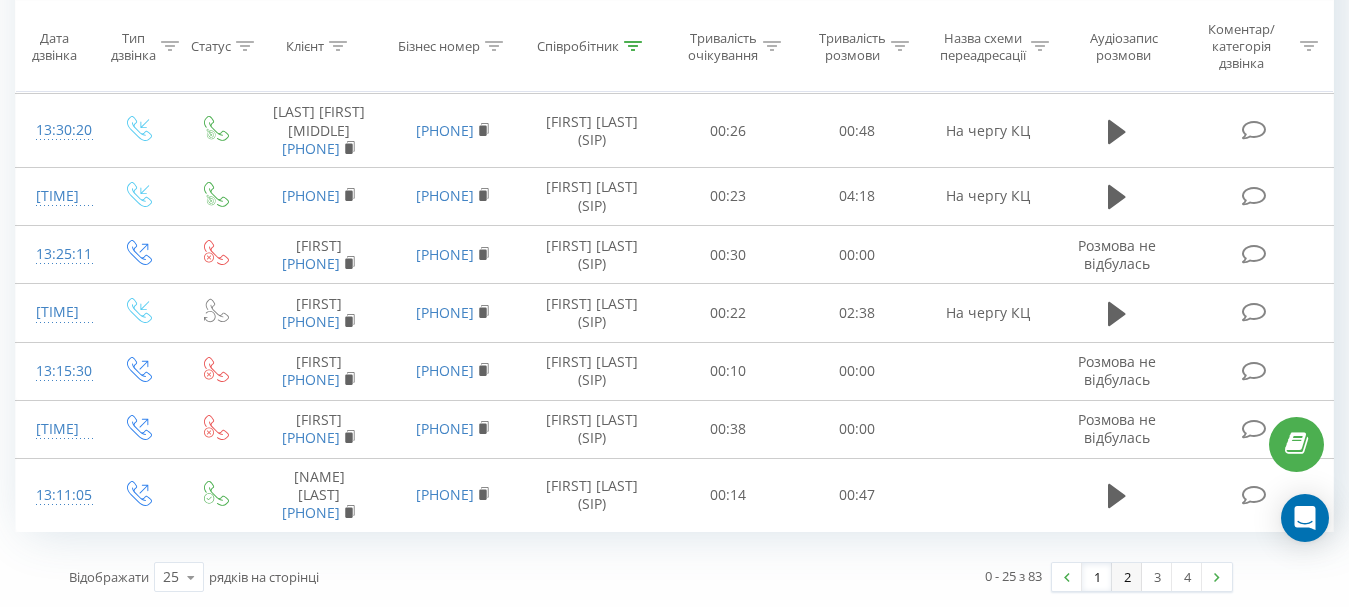 click on "2" at bounding box center [1127, 577] 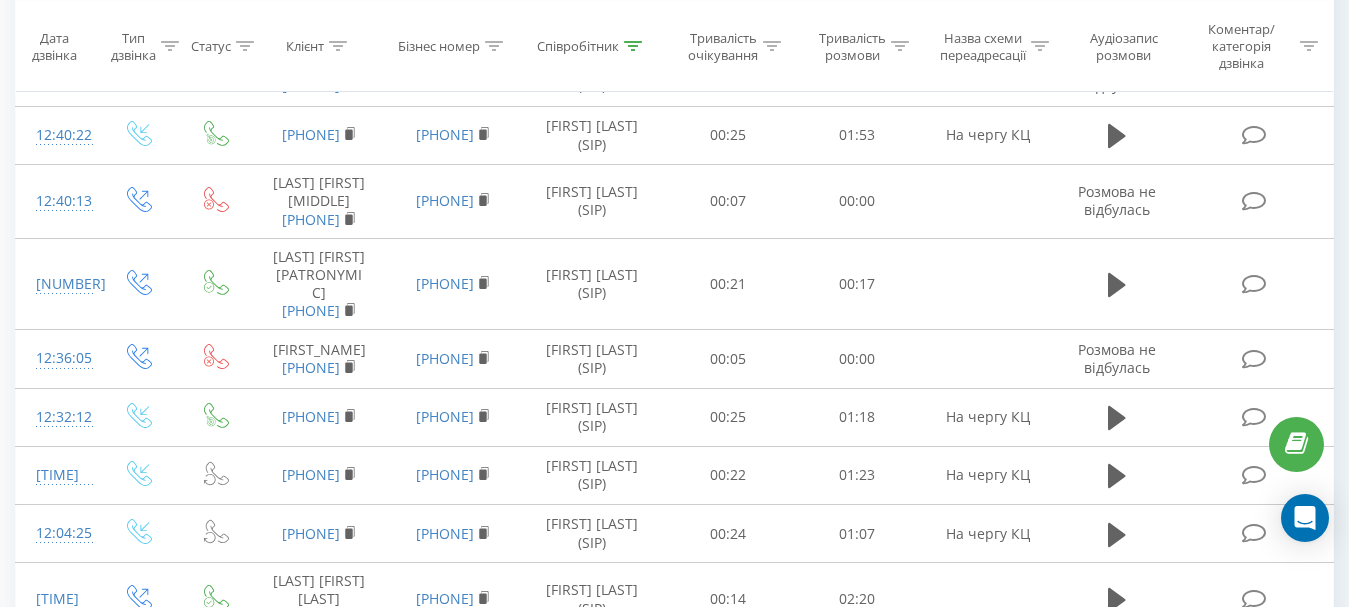 scroll, scrollTop: 832, scrollLeft: 0, axis: vertical 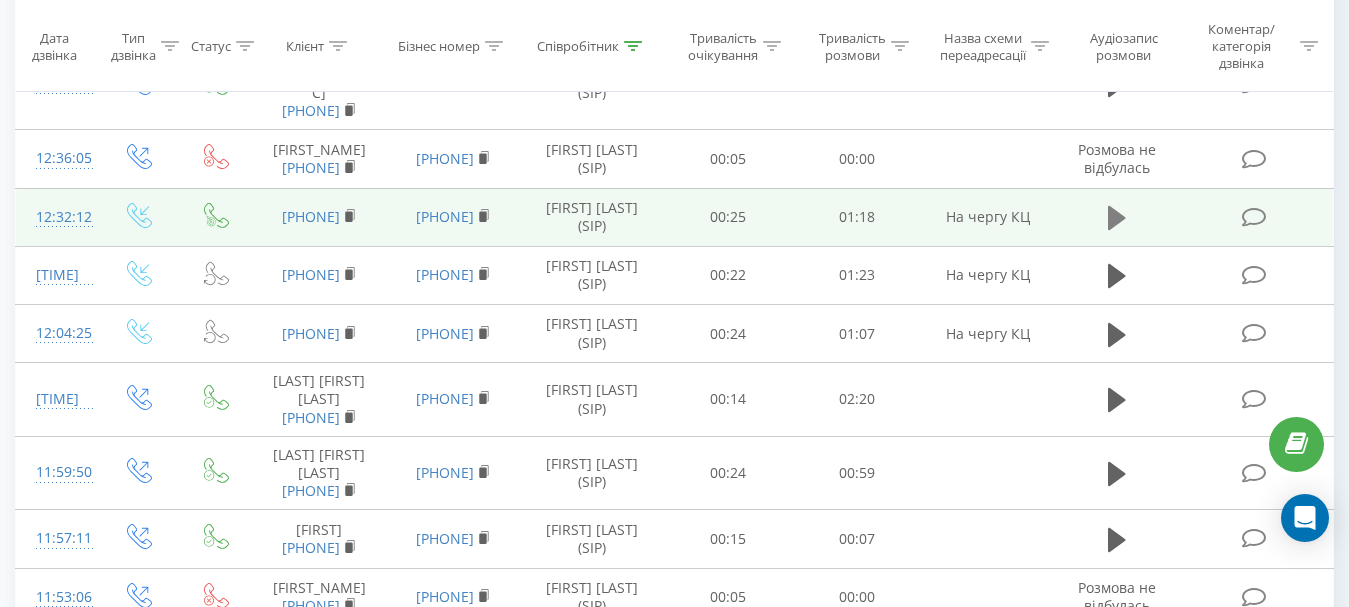 click 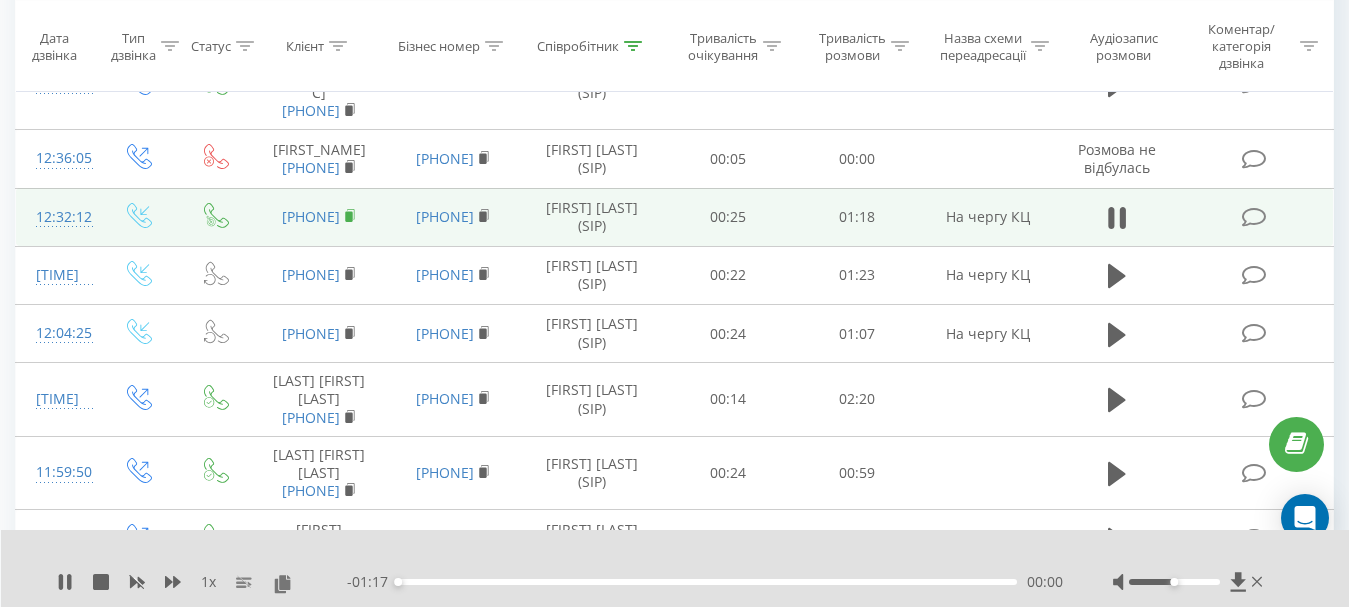 click 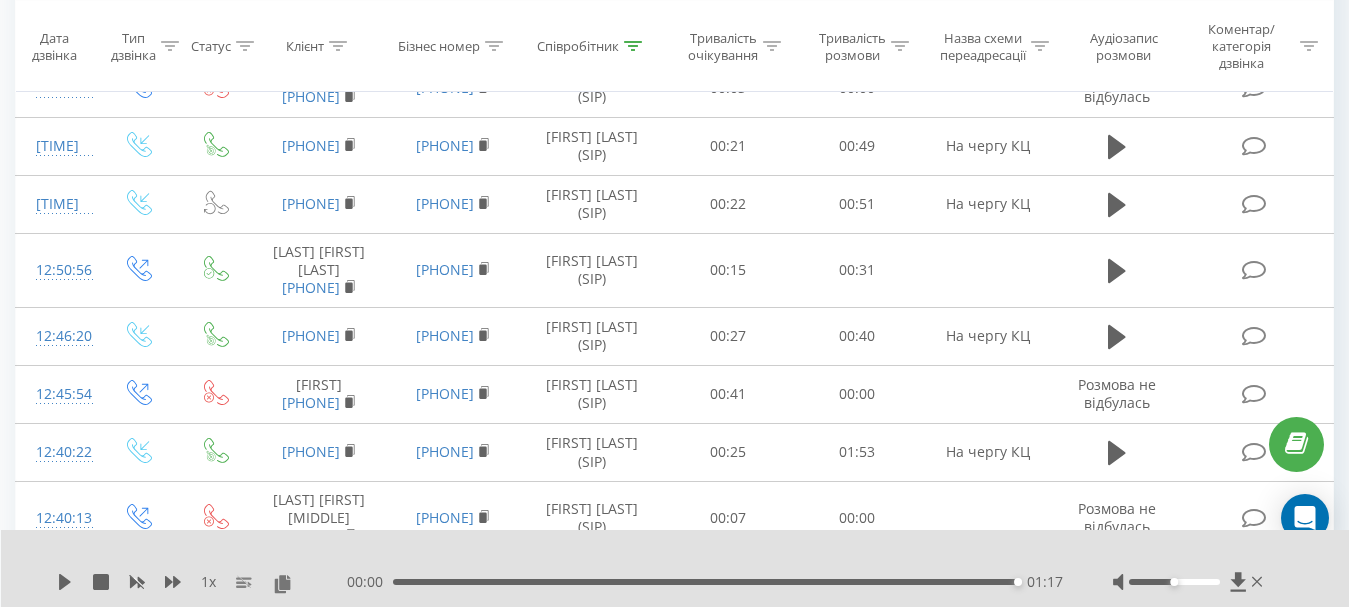 scroll, scrollTop: 0, scrollLeft: 0, axis: both 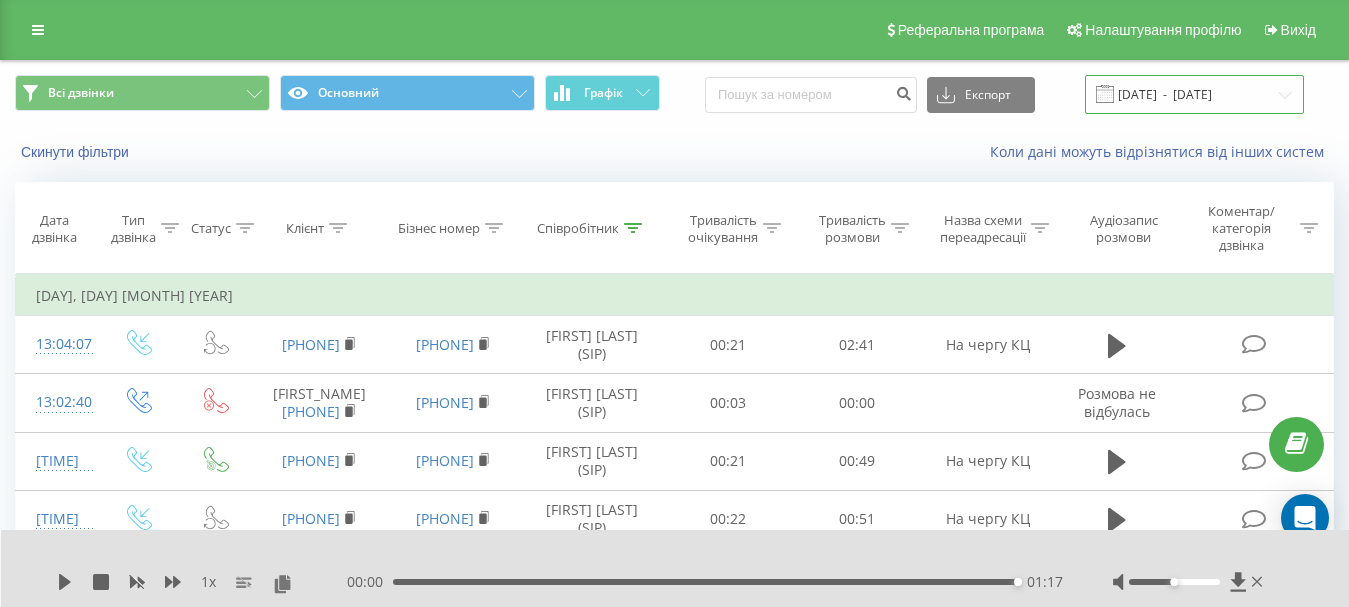 click on "[DATE]  -  [DATE]" at bounding box center [1194, 94] 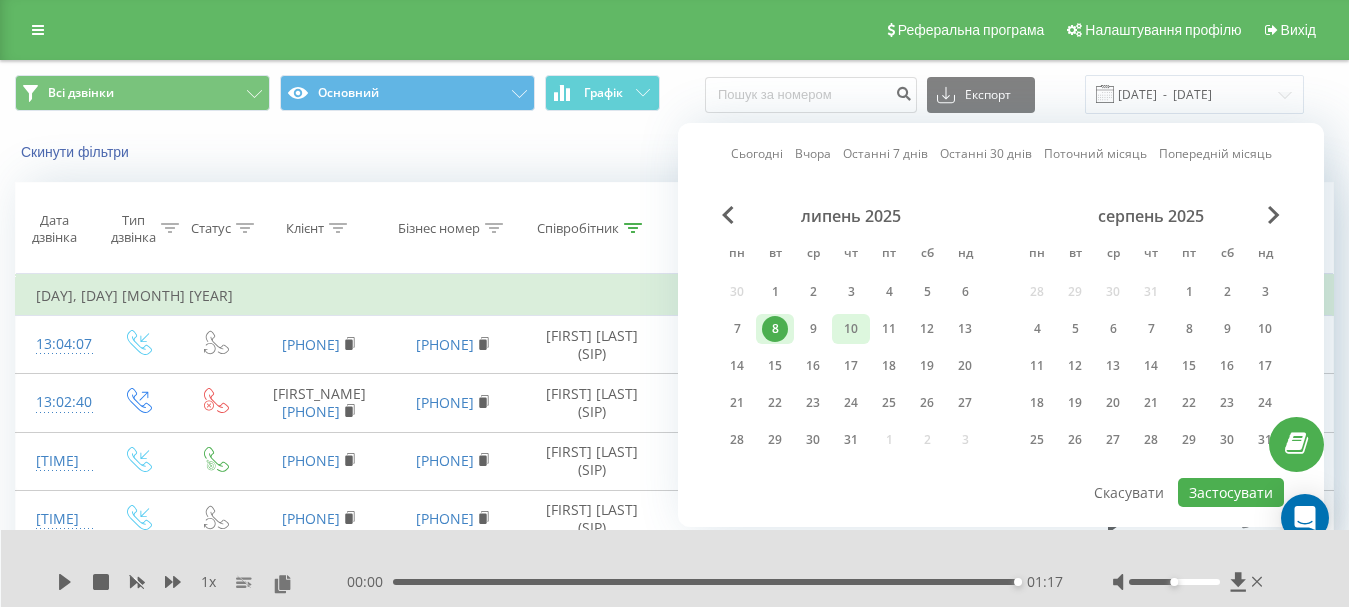 click on "10" at bounding box center [851, 329] 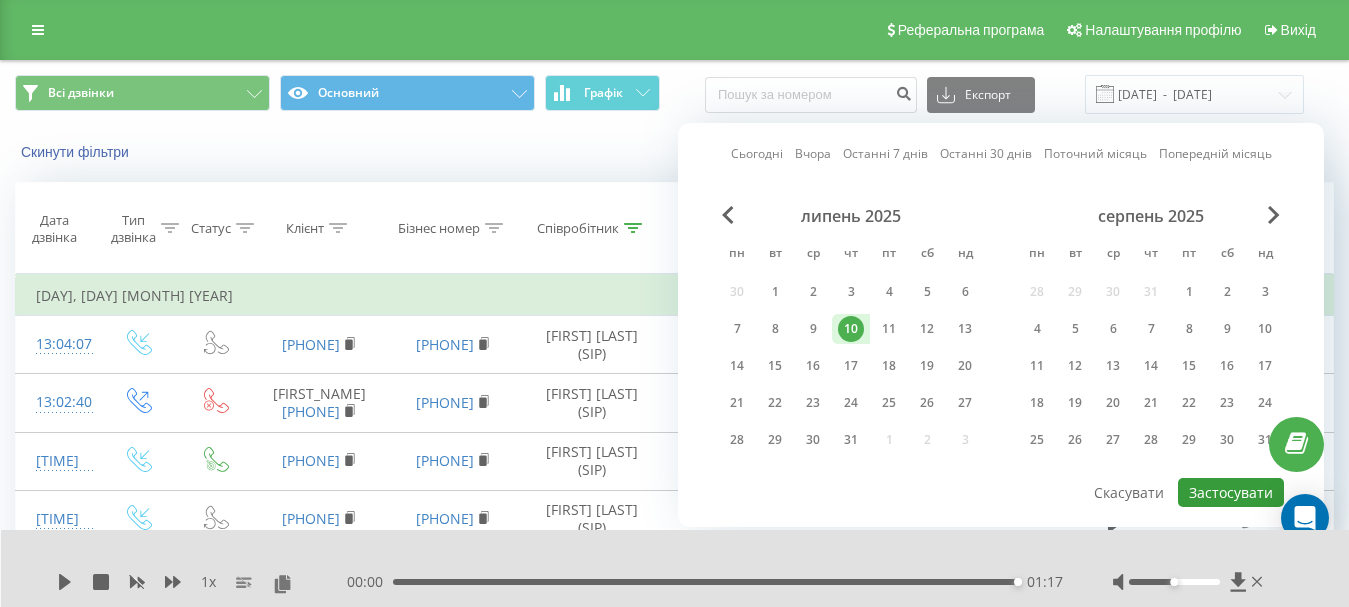 click on "Застосувати" at bounding box center [1231, 492] 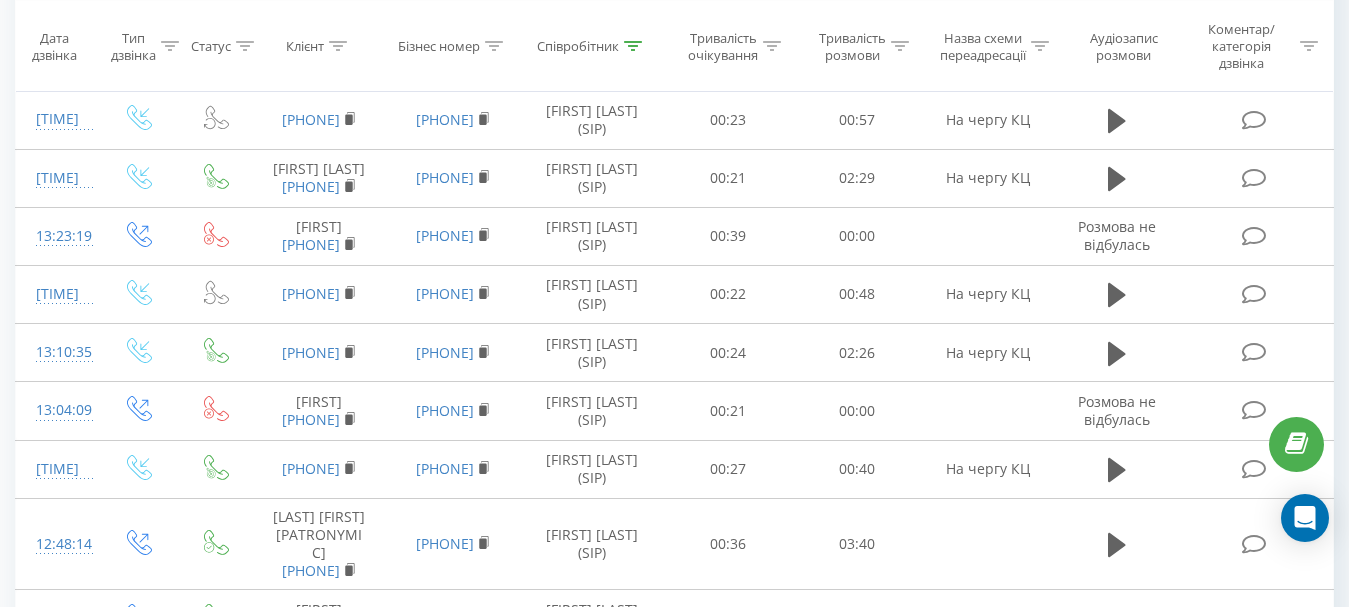 scroll, scrollTop: 1400, scrollLeft: 0, axis: vertical 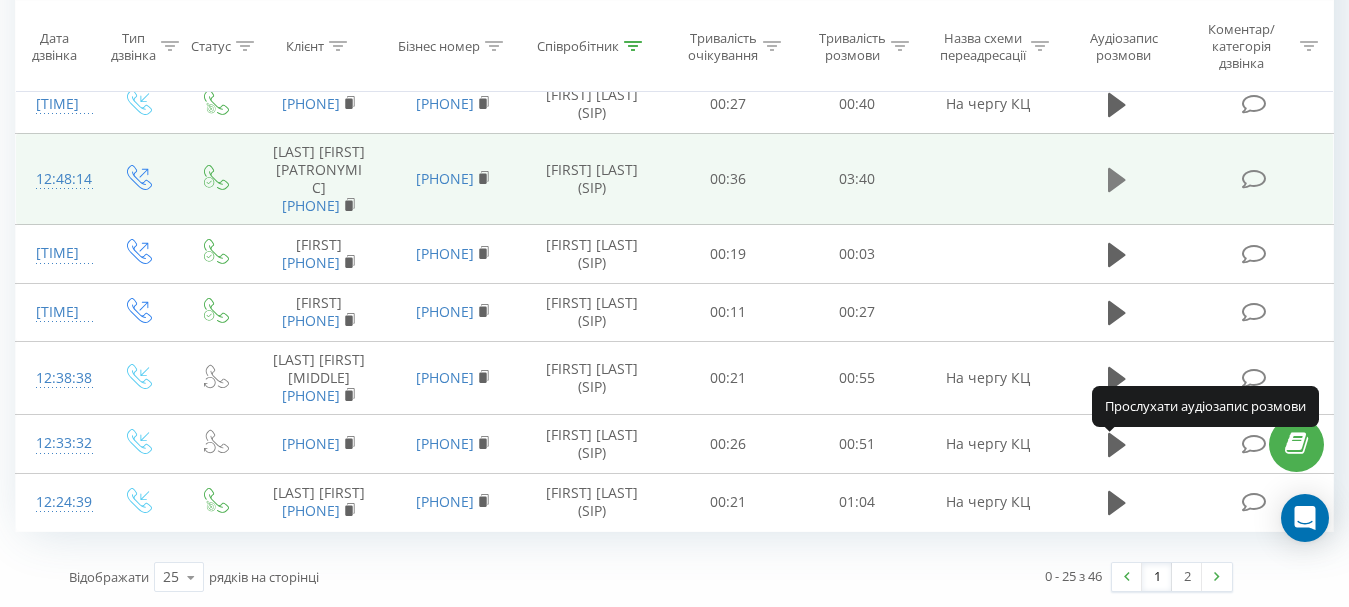click 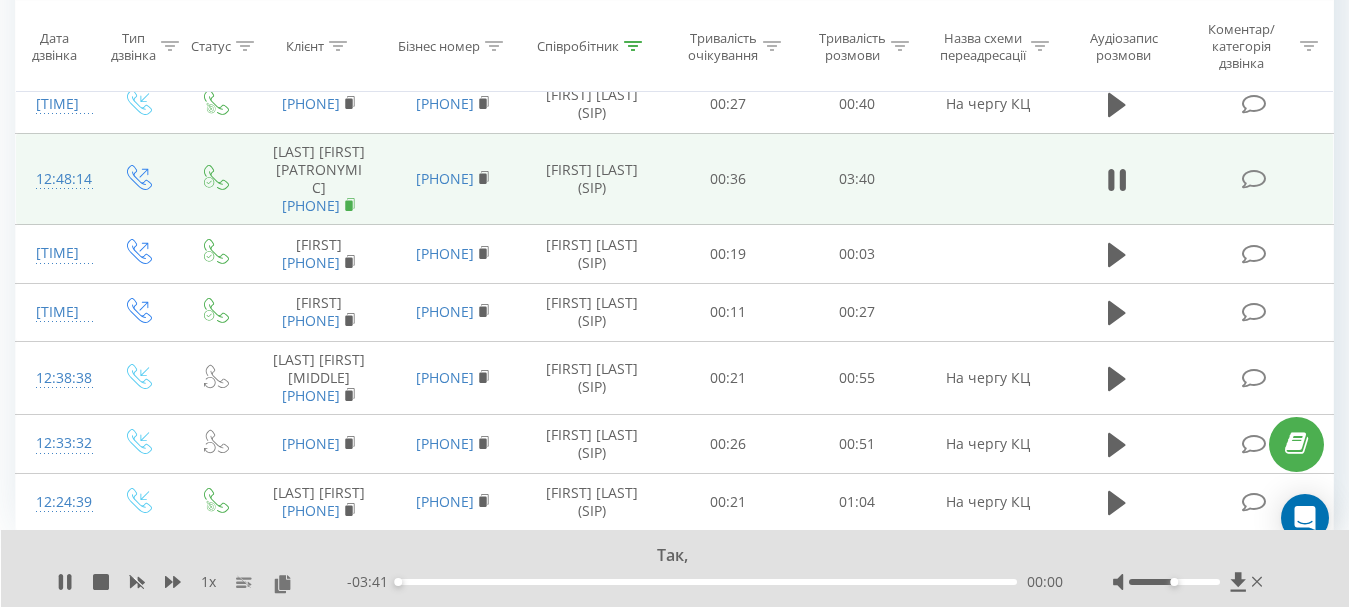 click 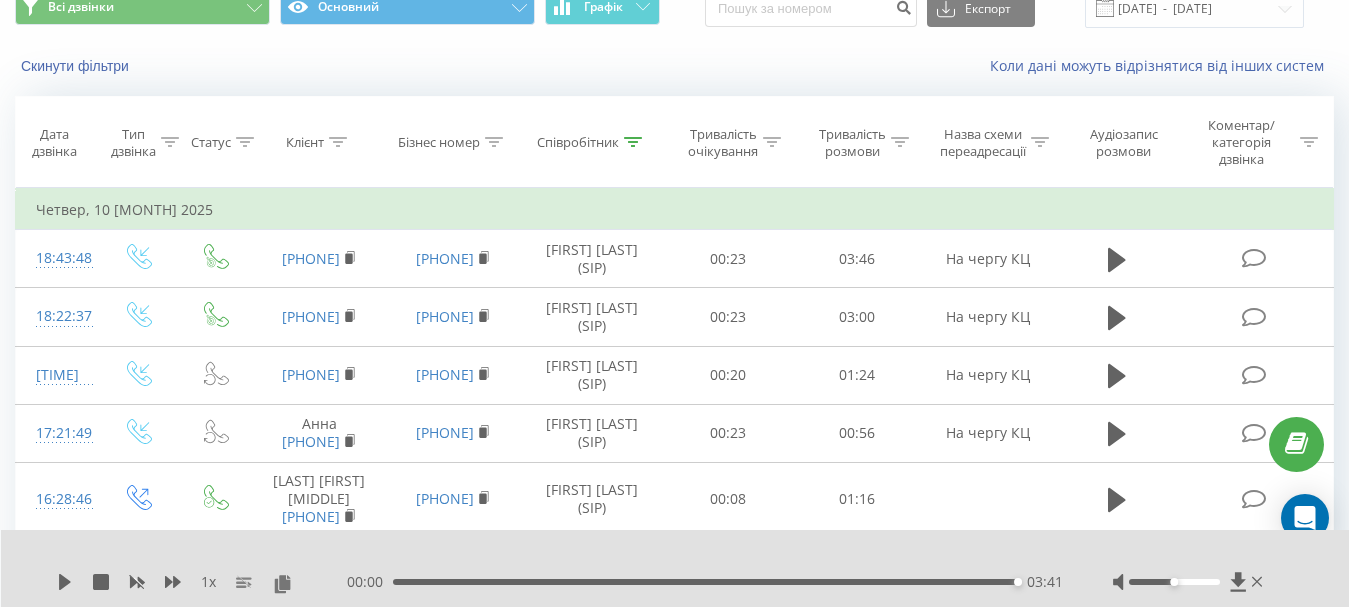 scroll, scrollTop: 0, scrollLeft: 0, axis: both 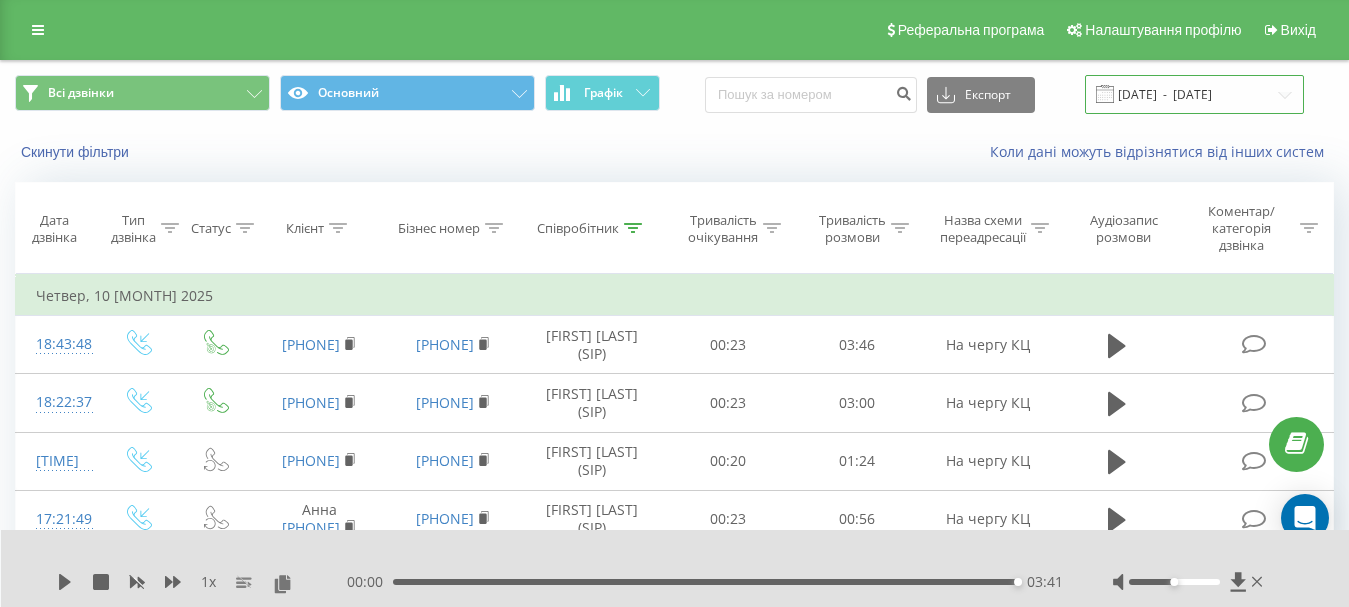 click on "[DATE]  -  [DATE]" at bounding box center [1194, 94] 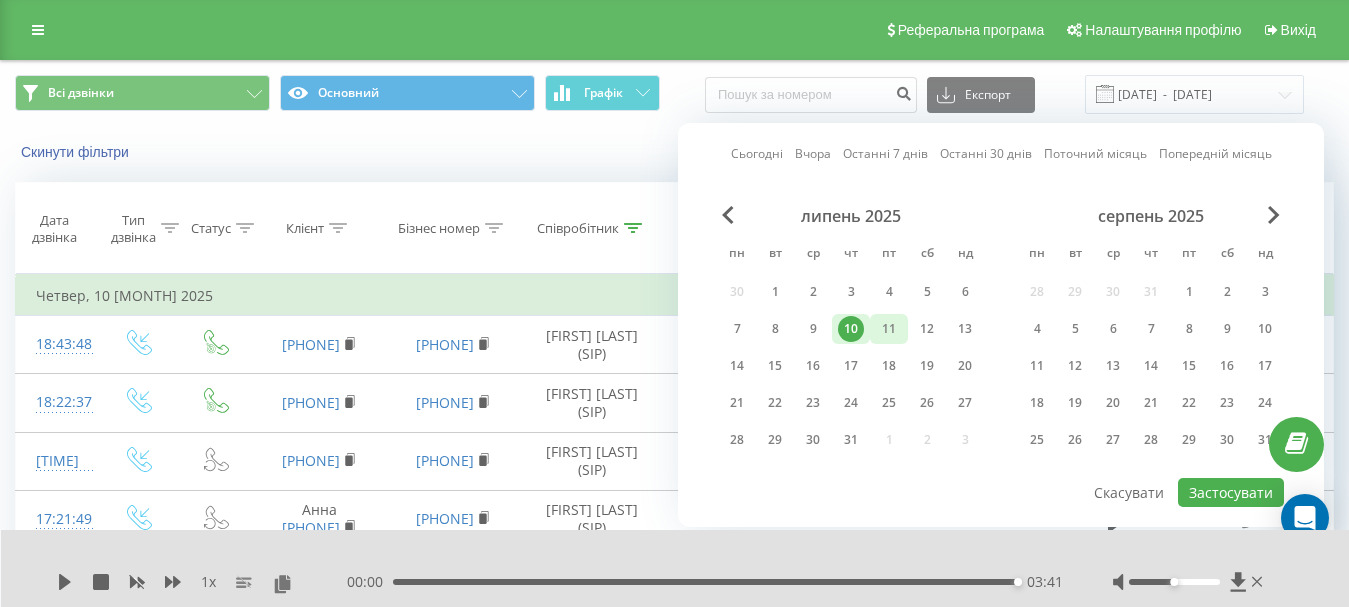 click on "11" at bounding box center [889, 329] 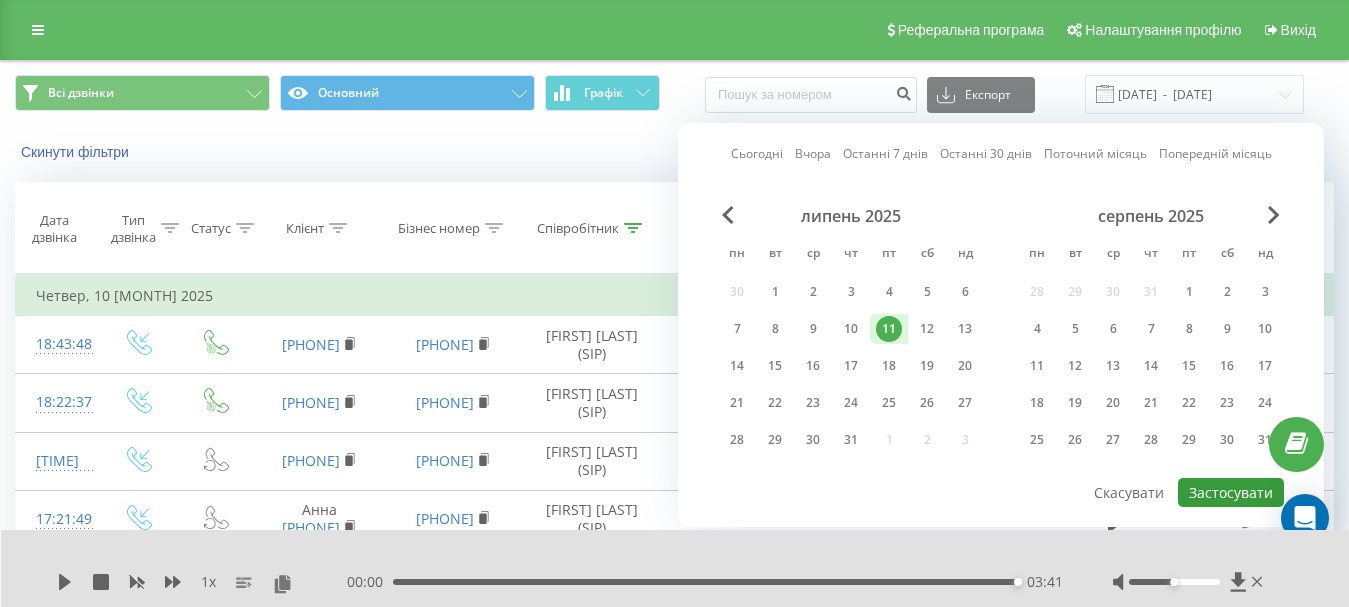 click on "Застосувати" at bounding box center [1231, 492] 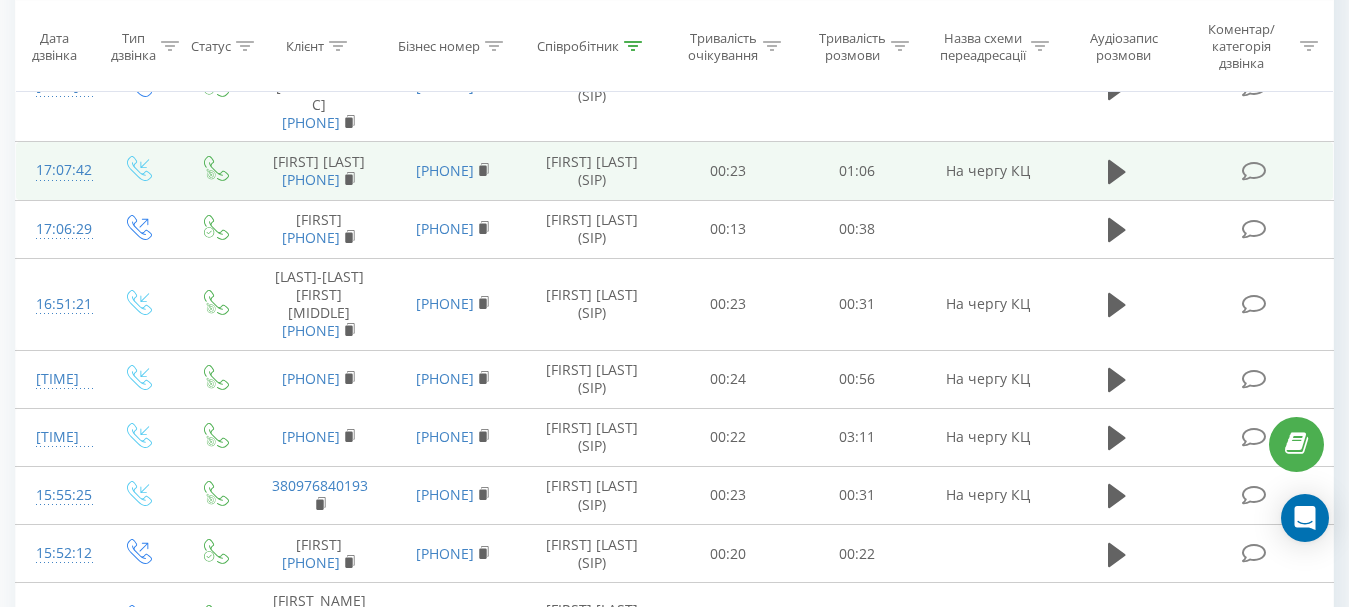 scroll, scrollTop: 1300, scrollLeft: 0, axis: vertical 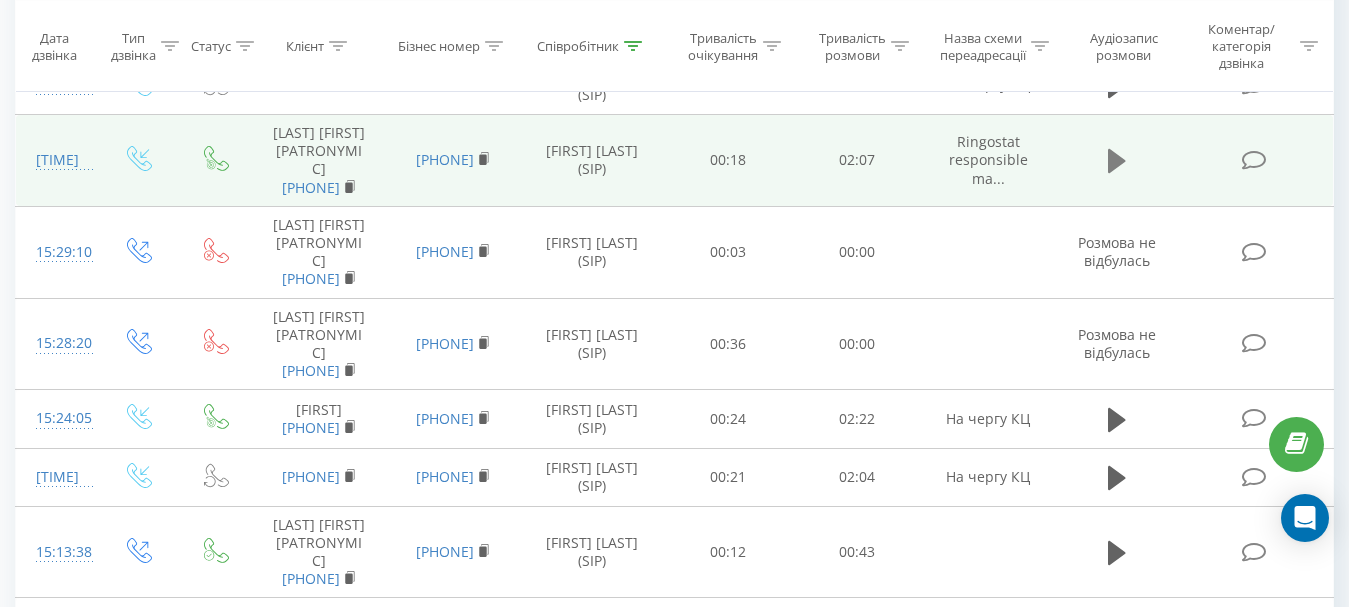 click 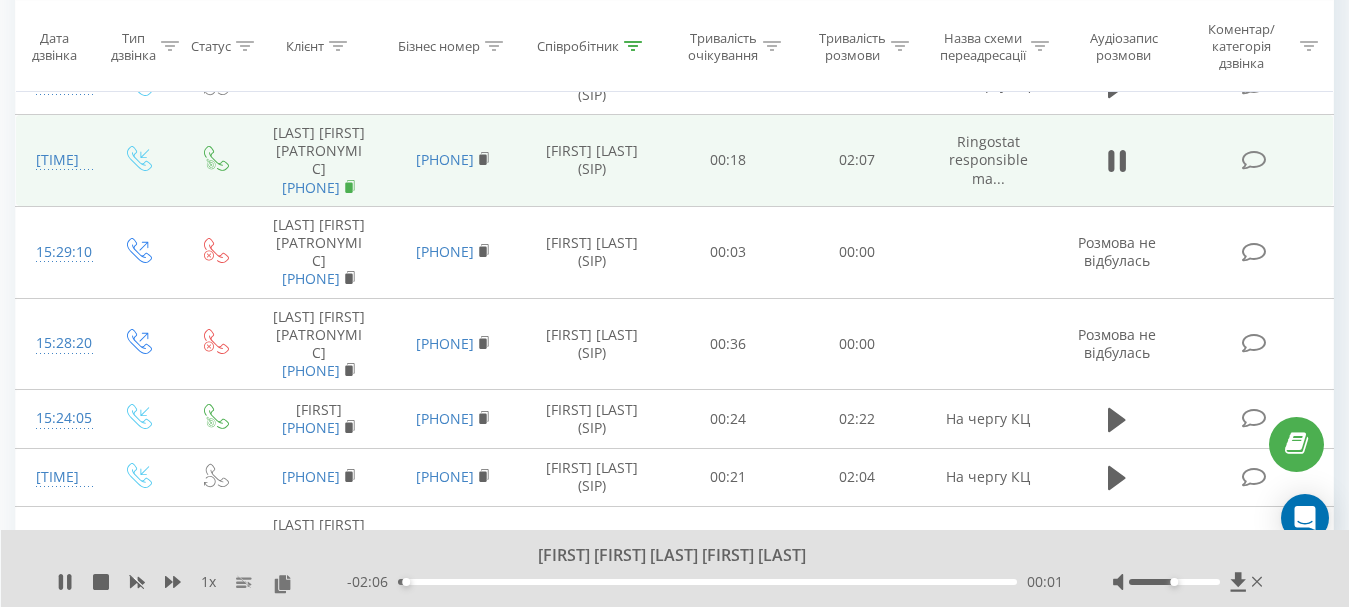 click 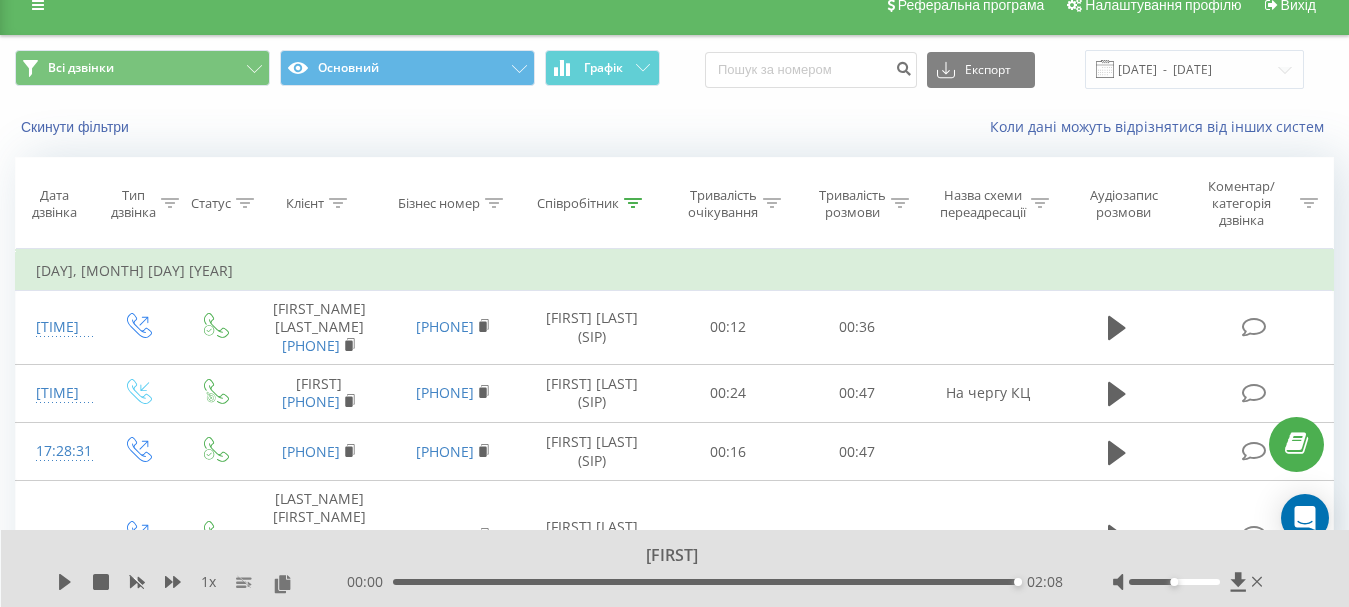 scroll, scrollTop: 0, scrollLeft: 0, axis: both 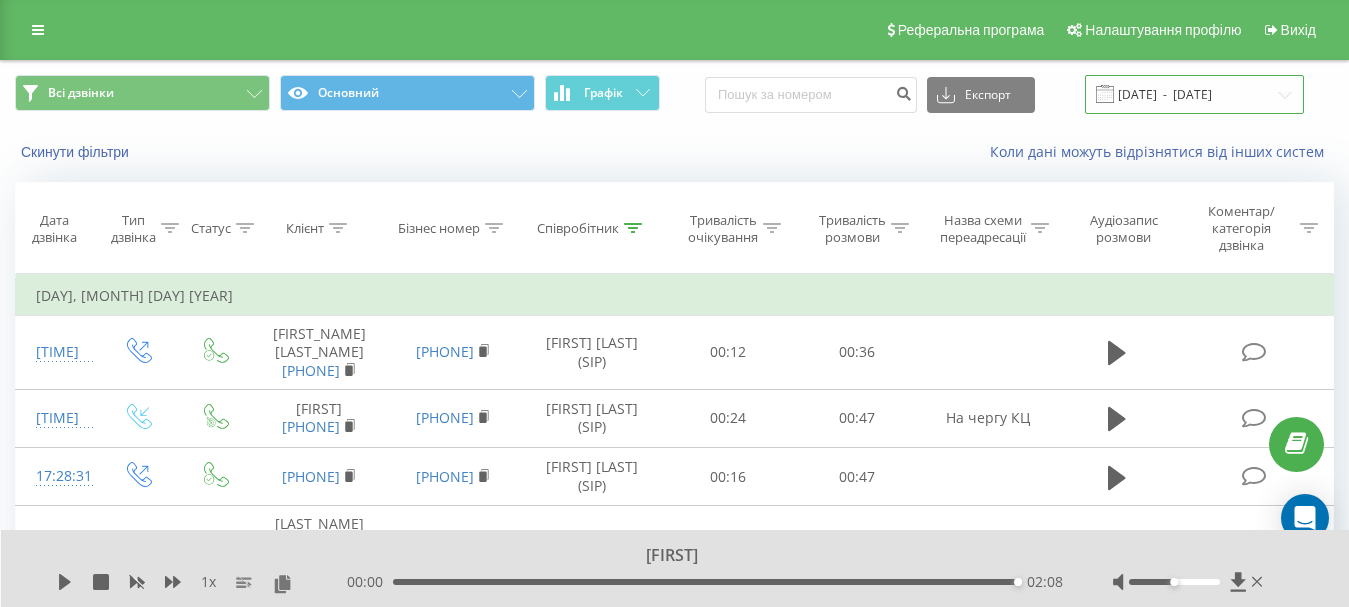 click on "[DATE]  -  [DATE]" at bounding box center [1194, 94] 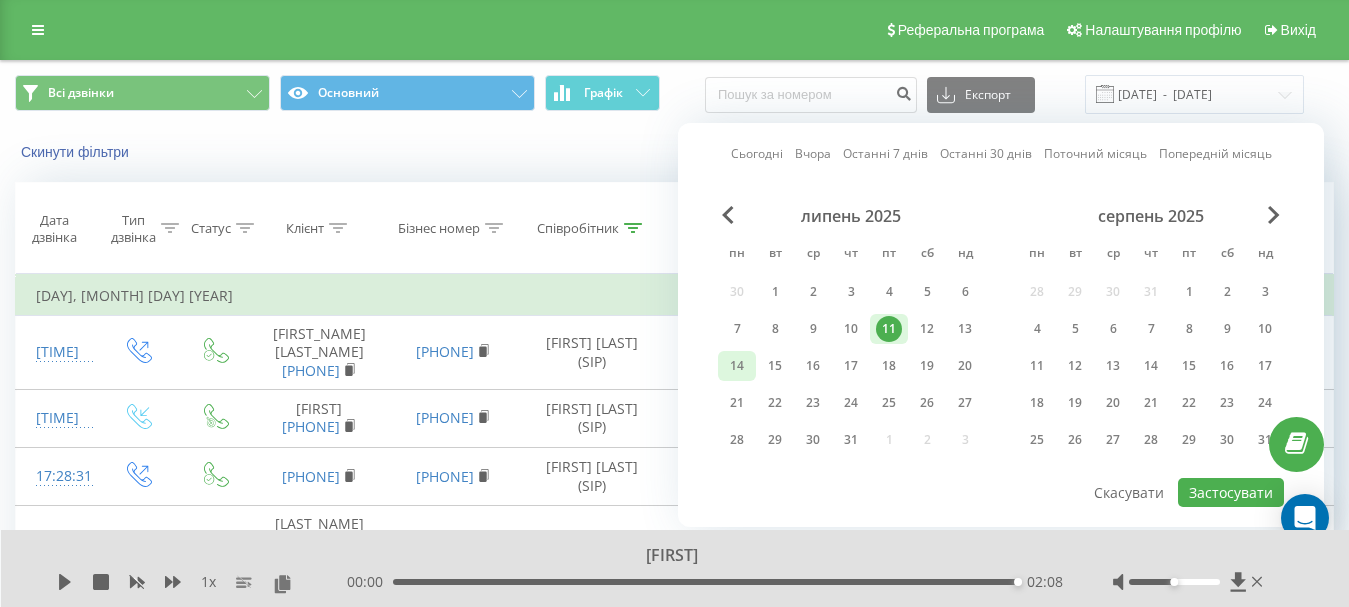 click on "14" at bounding box center [737, 366] 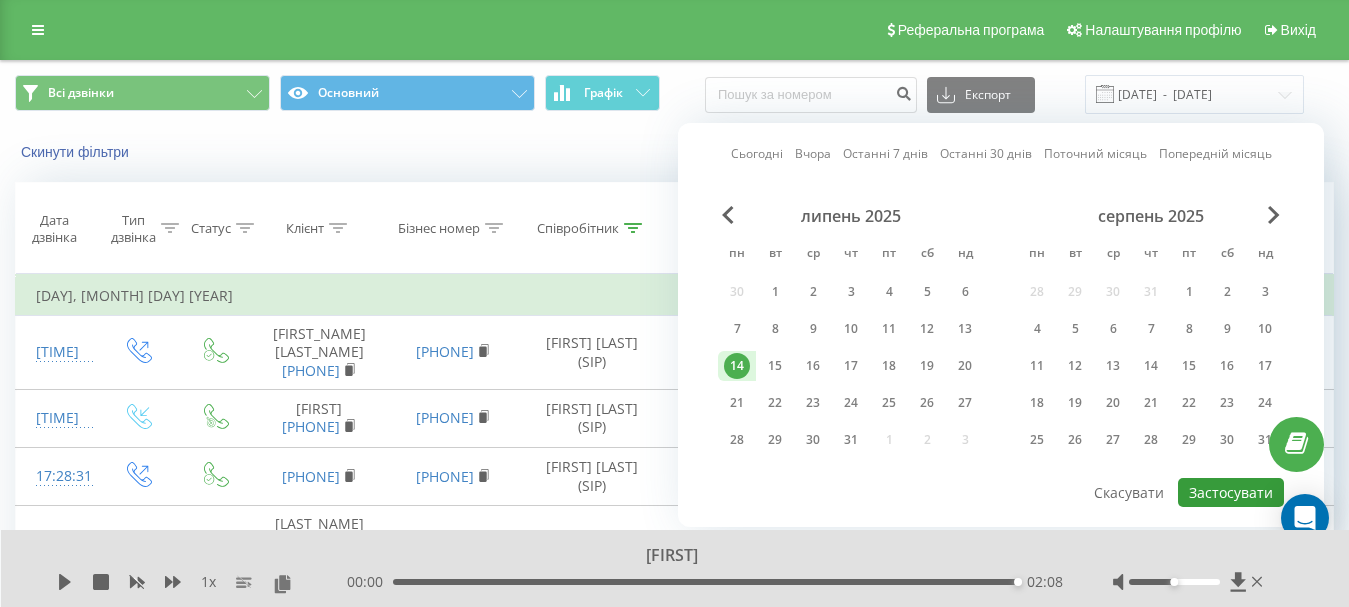 click on "Застосувати" at bounding box center [1231, 492] 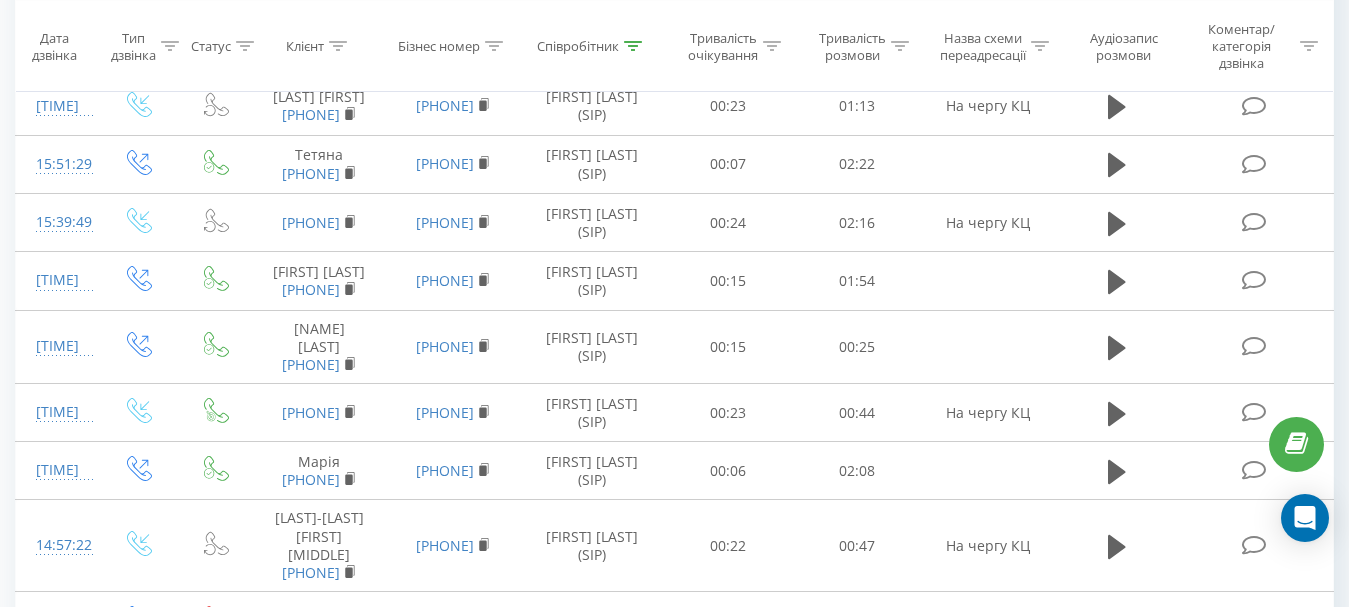 scroll, scrollTop: 1300, scrollLeft: 0, axis: vertical 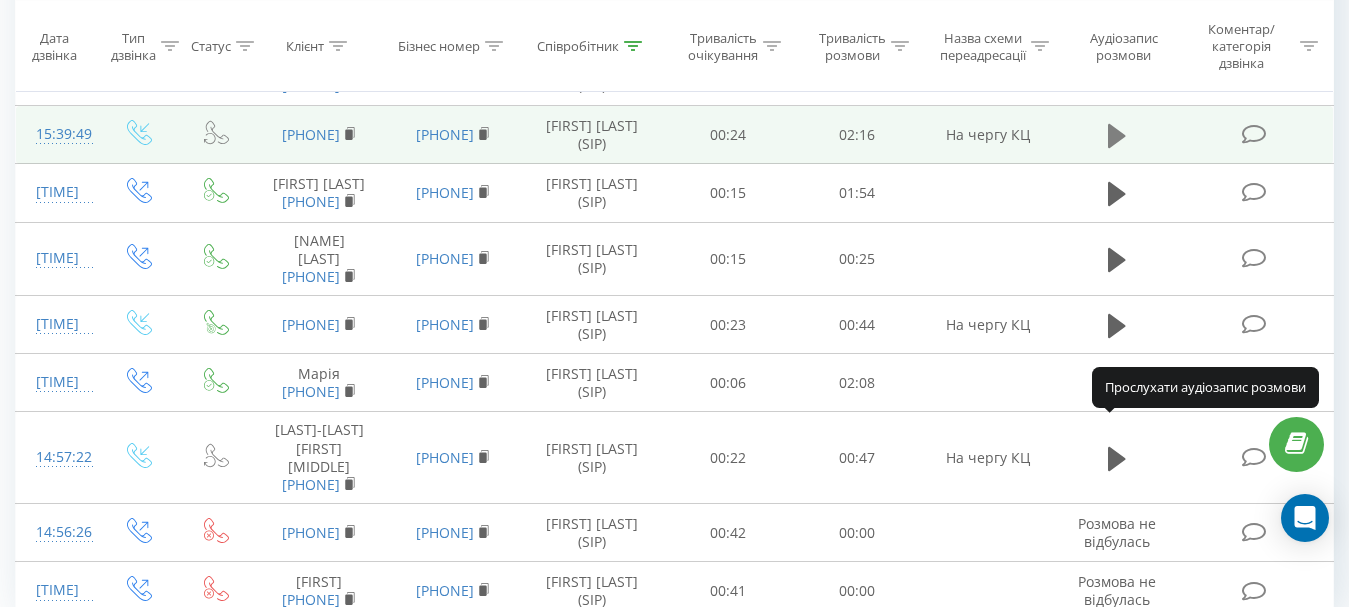 click 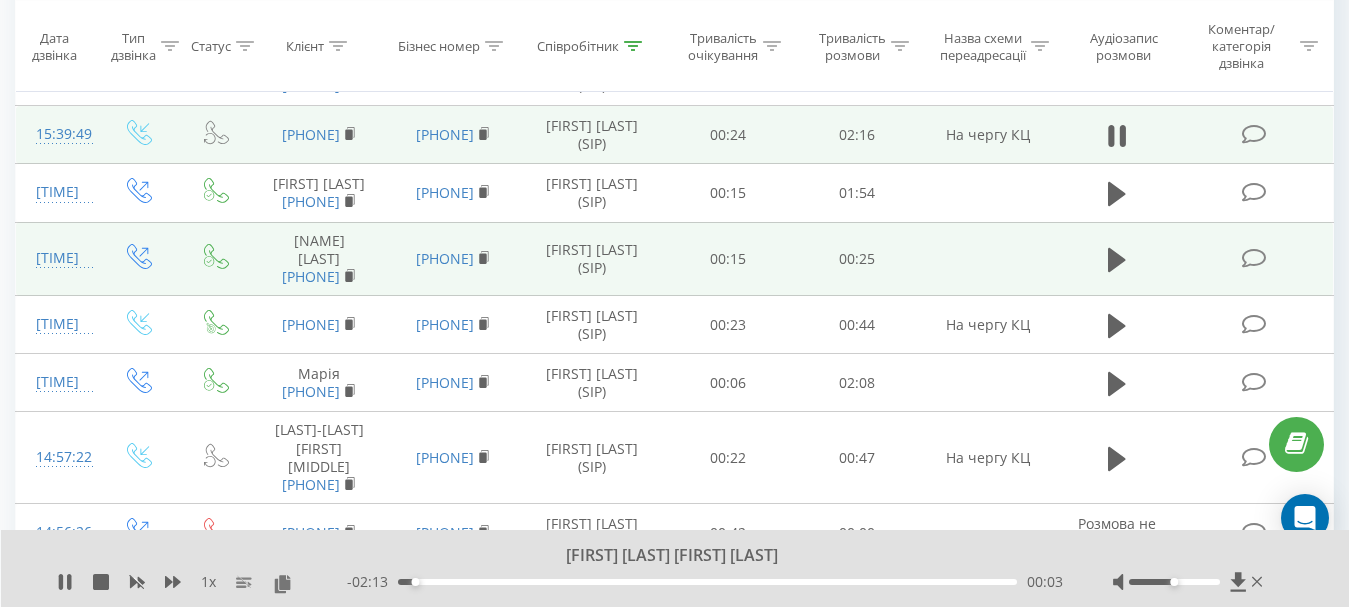 scroll, scrollTop: 1500, scrollLeft: 0, axis: vertical 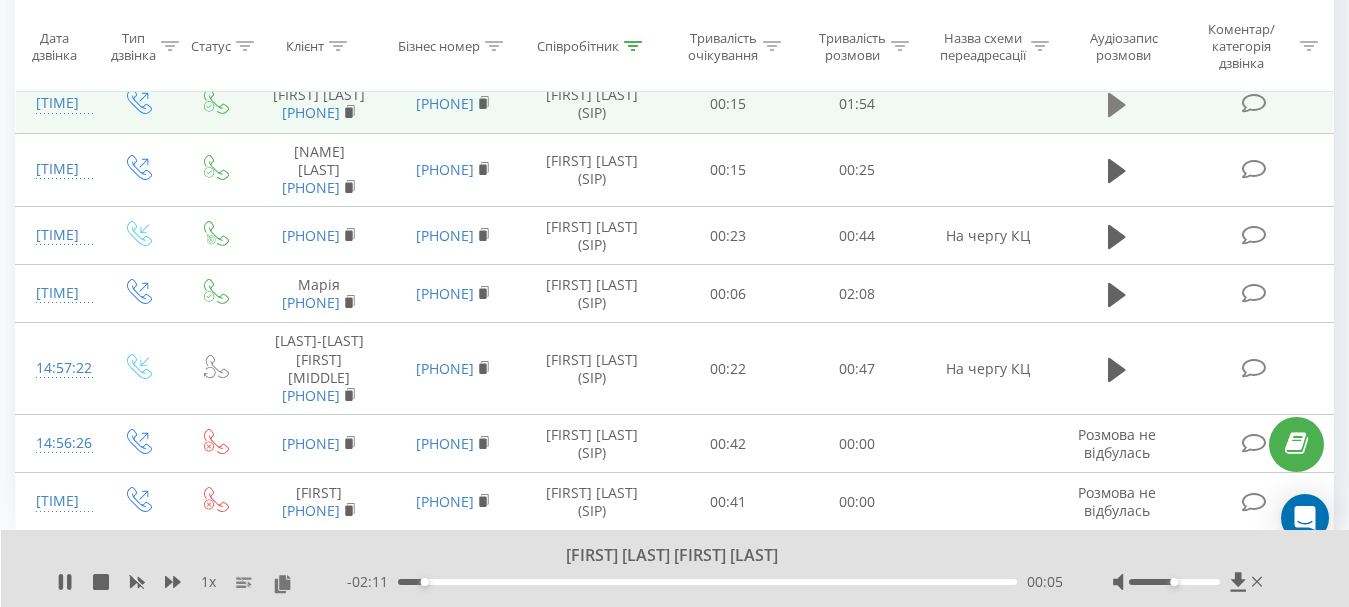 click 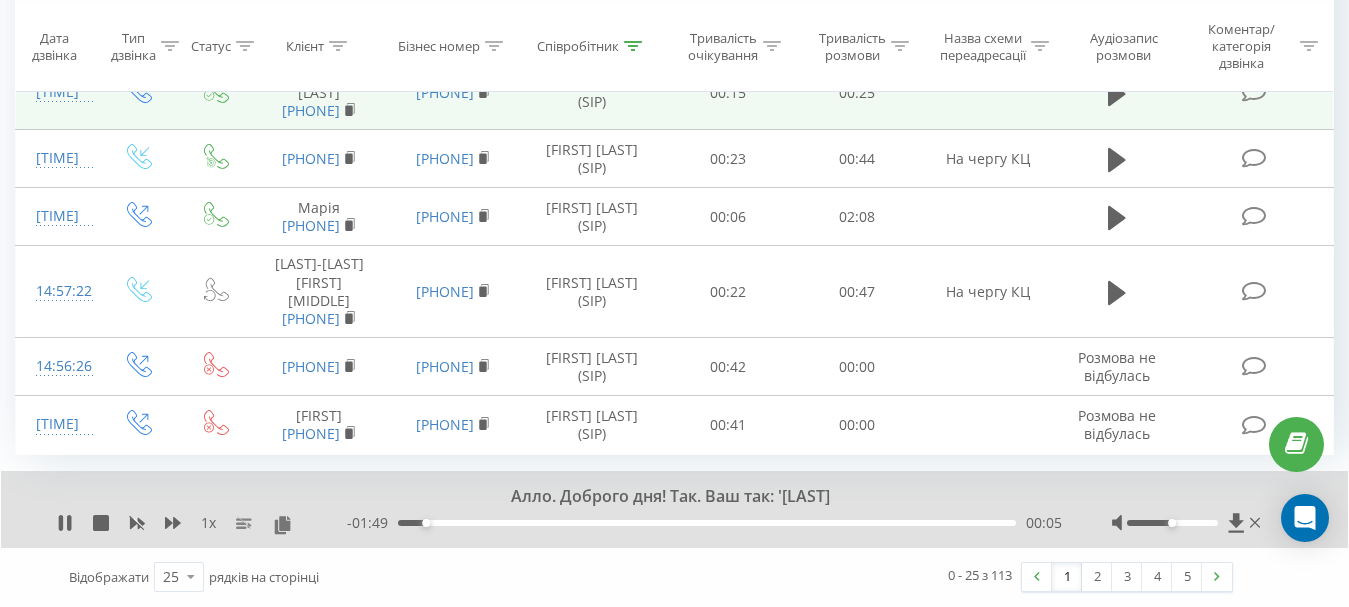 scroll, scrollTop: 1881, scrollLeft: 0, axis: vertical 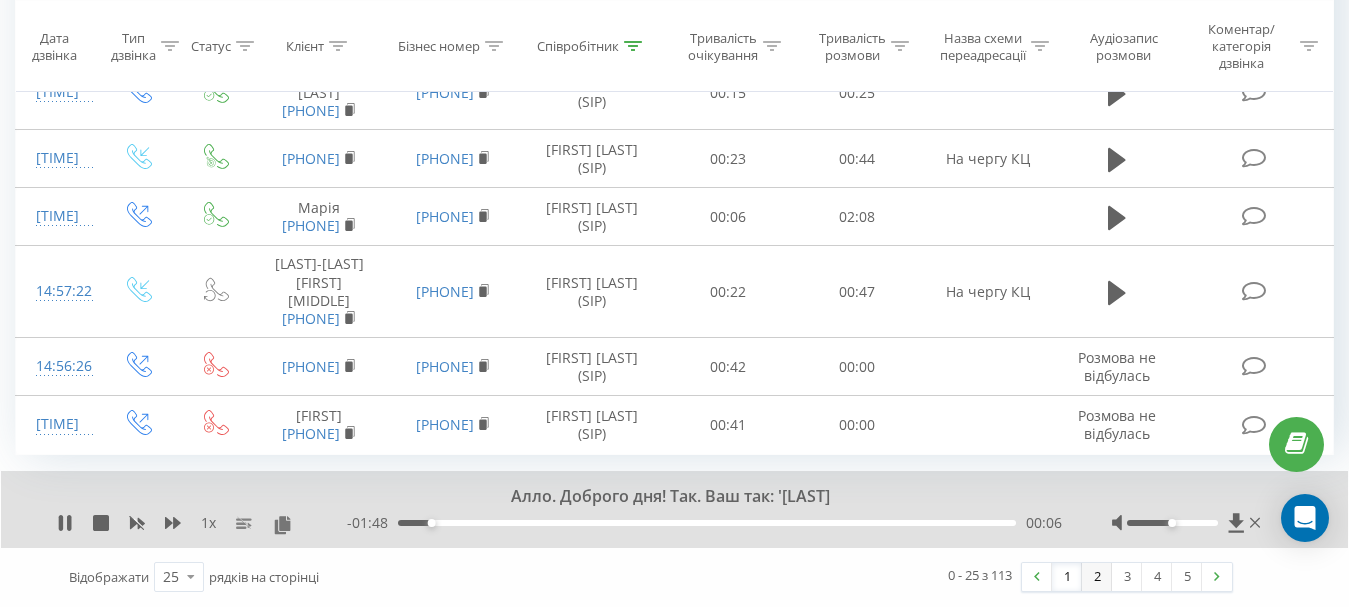 click on "2" at bounding box center [1097, 577] 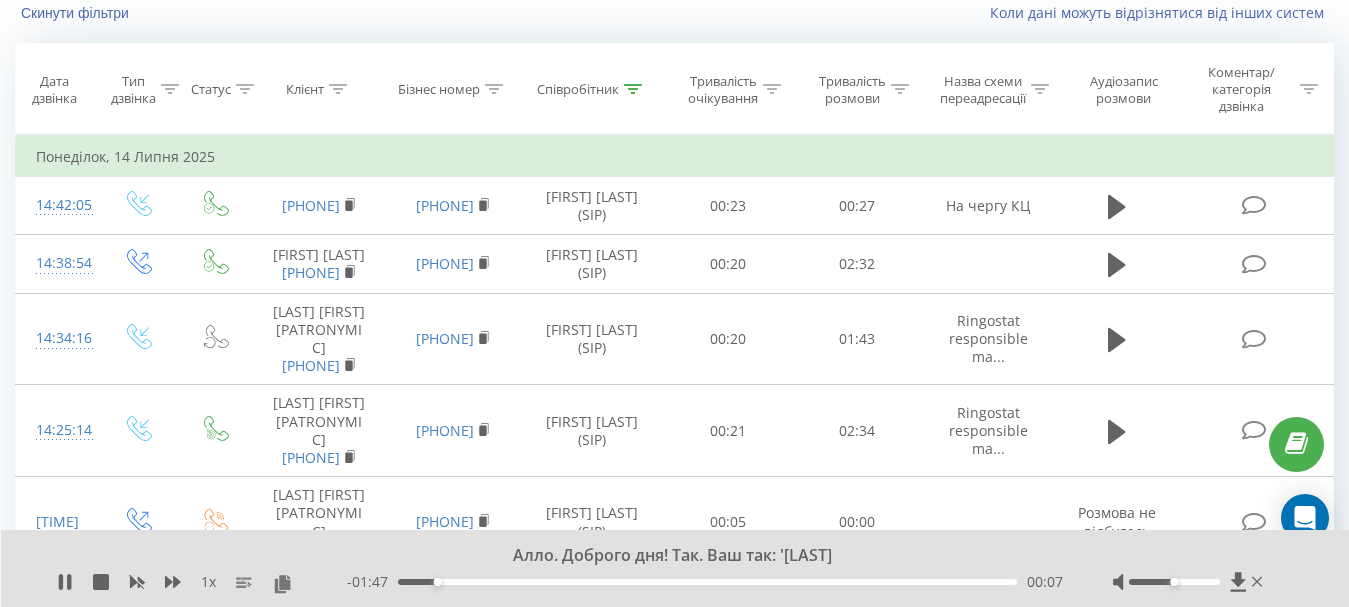 scroll, scrollTop: 132, scrollLeft: 0, axis: vertical 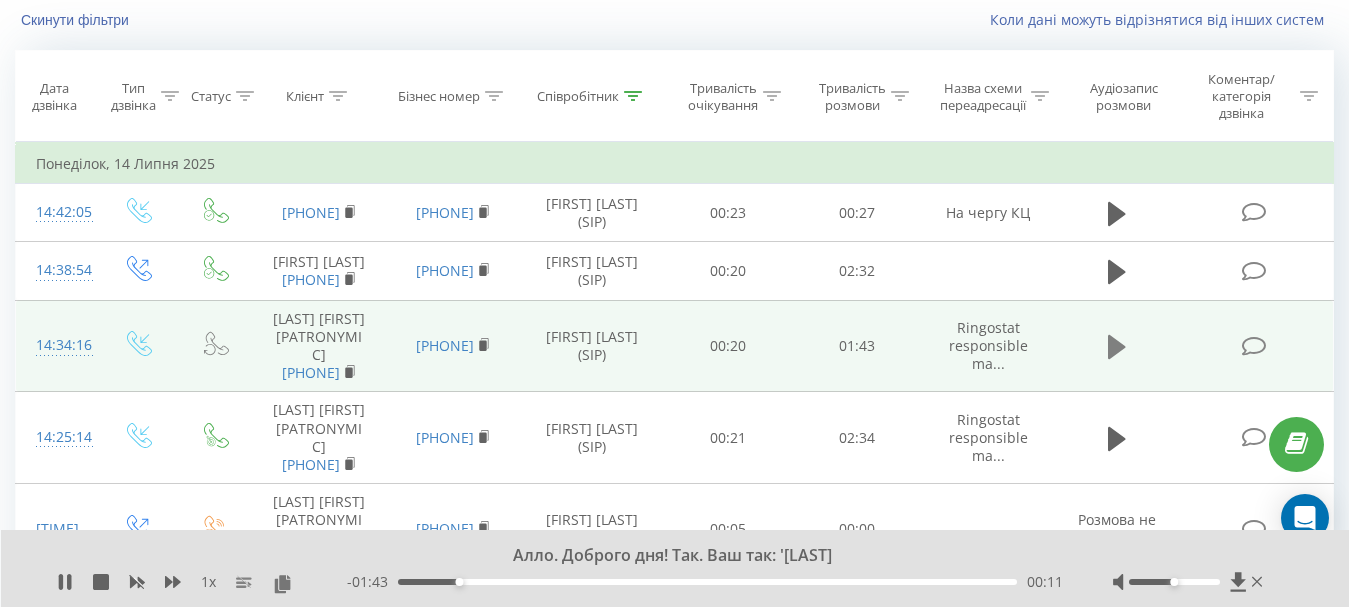 click 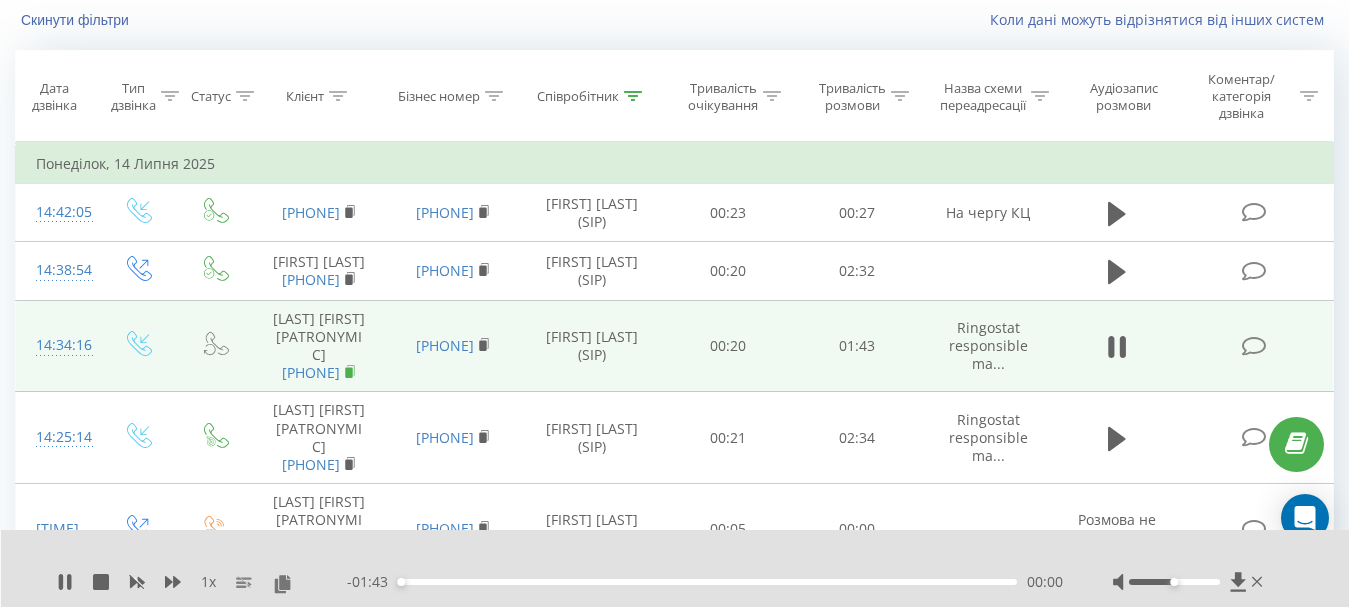 click 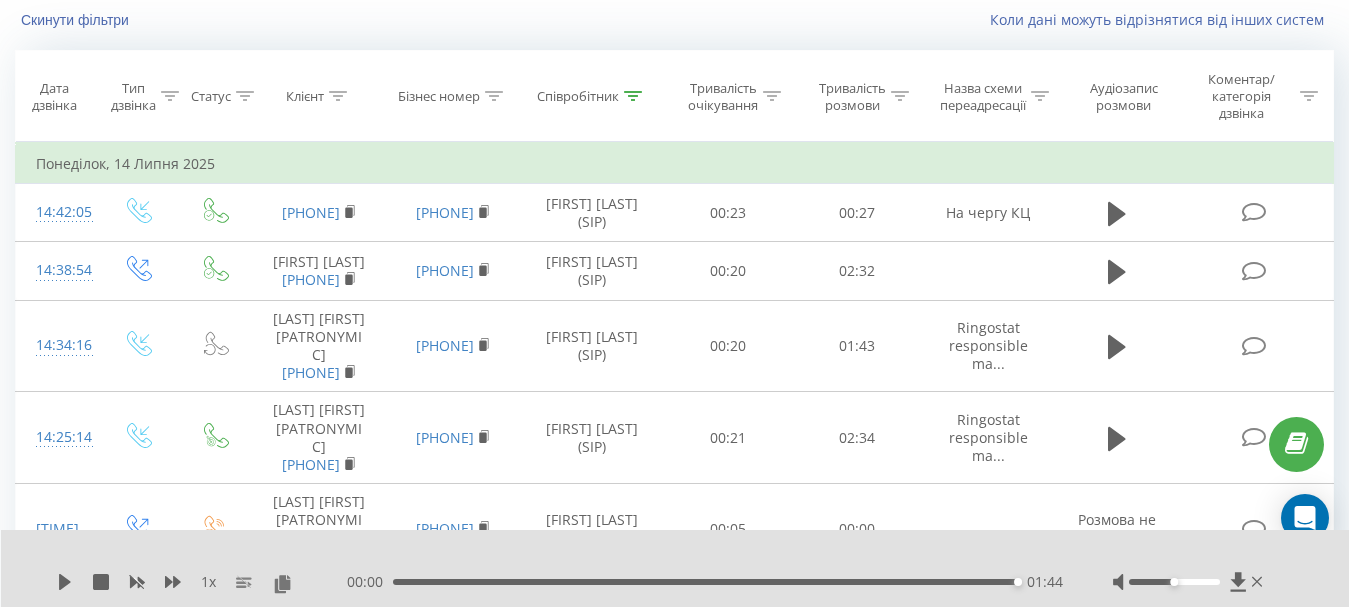 scroll, scrollTop: 0, scrollLeft: 0, axis: both 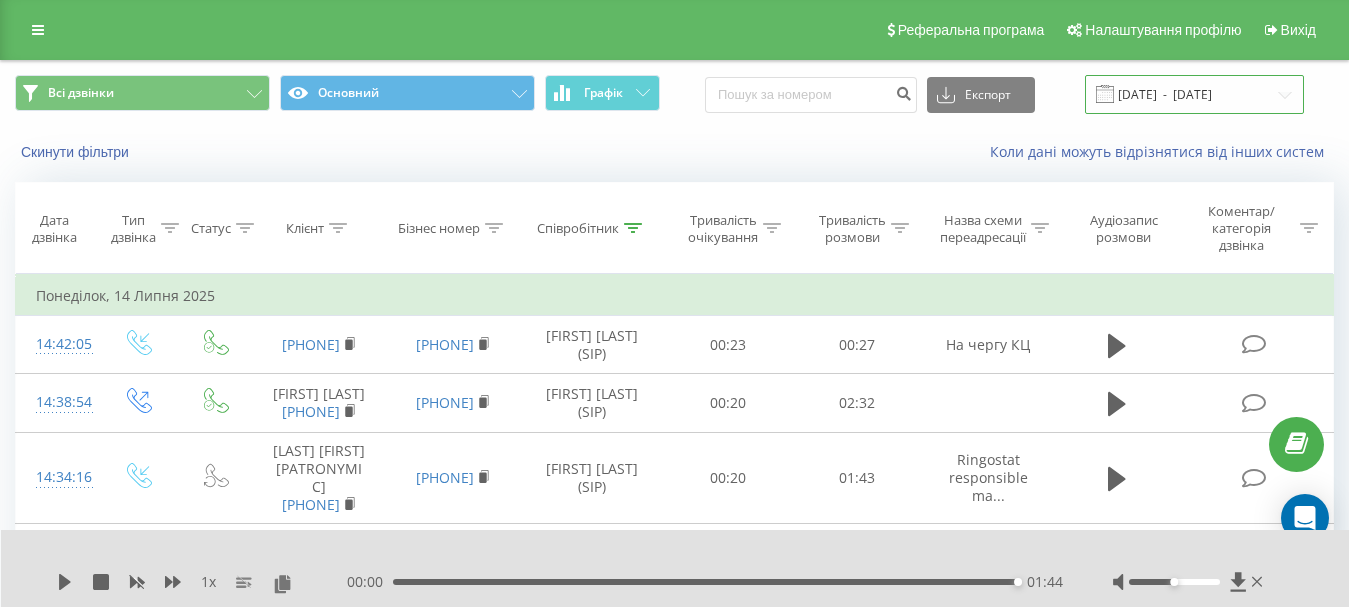 click on "[DATE]  -  [DATE]" at bounding box center [1194, 94] 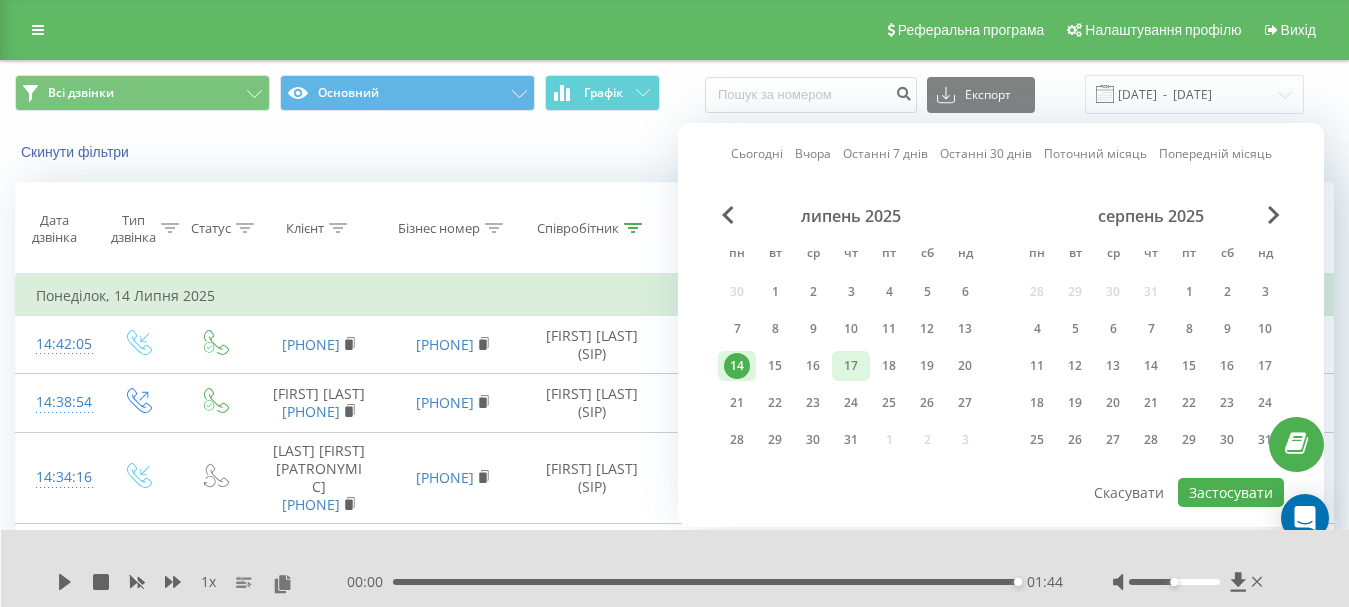 click on "17" at bounding box center [851, 366] 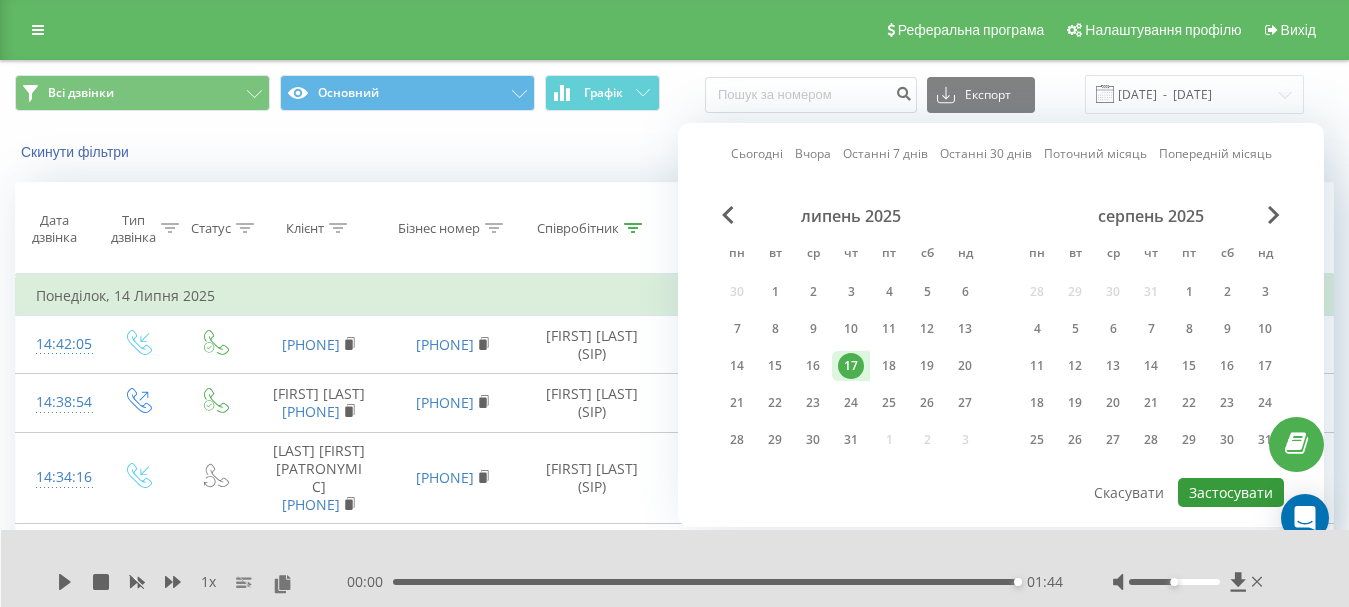 click on "Застосувати" at bounding box center [1231, 492] 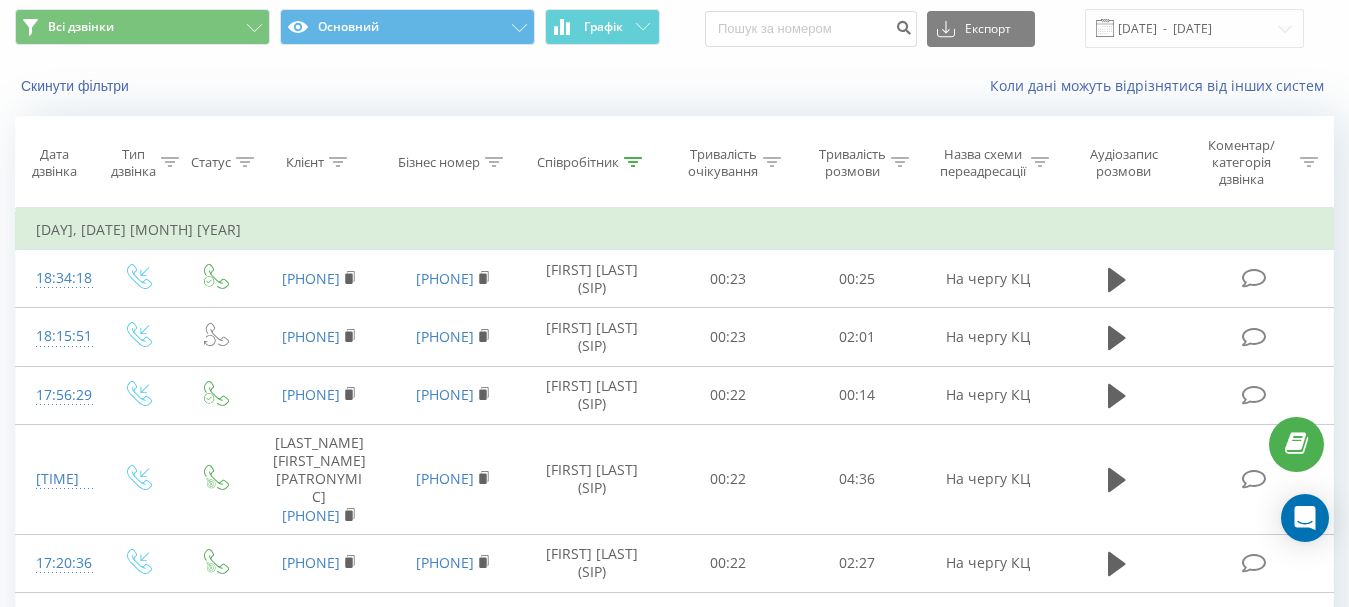 scroll, scrollTop: 100, scrollLeft: 0, axis: vertical 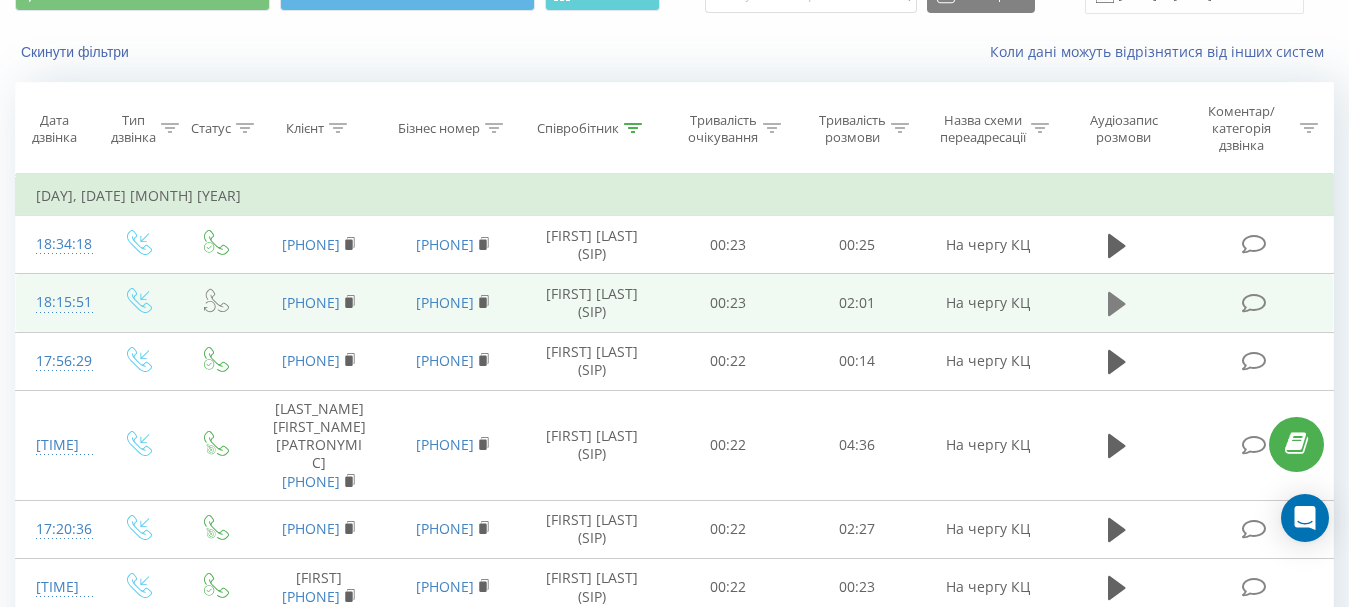 click 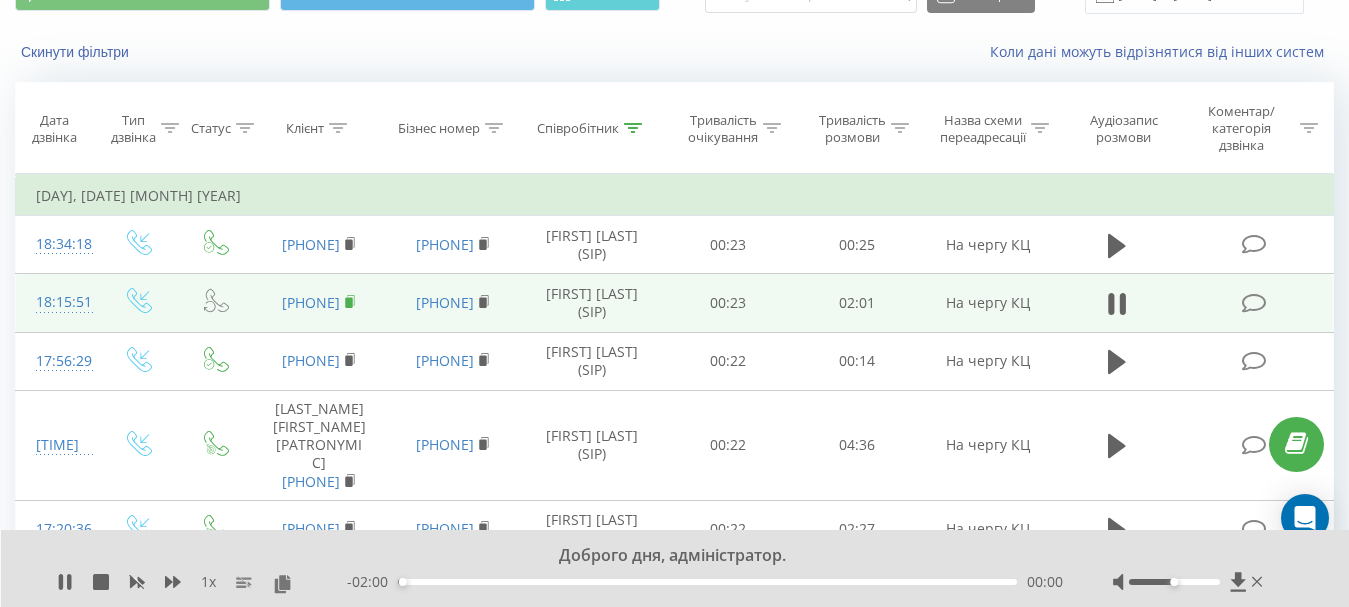 click 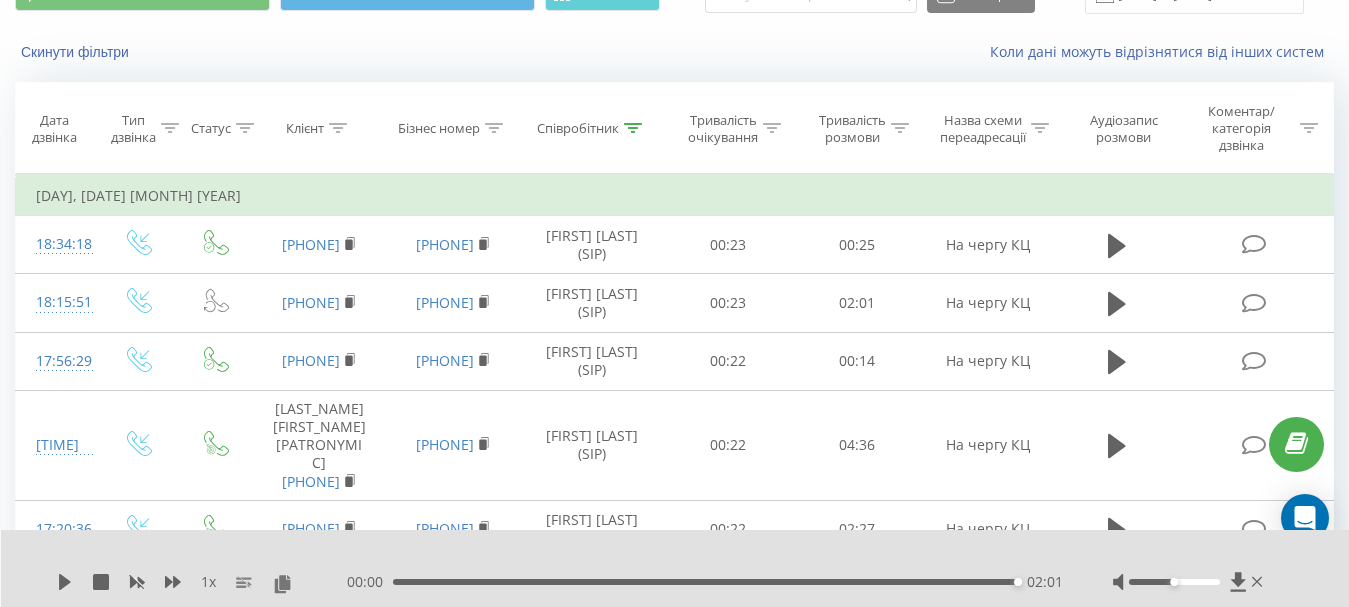 click on "02:01" at bounding box center (705, 582) 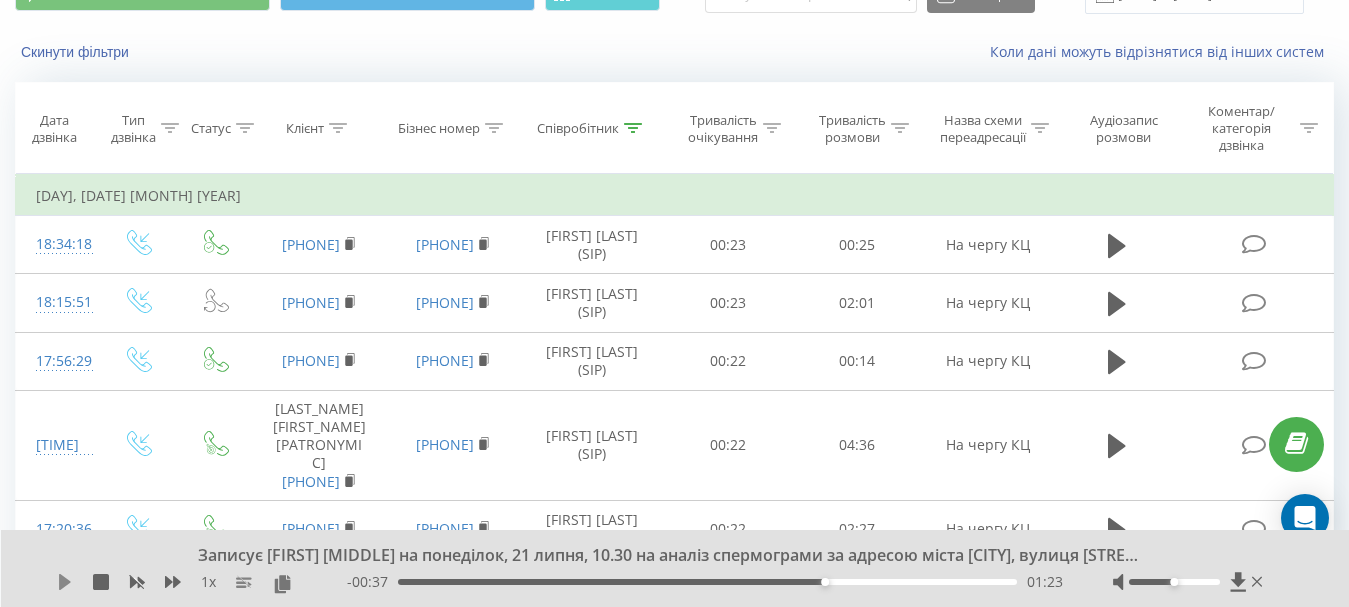 click 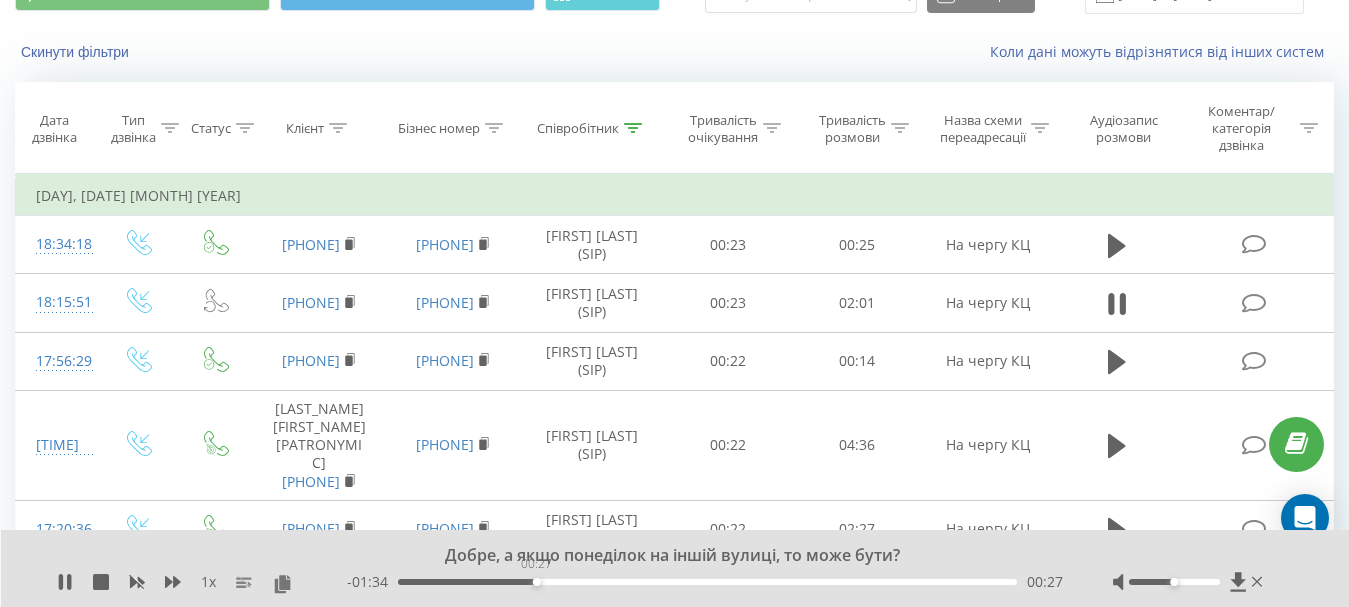 click on "00:27" at bounding box center (707, 582) 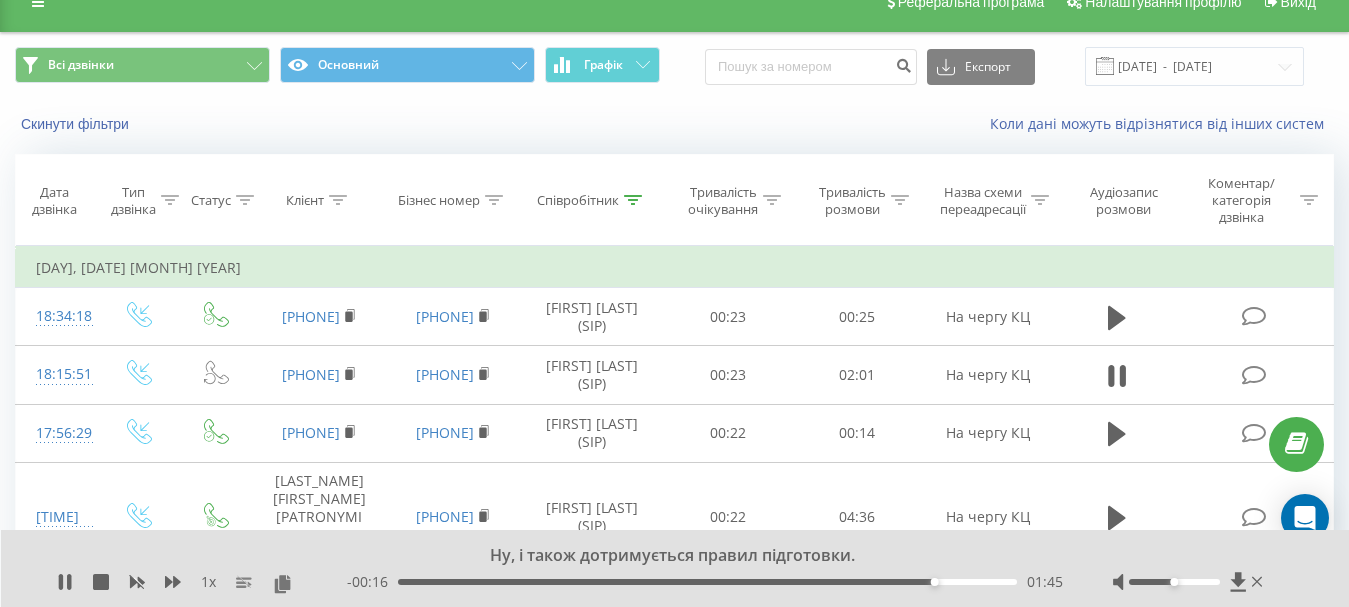 scroll, scrollTop: 0, scrollLeft: 0, axis: both 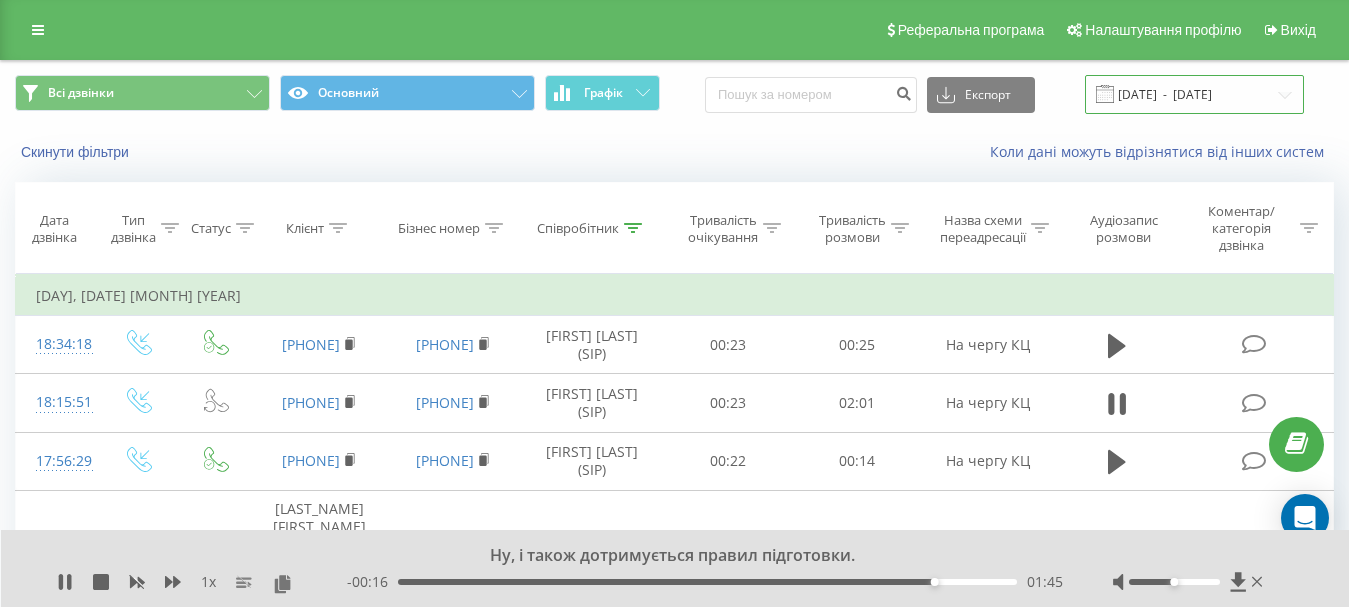 click on "[DATE]  -  [DATE]" at bounding box center (1194, 94) 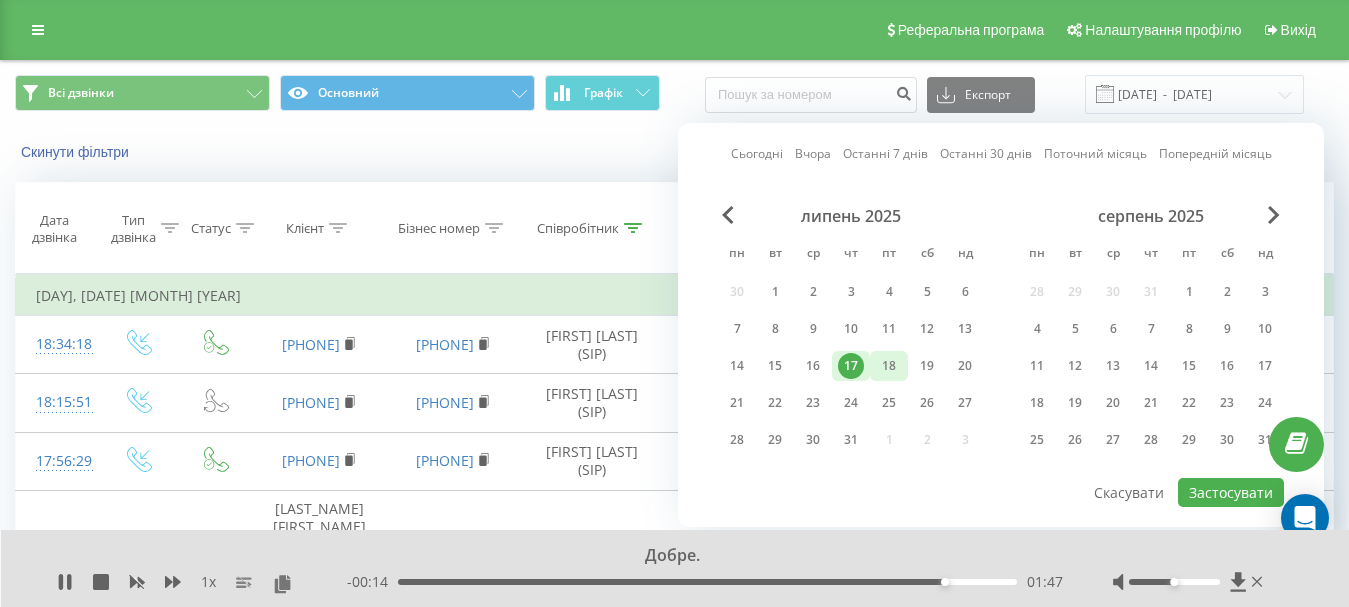 click on "18" at bounding box center (889, 366) 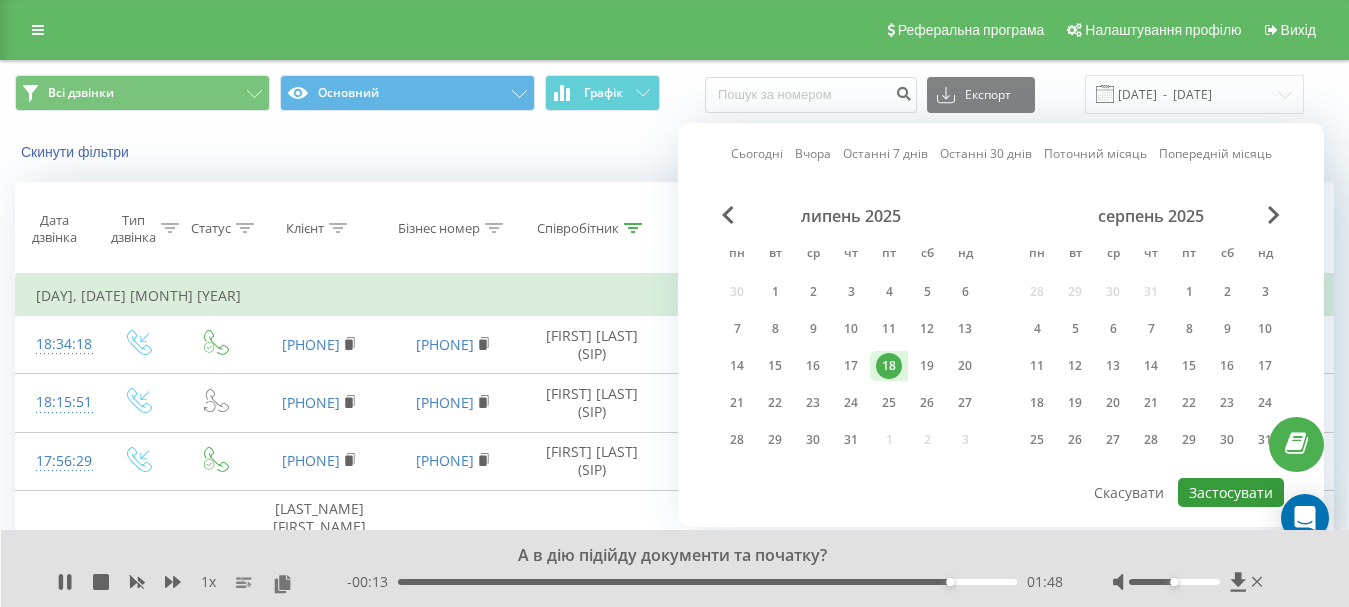 click on "Застосувати" at bounding box center [1231, 492] 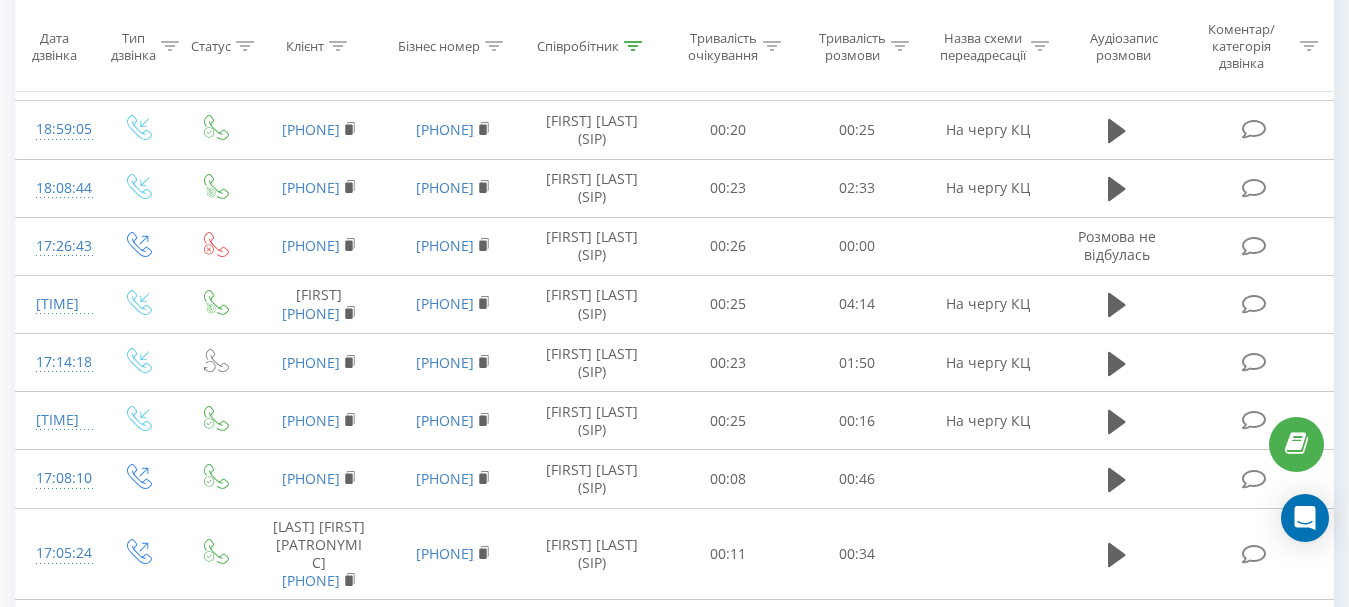 scroll, scrollTop: 600, scrollLeft: 0, axis: vertical 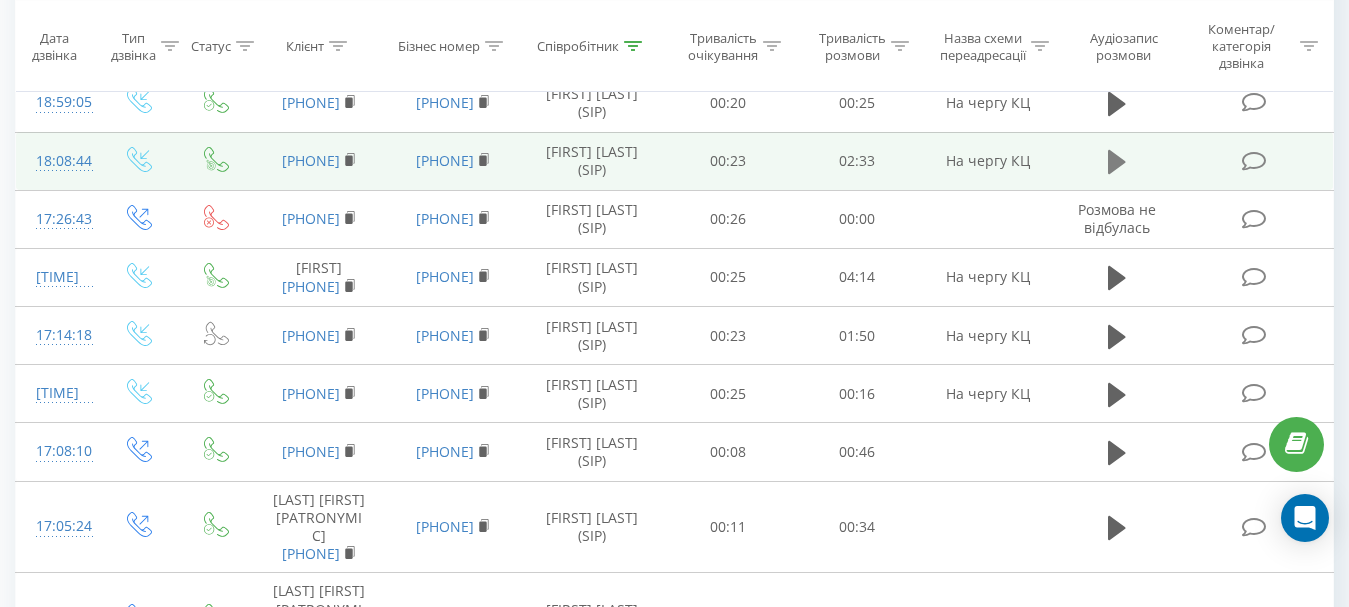 click 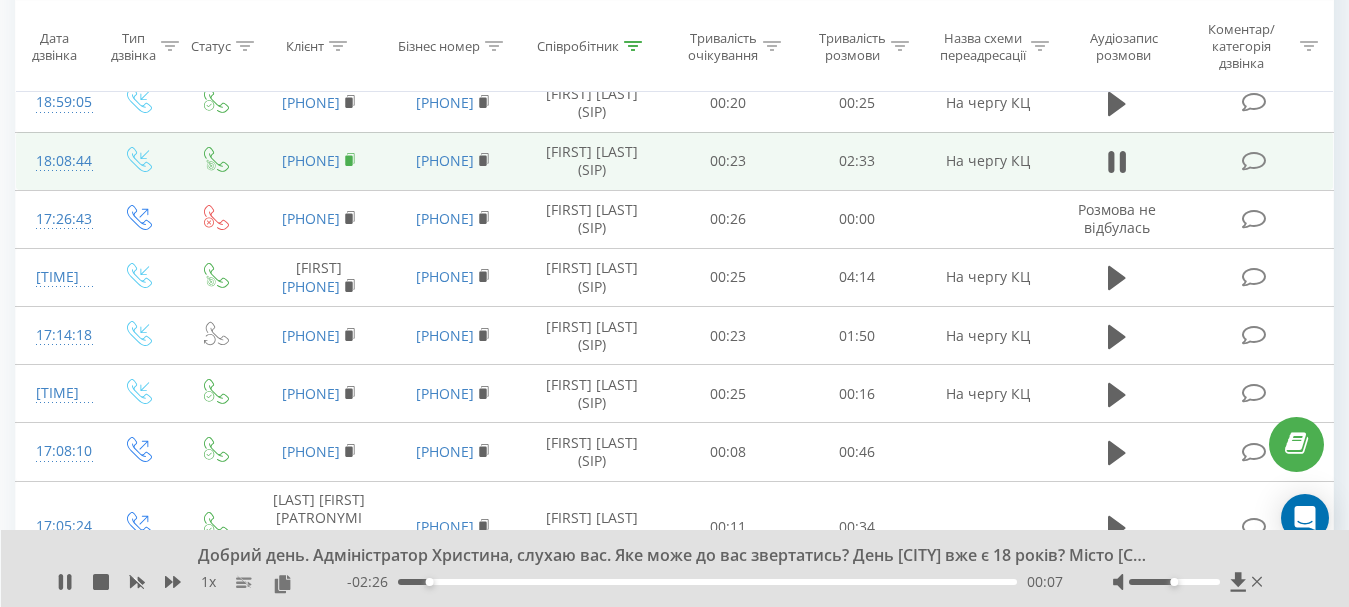 click 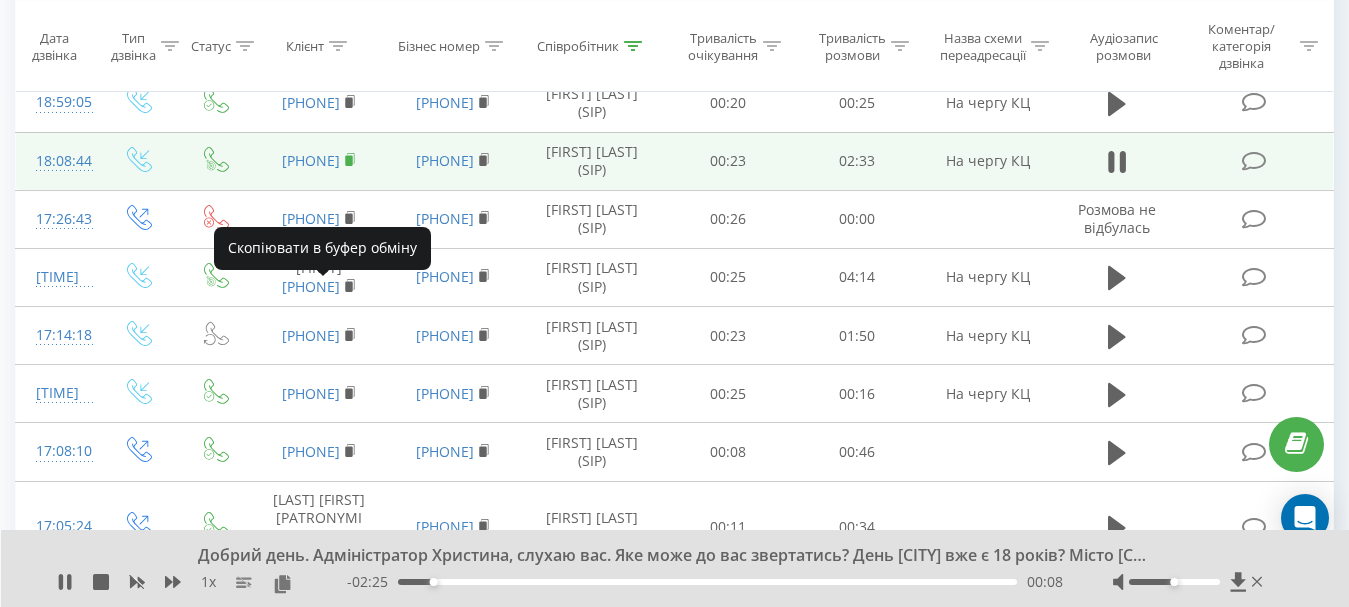 click 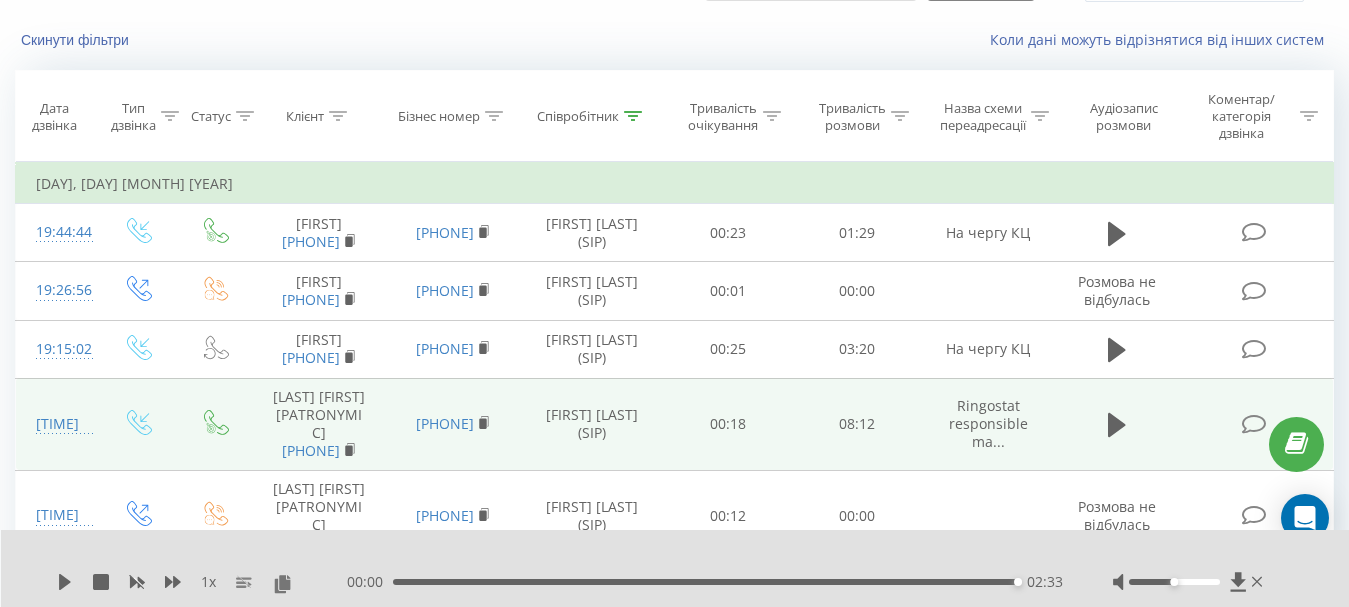 scroll, scrollTop: 0, scrollLeft: 0, axis: both 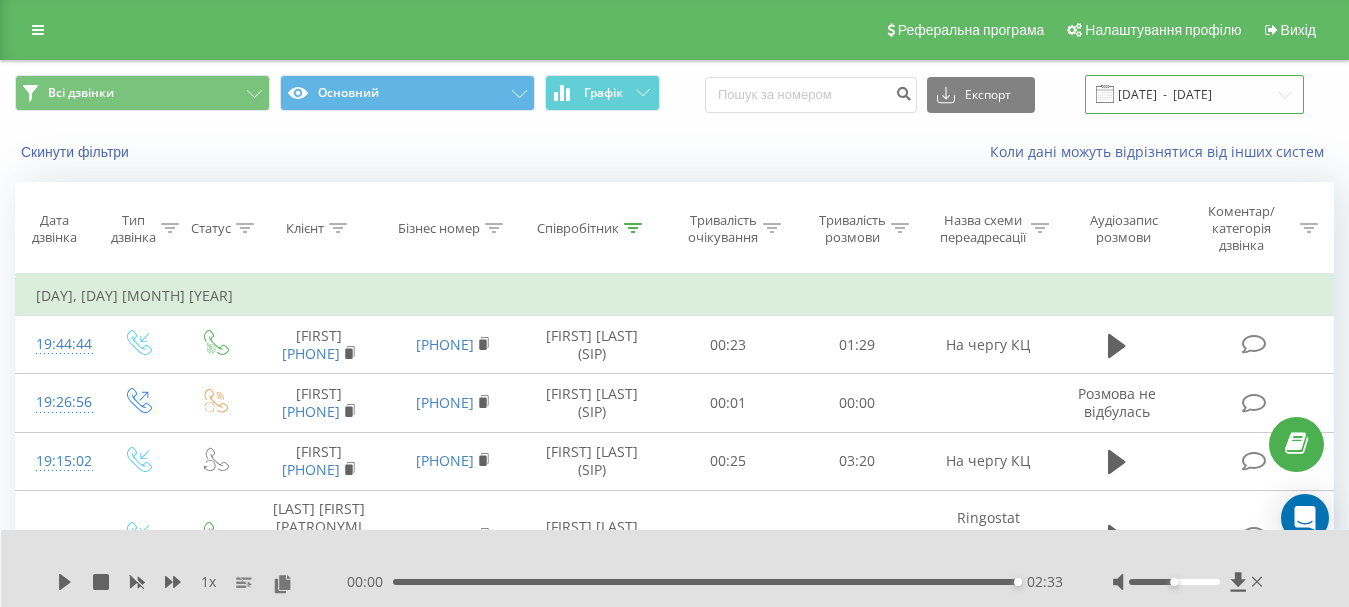 click on "[DATE]  -  [DATE]" at bounding box center [1194, 94] 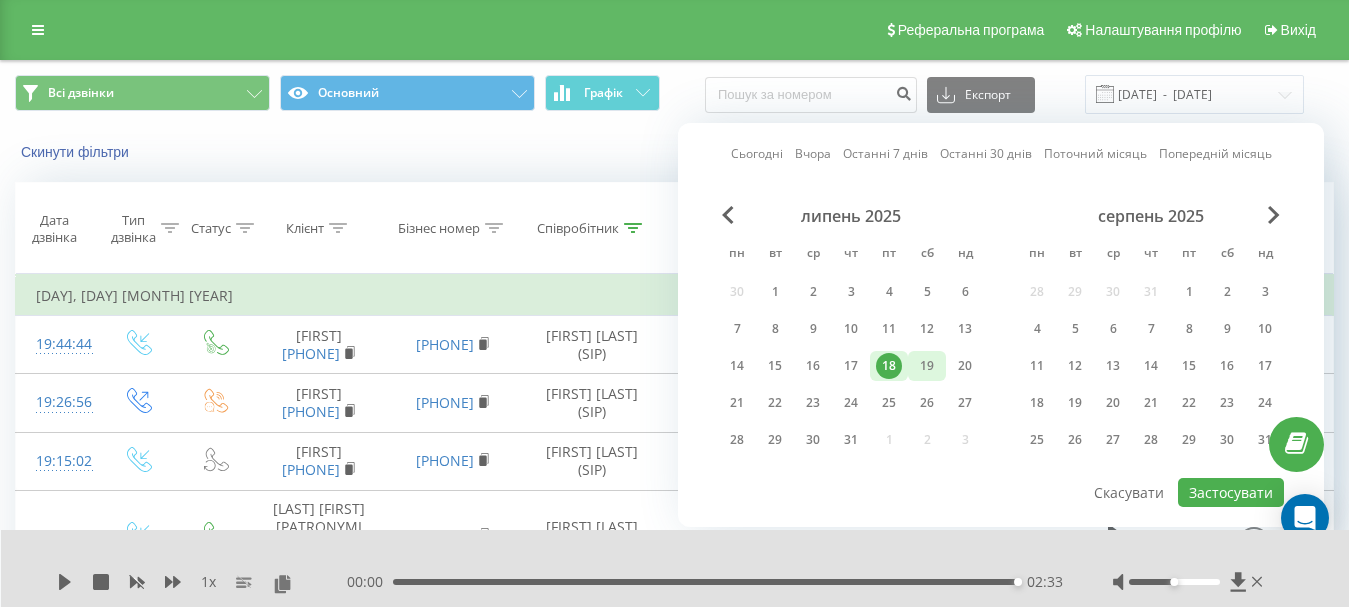 click on "19" at bounding box center (927, 366) 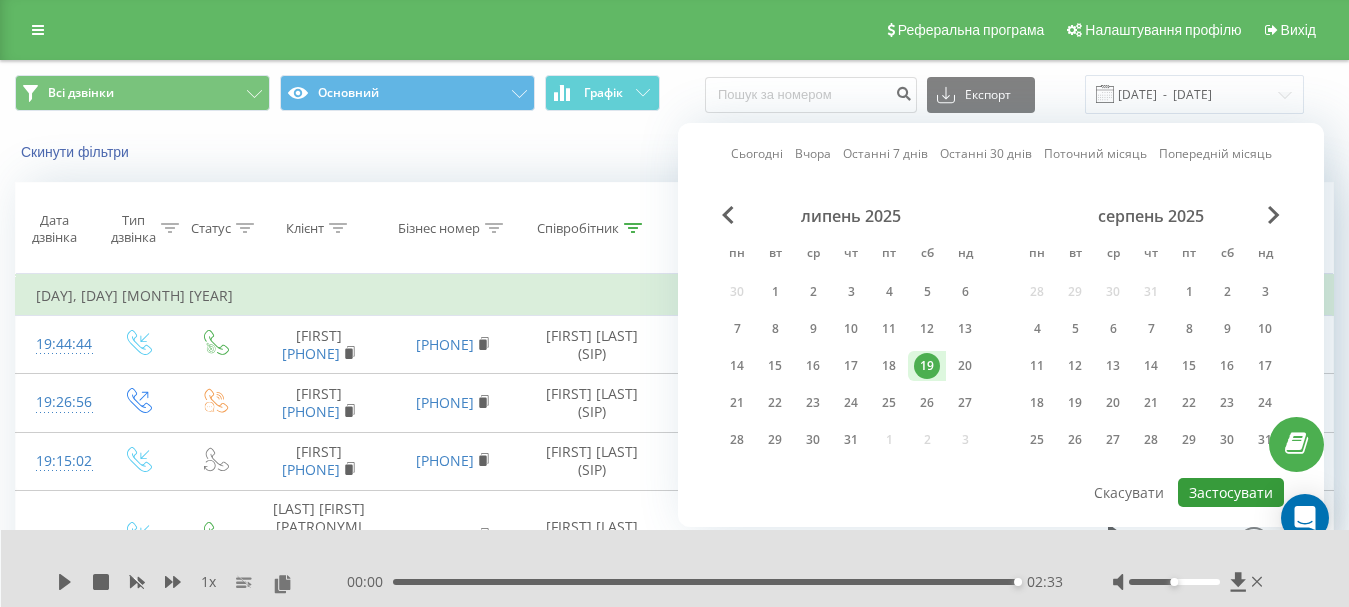 click on "Застосувати" at bounding box center [1231, 492] 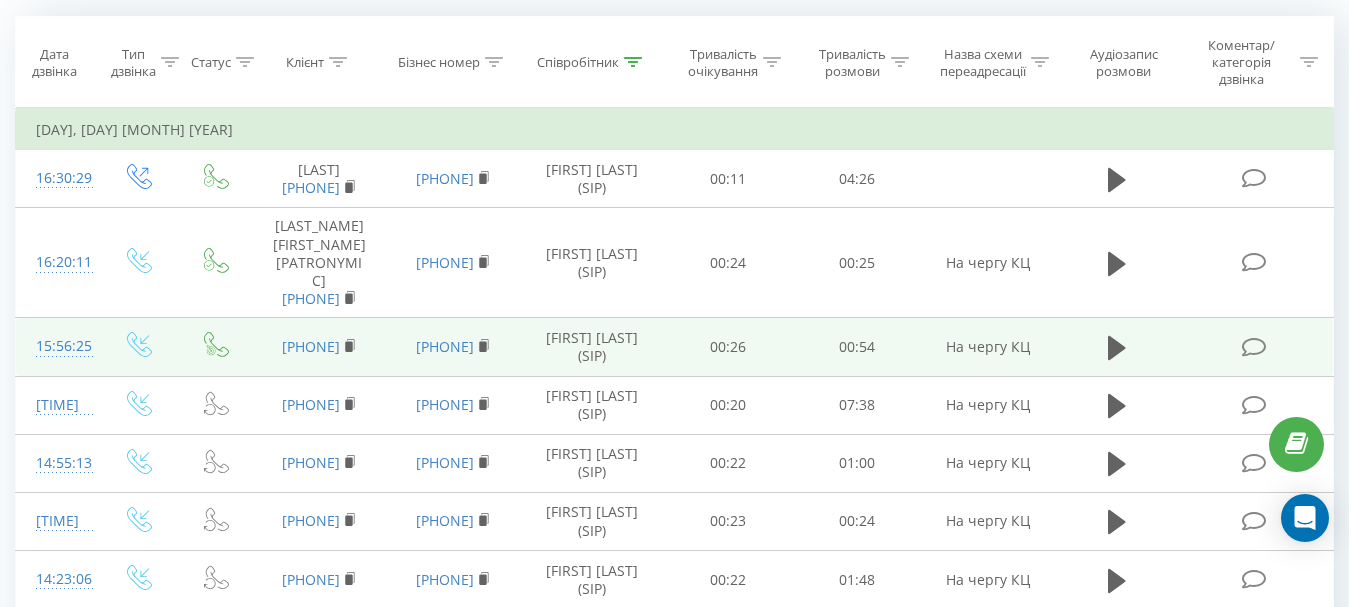 scroll, scrollTop: 200, scrollLeft: 0, axis: vertical 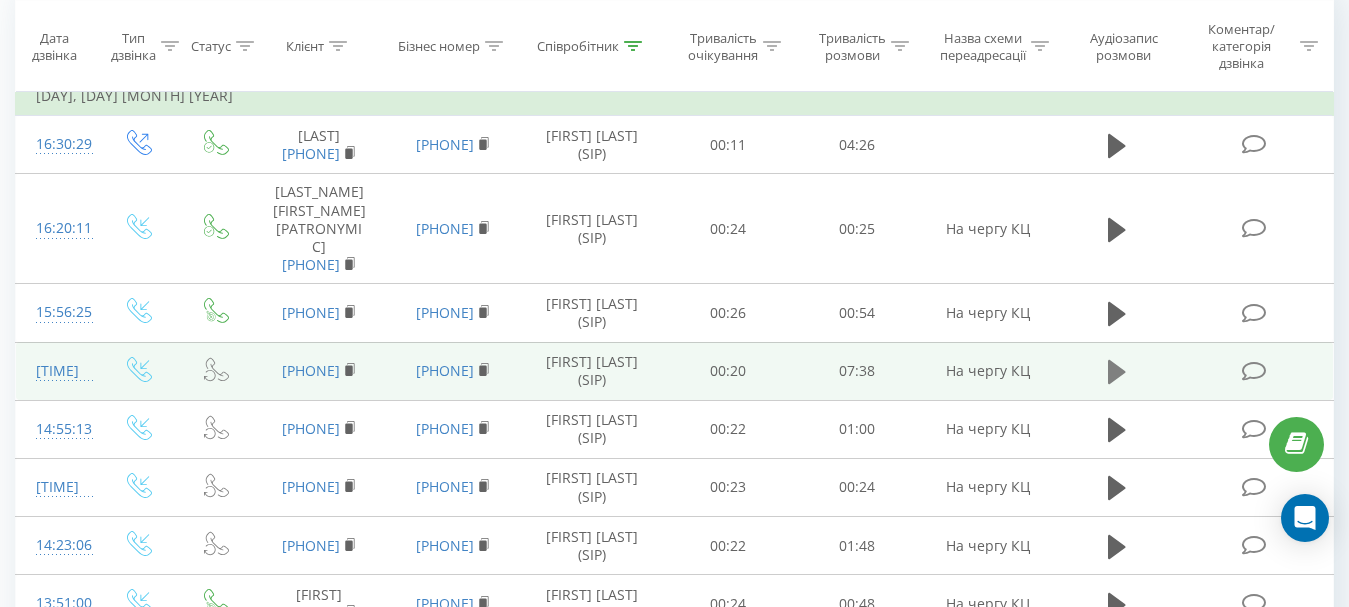 click 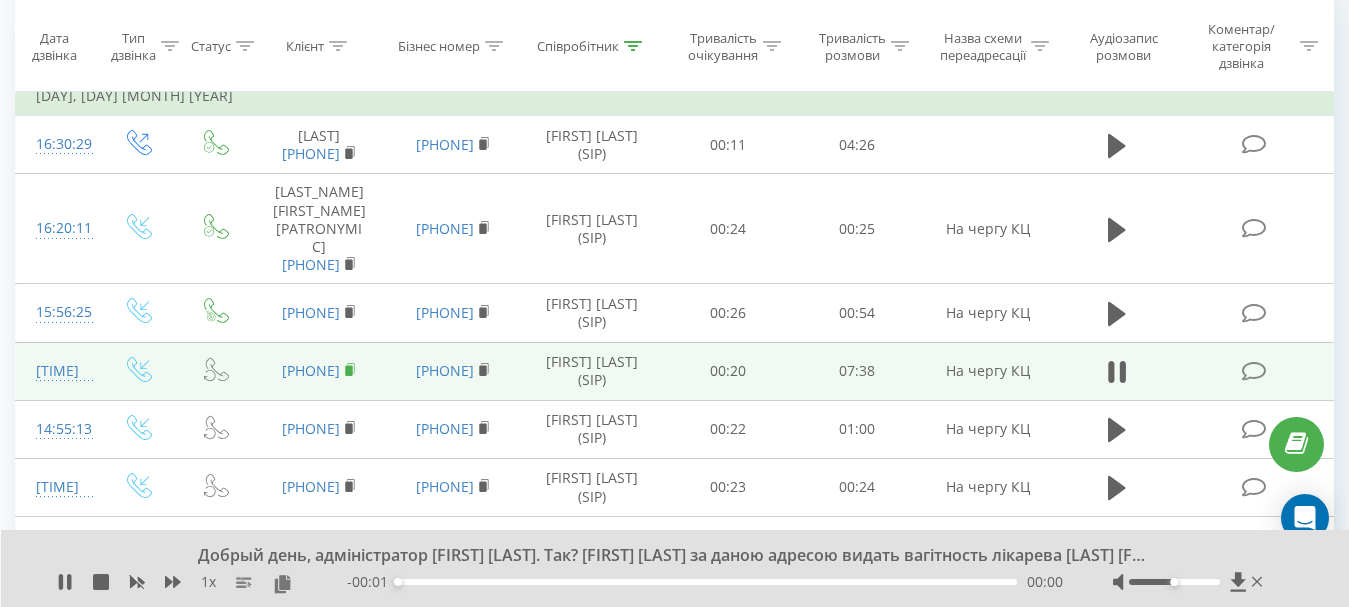 click 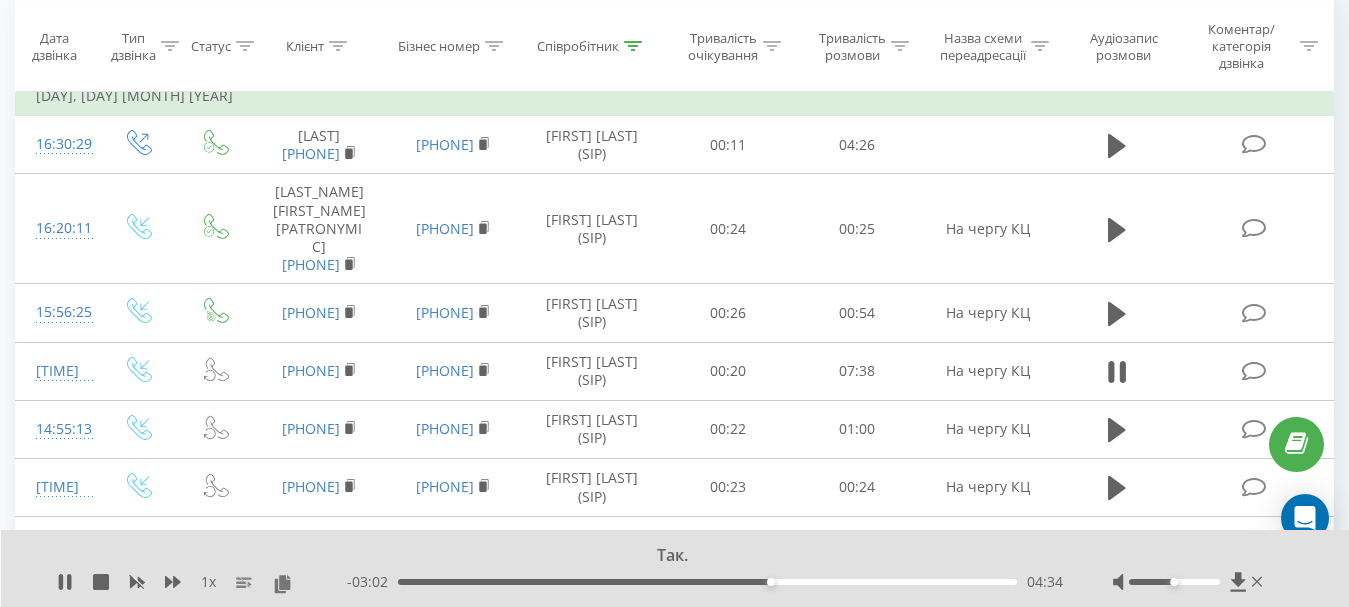 click on "- 03:02 04:34   04:34" at bounding box center [705, 582] 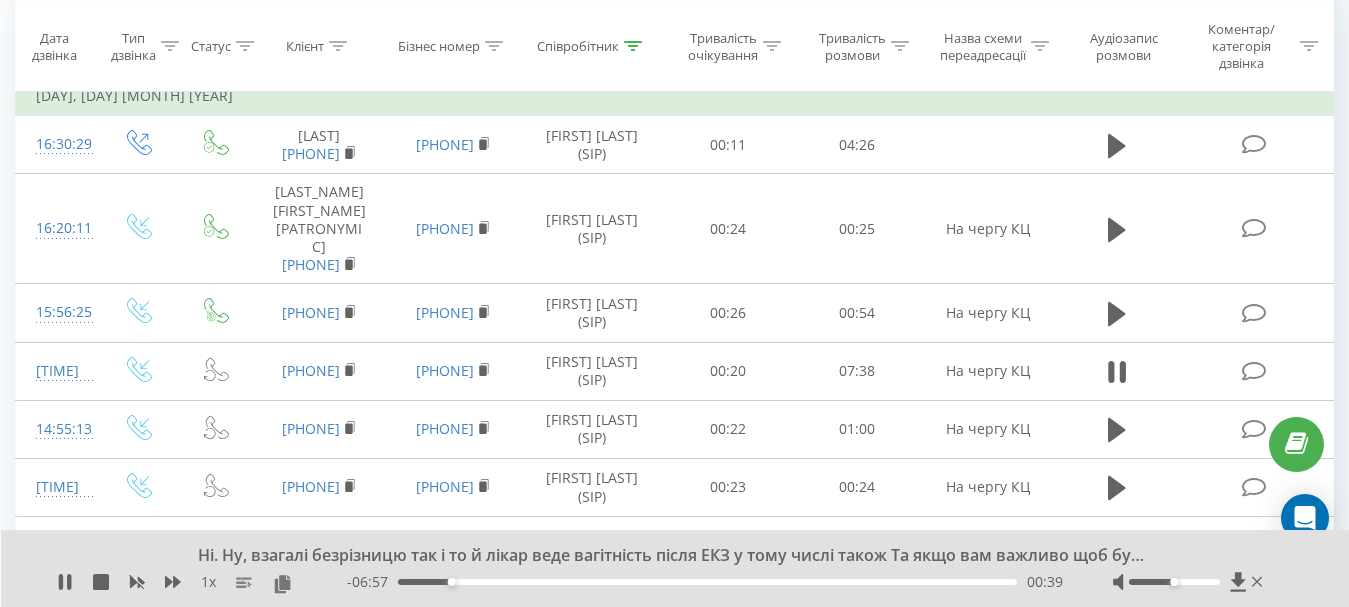 click on "00:39" at bounding box center (707, 582) 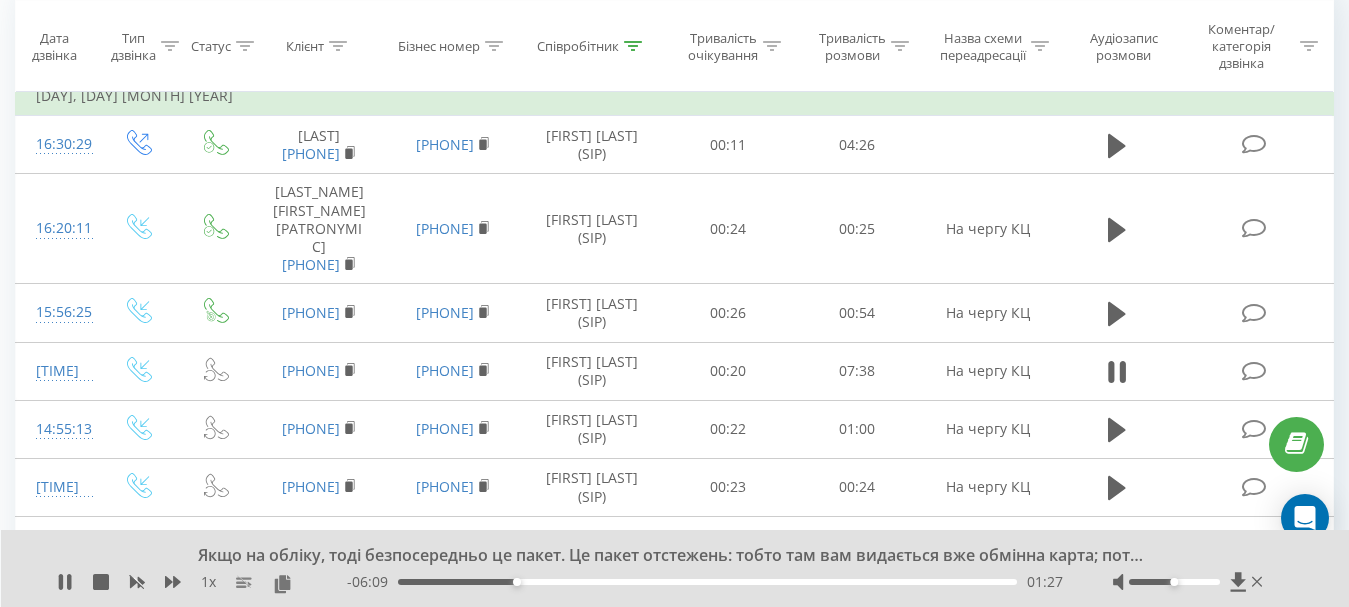 click on "01:27" at bounding box center [707, 582] 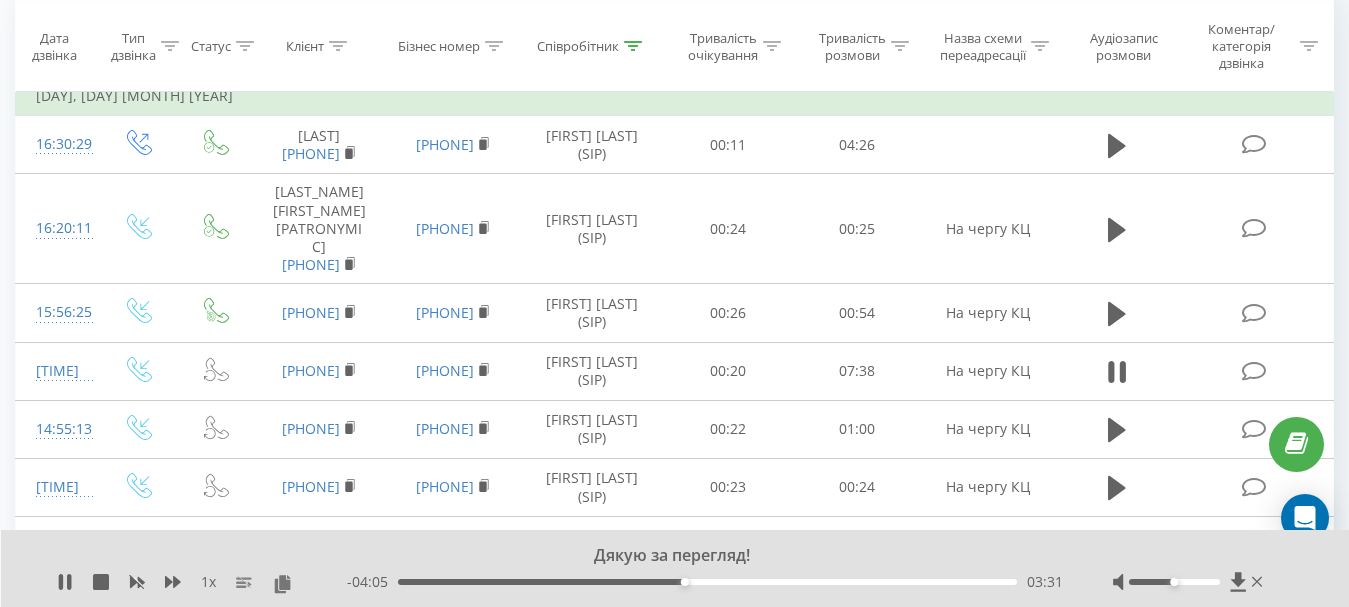 drag, startPoint x: 740, startPoint y: 582, endPoint x: 766, endPoint y: 588, distance: 26.683329 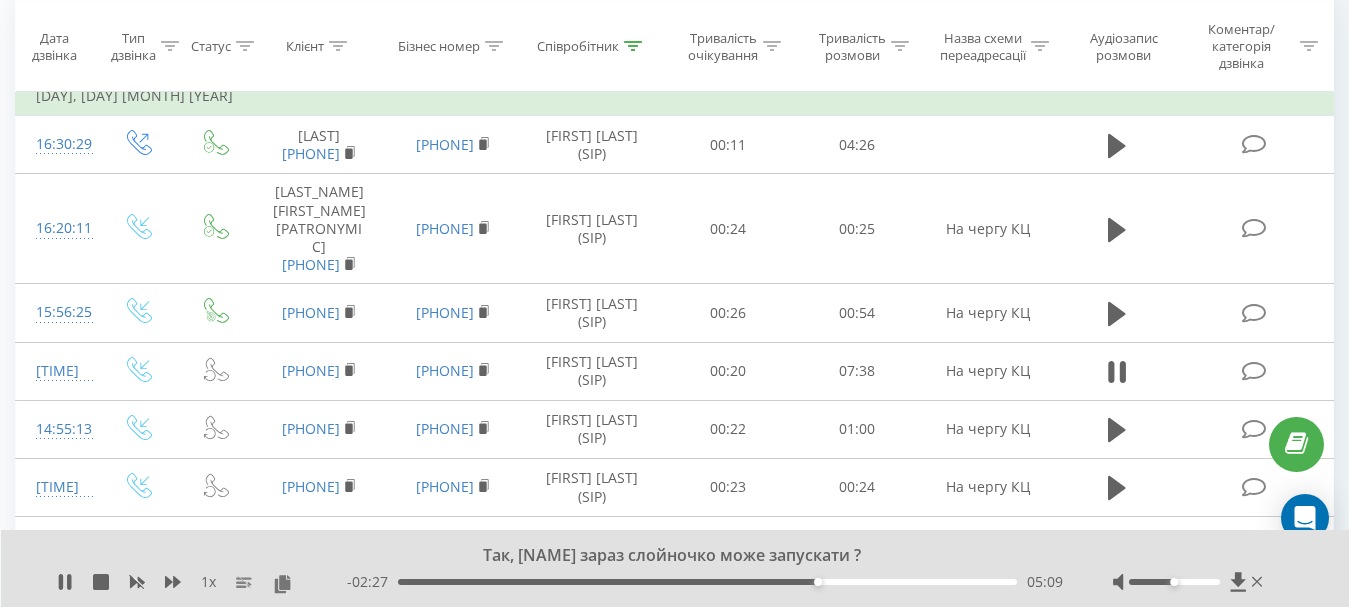 click on "05:09" at bounding box center [707, 582] 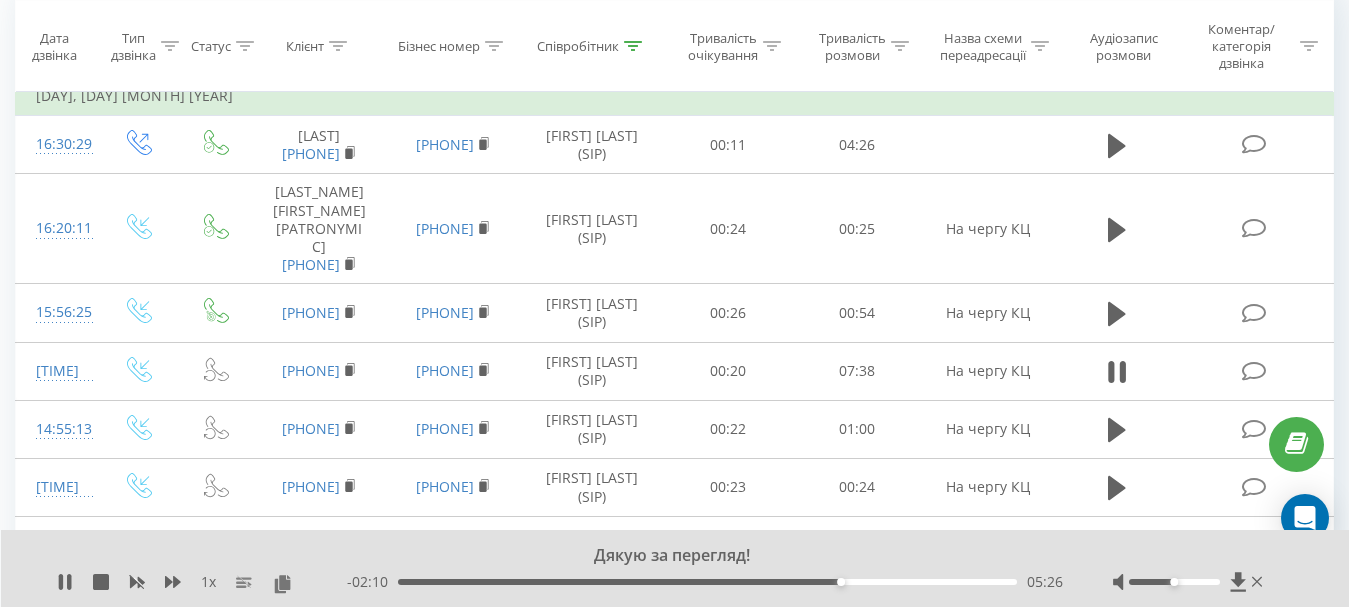 click on "05:26" at bounding box center [707, 582] 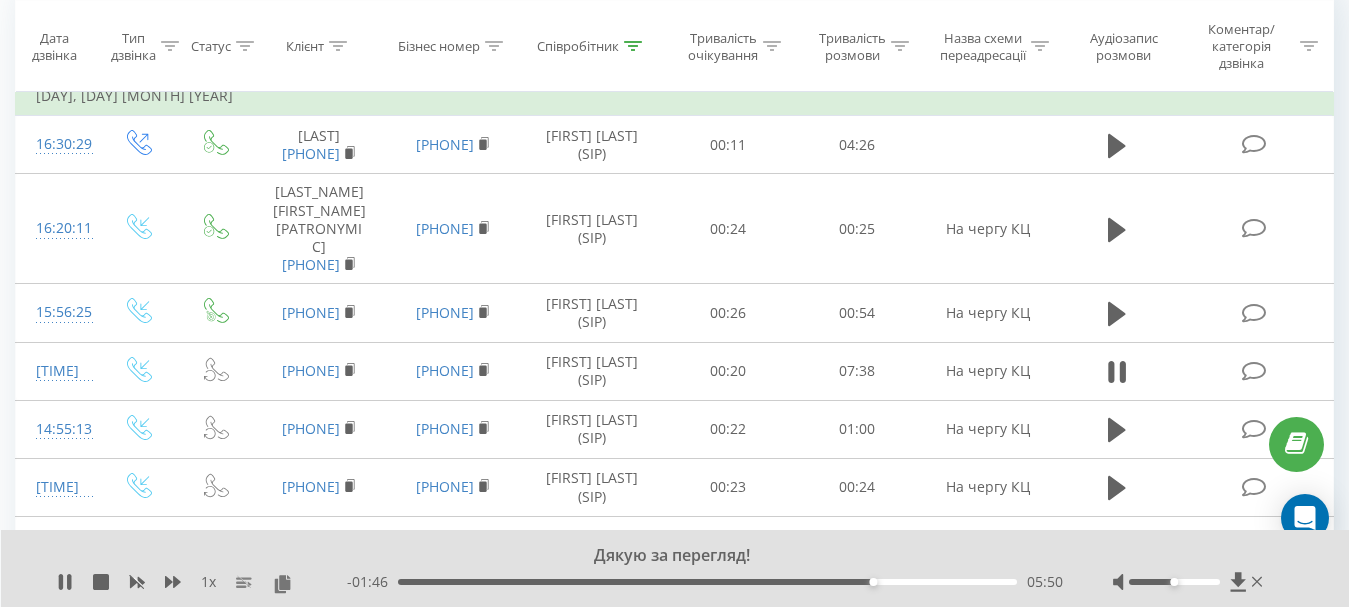 drag, startPoint x: 891, startPoint y: 581, endPoint x: 904, endPoint y: 584, distance: 13.341664 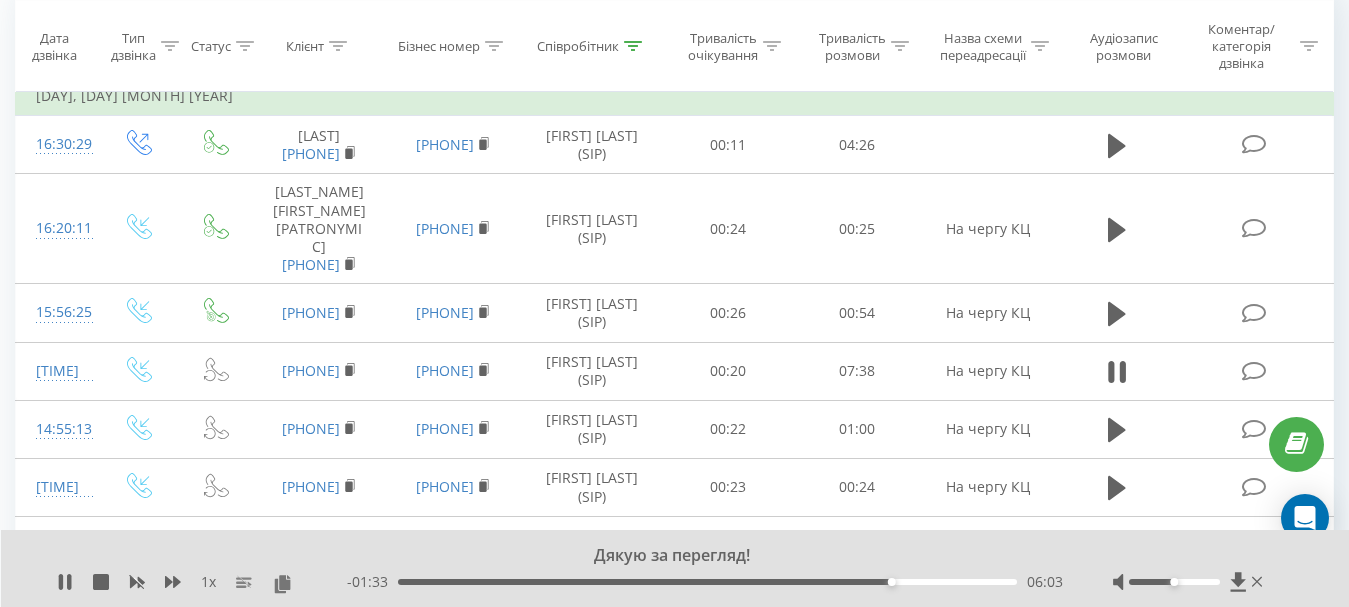 drag, startPoint x: 909, startPoint y: 583, endPoint x: 925, endPoint y: 585, distance: 16.124516 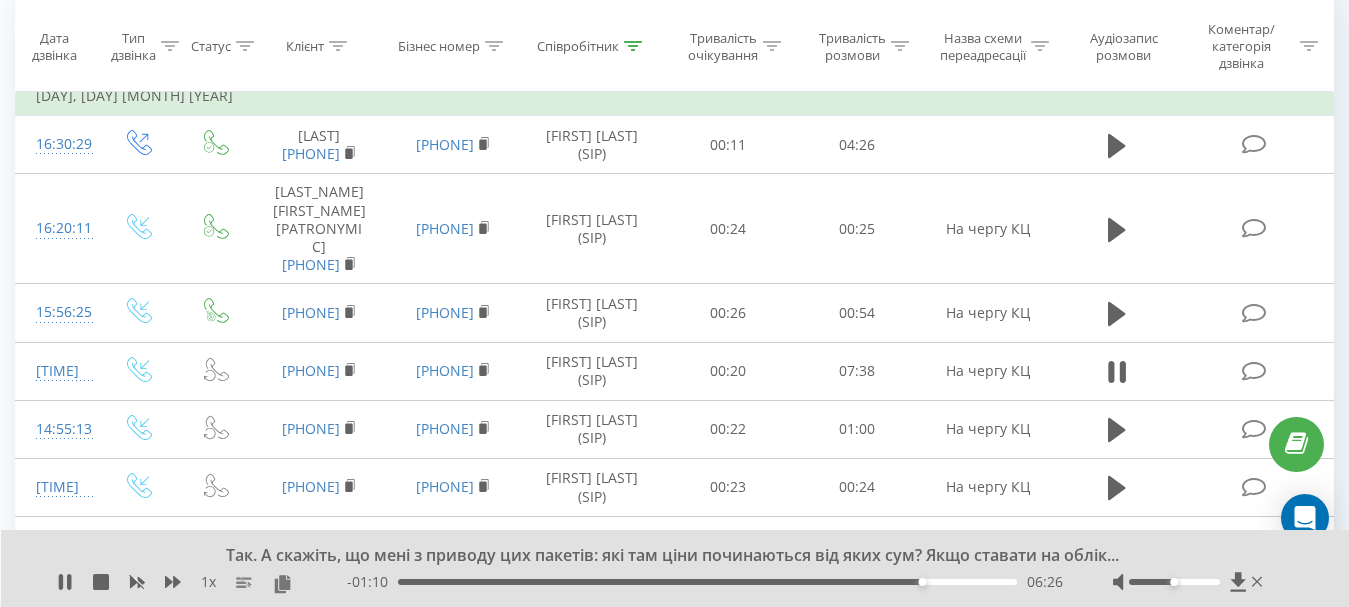 click on "06:26" at bounding box center [707, 582] 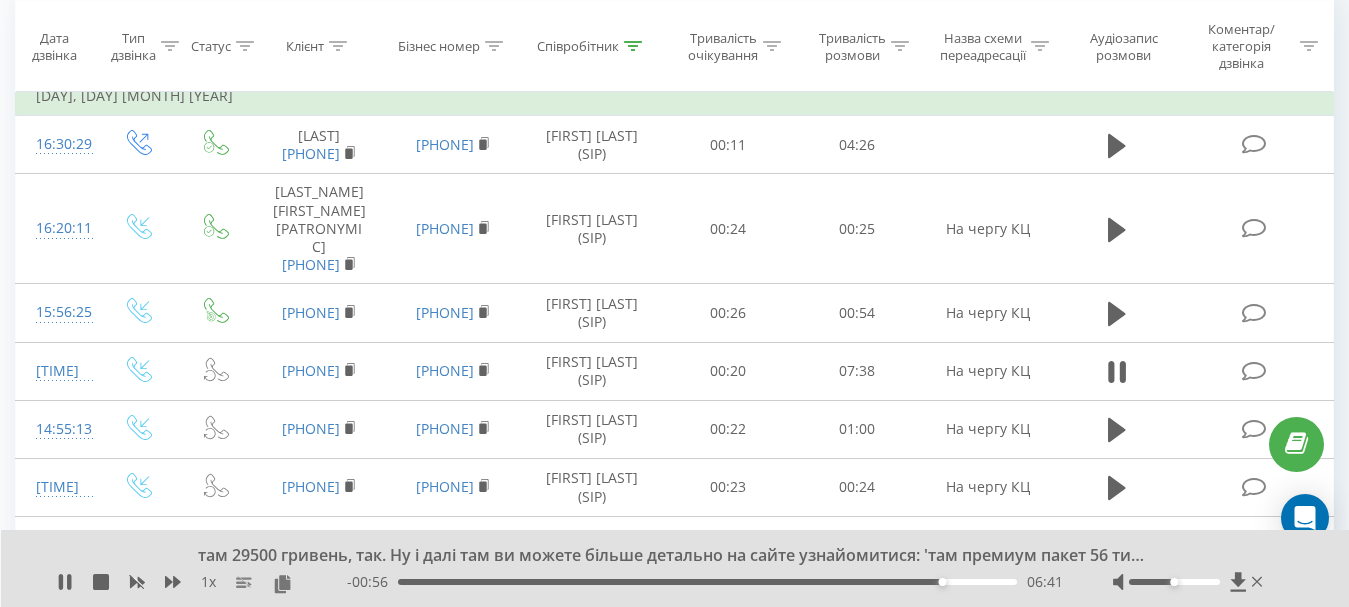 click on "06:41" at bounding box center [707, 582] 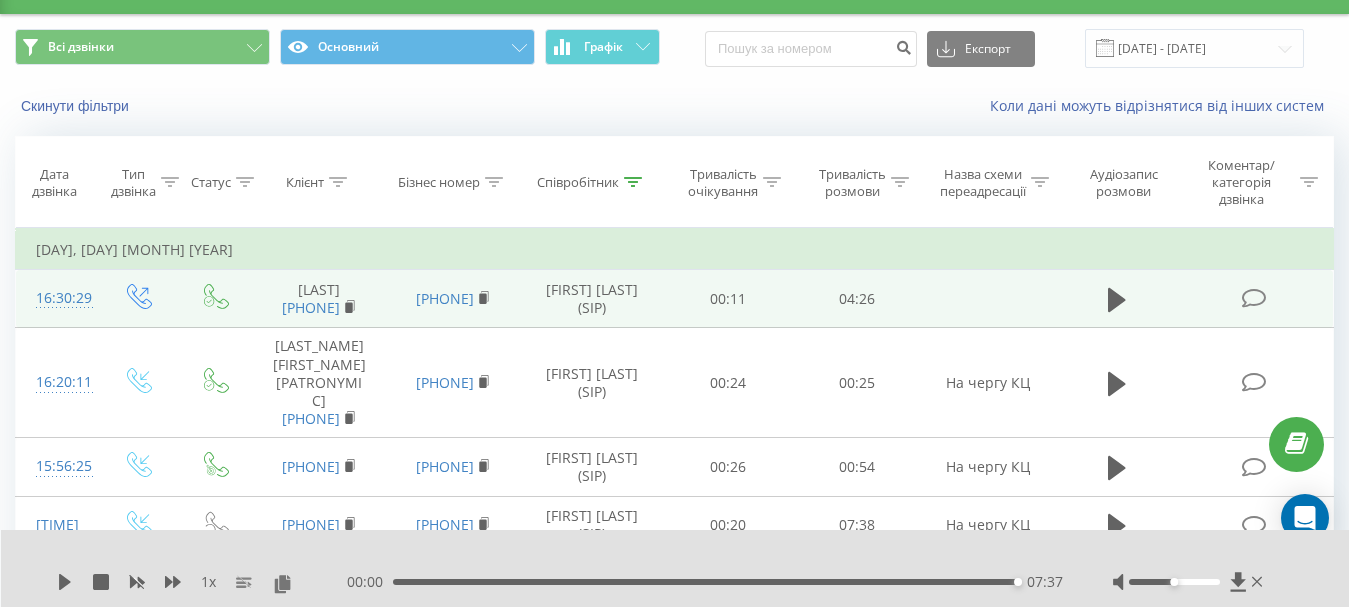 scroll, scrollTop: 0, scrollLeft: 0, axis: both 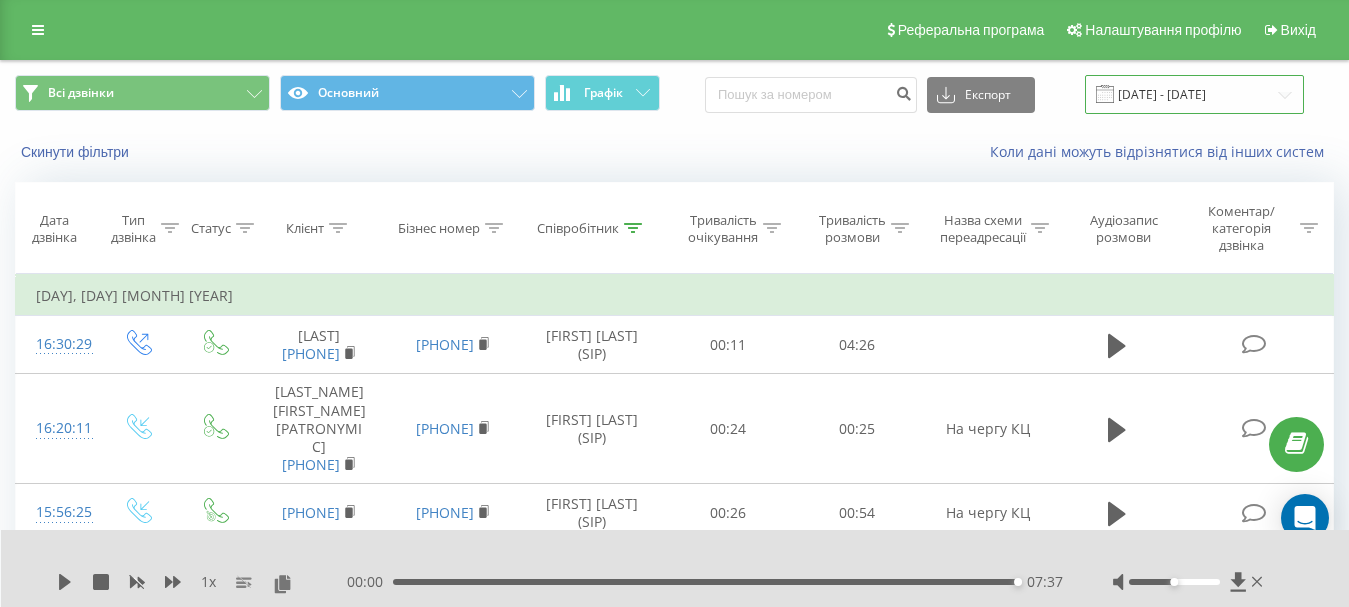 click on "[DATE] - [DATE]" at bounding box center (1194, 94) 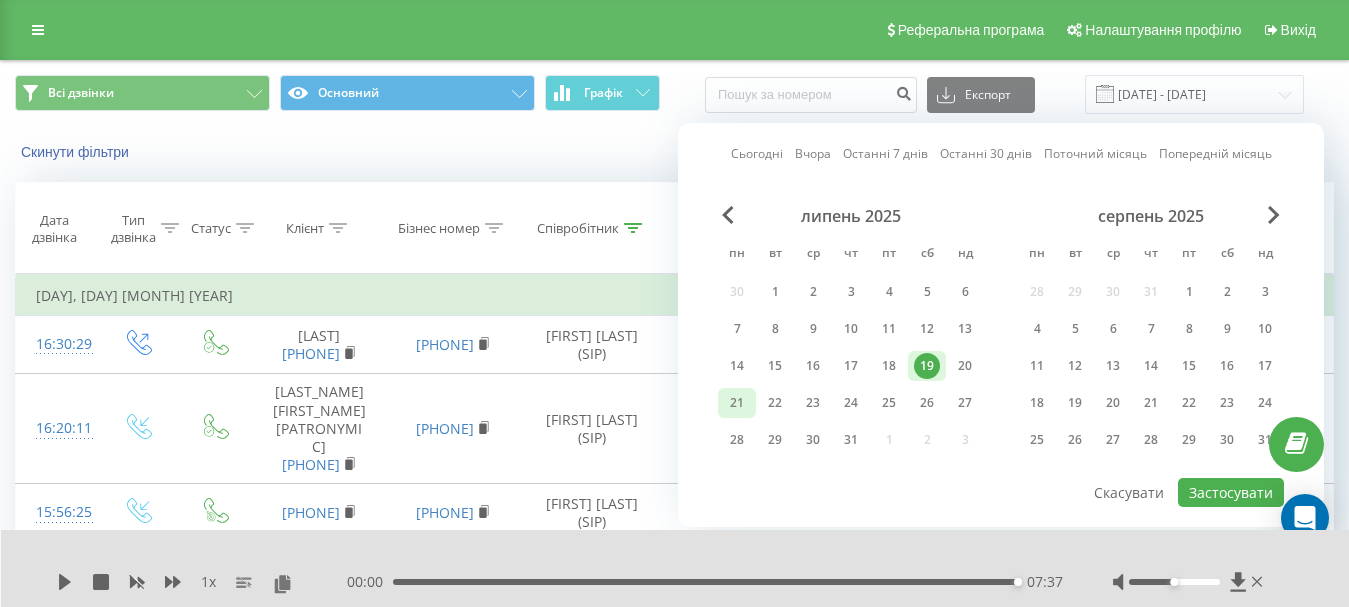 click on "21" at bounding box center (737, 403) 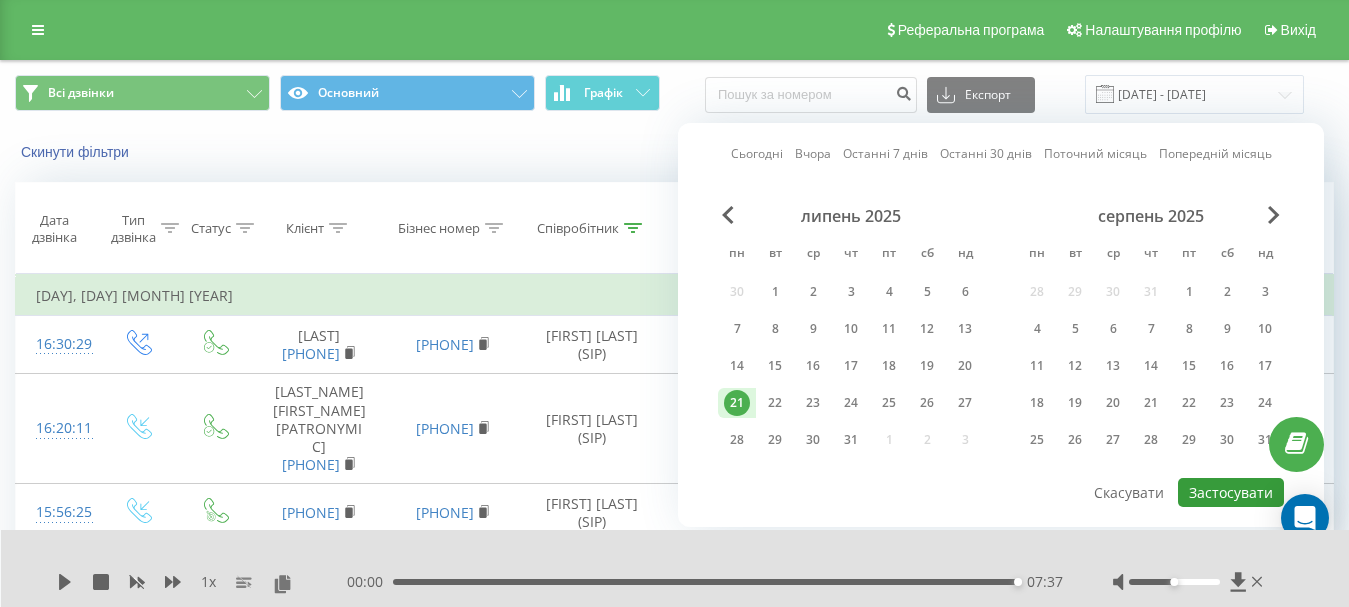 click on "Застосувати" at bounding box center [1231, 492] 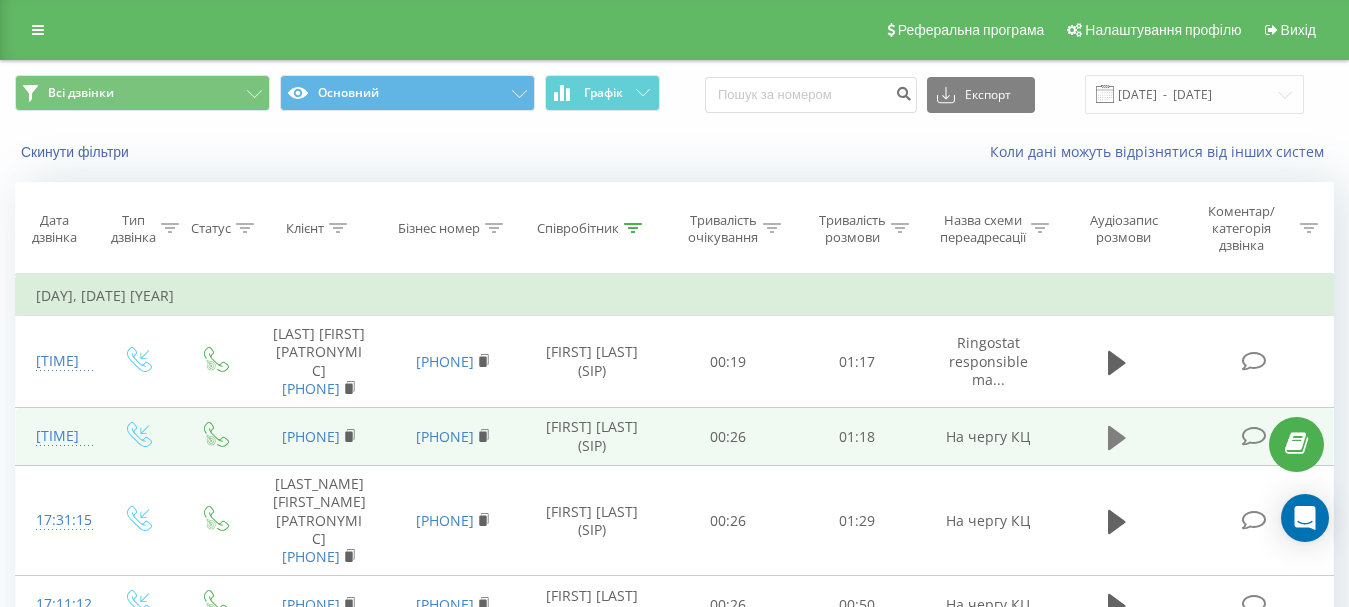 click 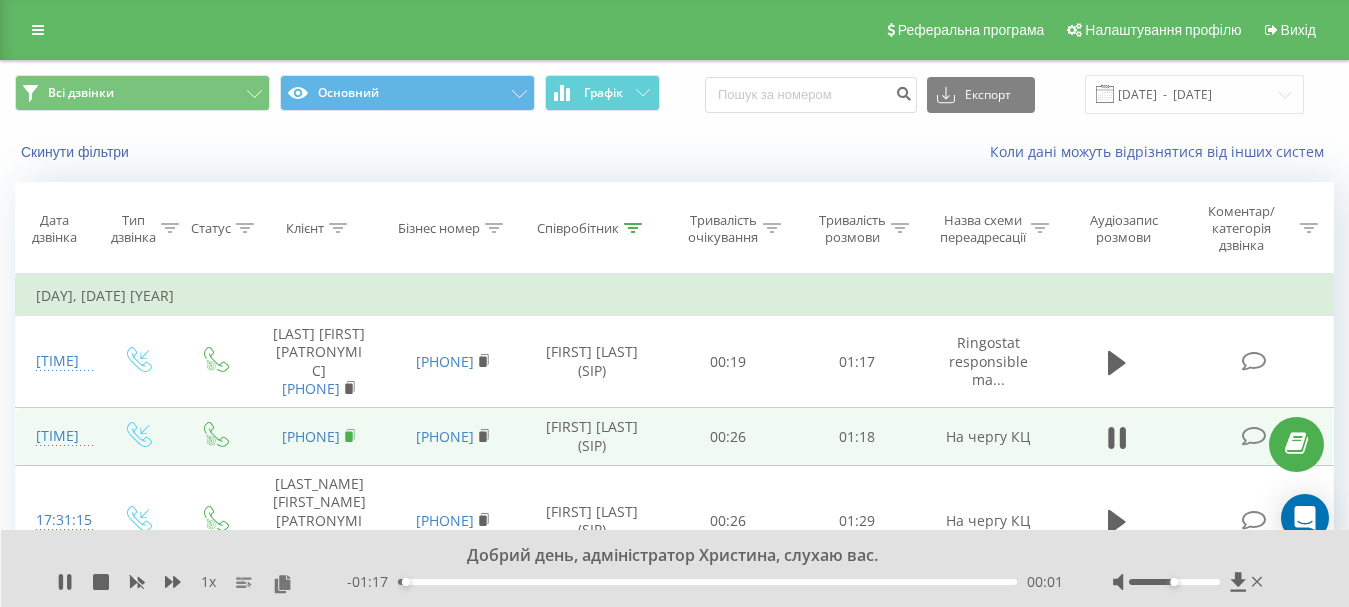 click 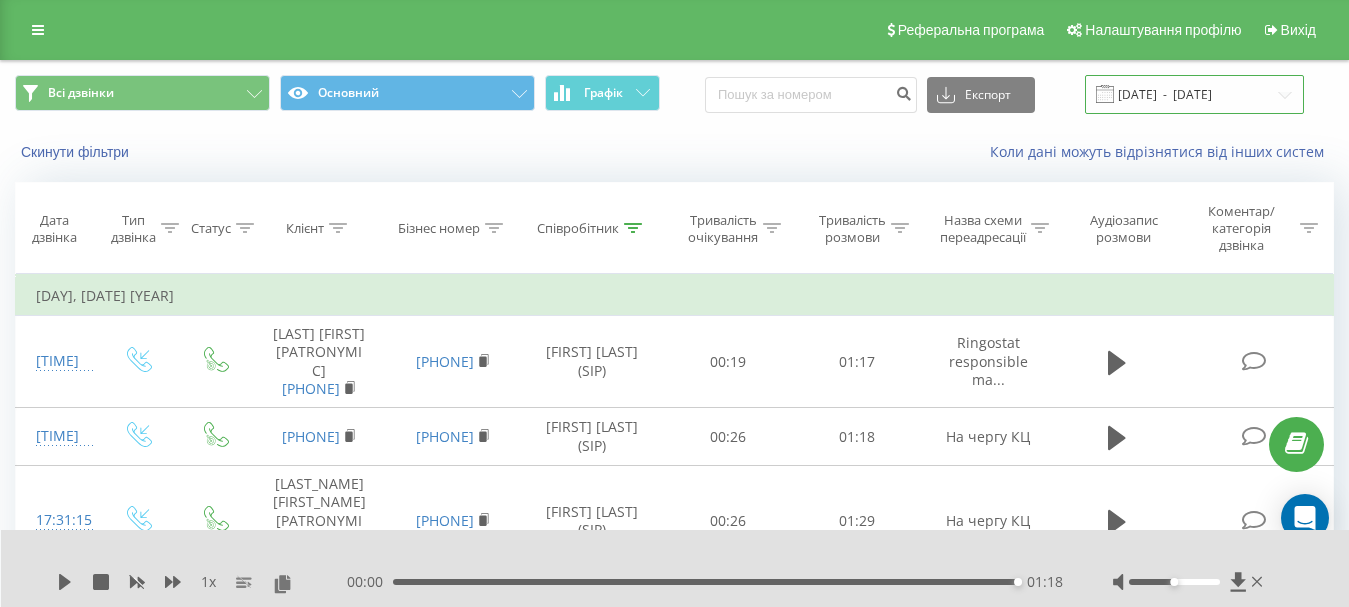 click on "[DATE]  -  [DATE]" at bounding box center (1194, 94) 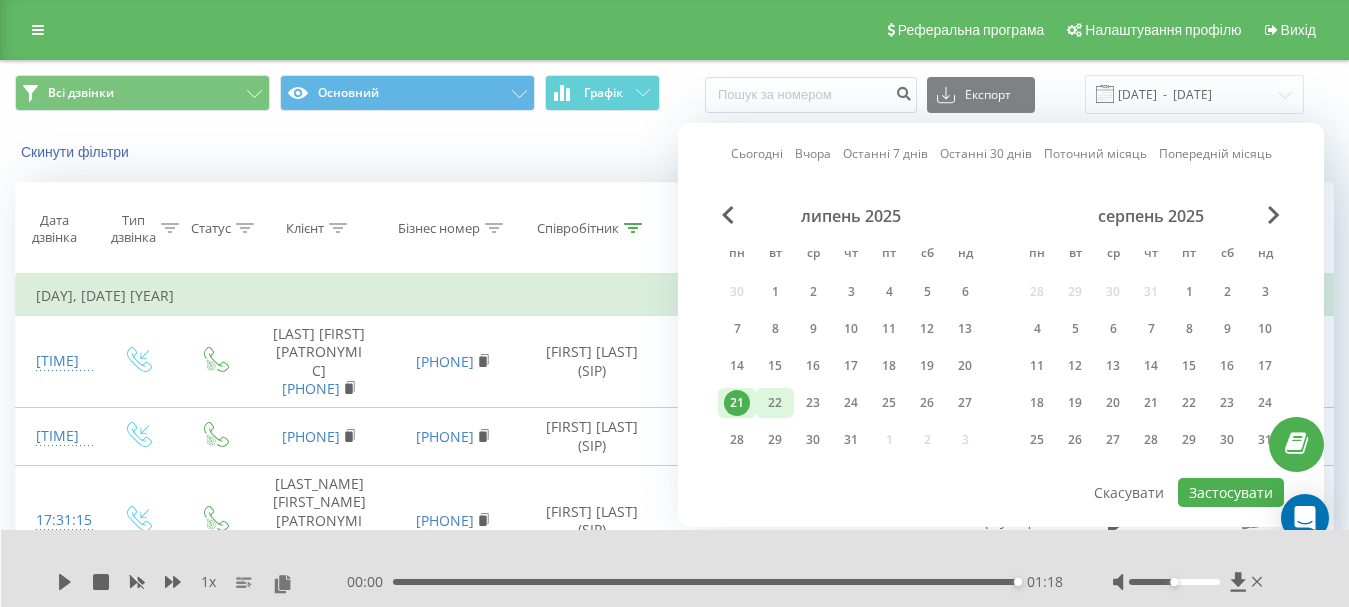 click on "22" at bounding box center (775, 403) 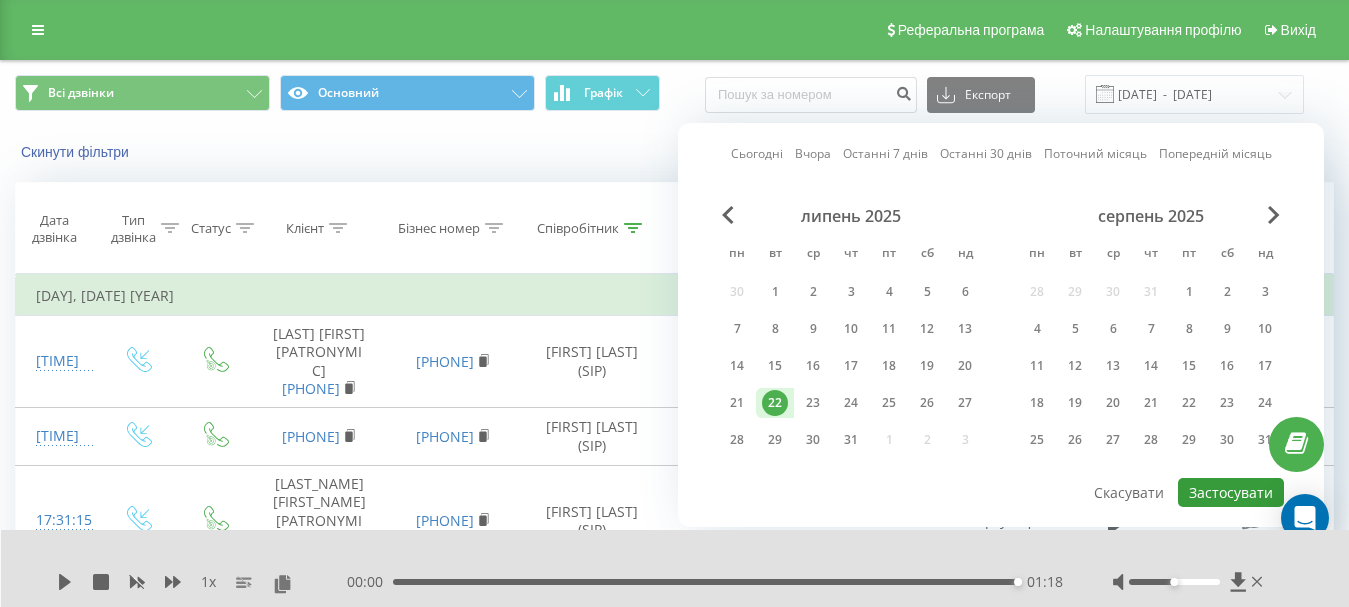 click on "Застосувати" at bounding box center [1231, 492] 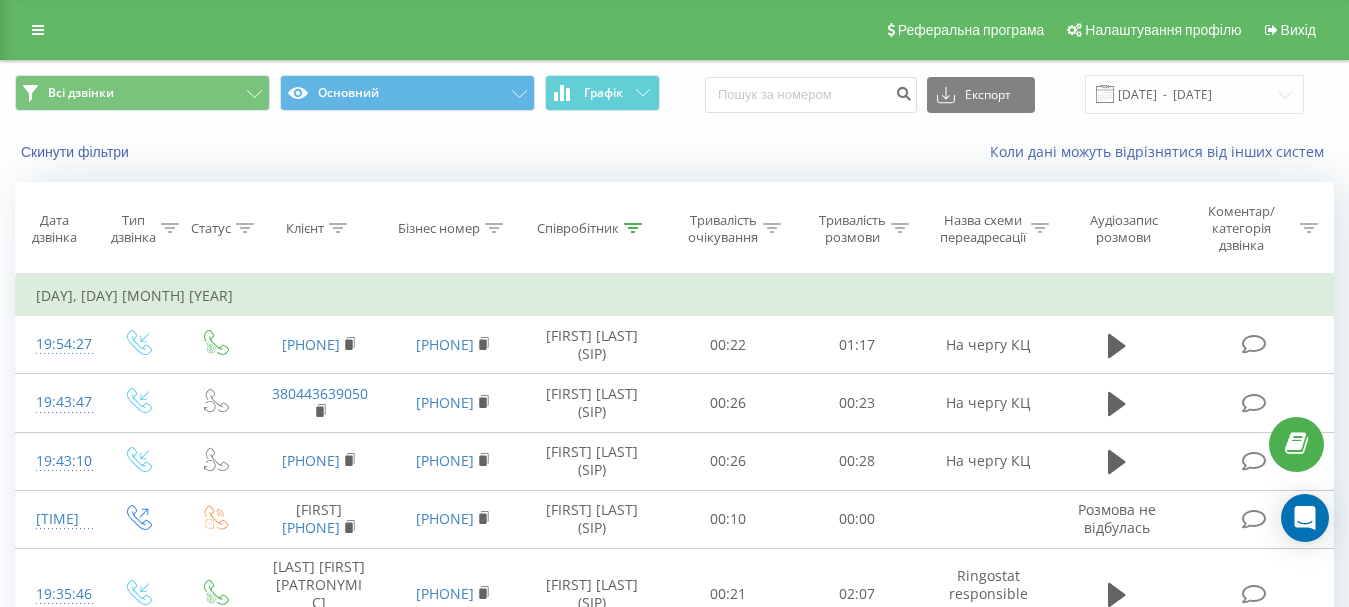 scroll, scrollTop: 500, scrollLeft: 0, axis: vertical 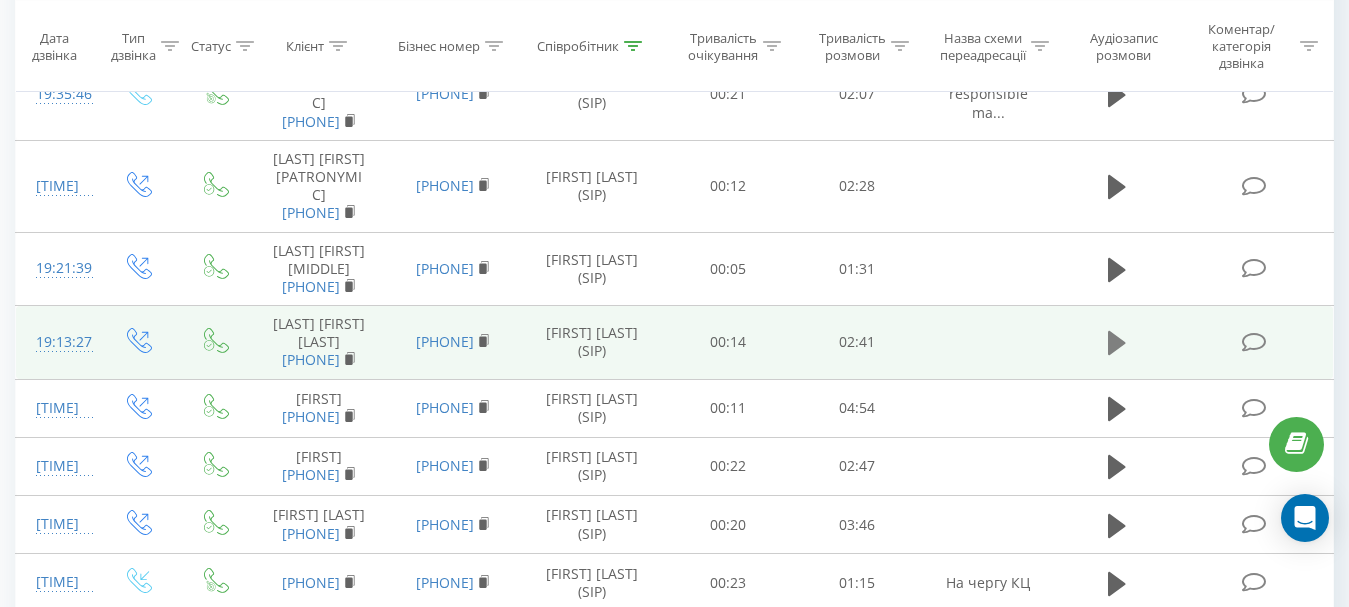 click 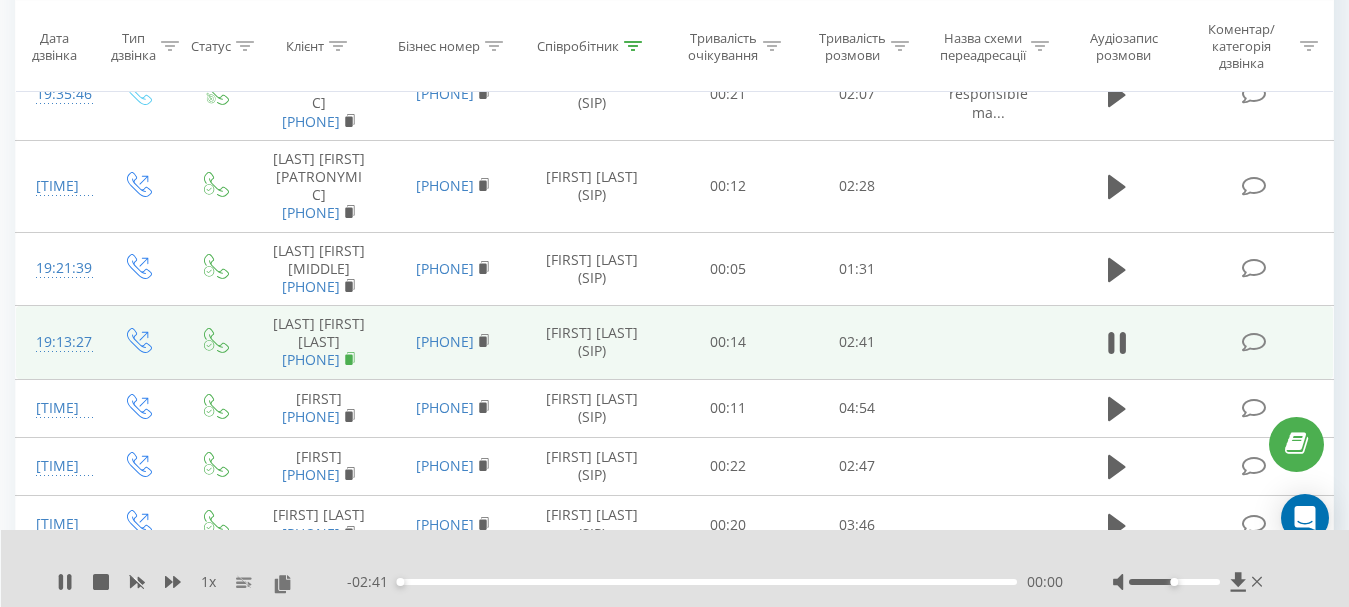 click 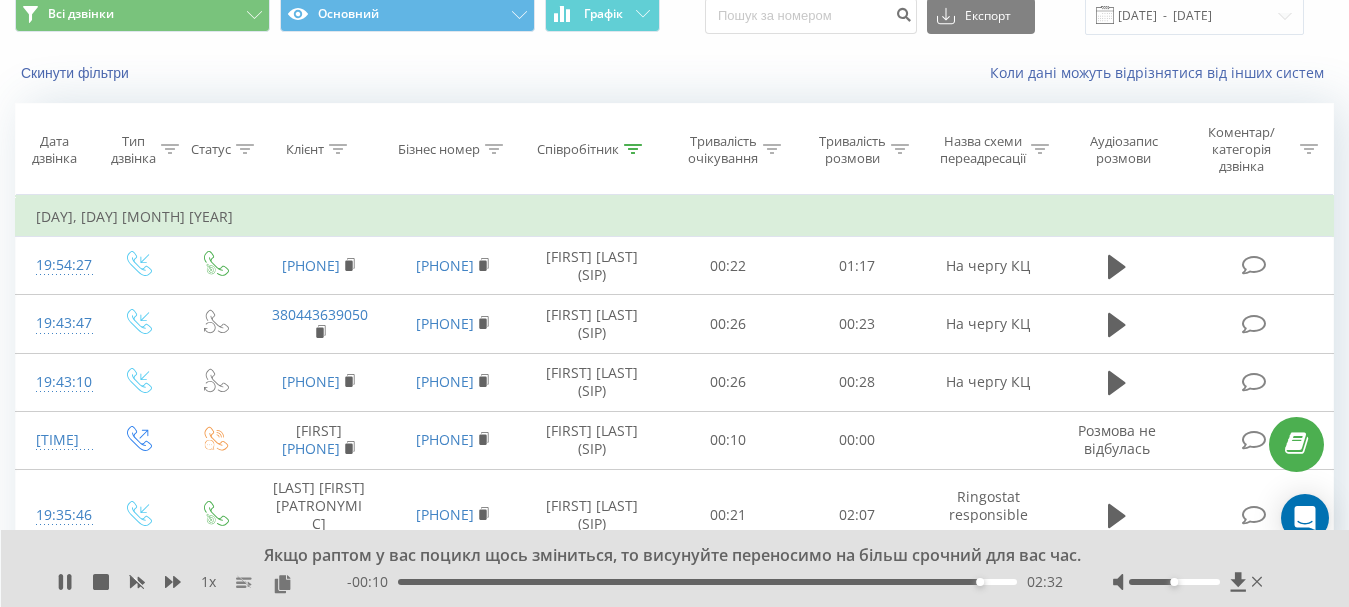 scroll, scrollTop: 0, scrollLeft: 0, axis: both 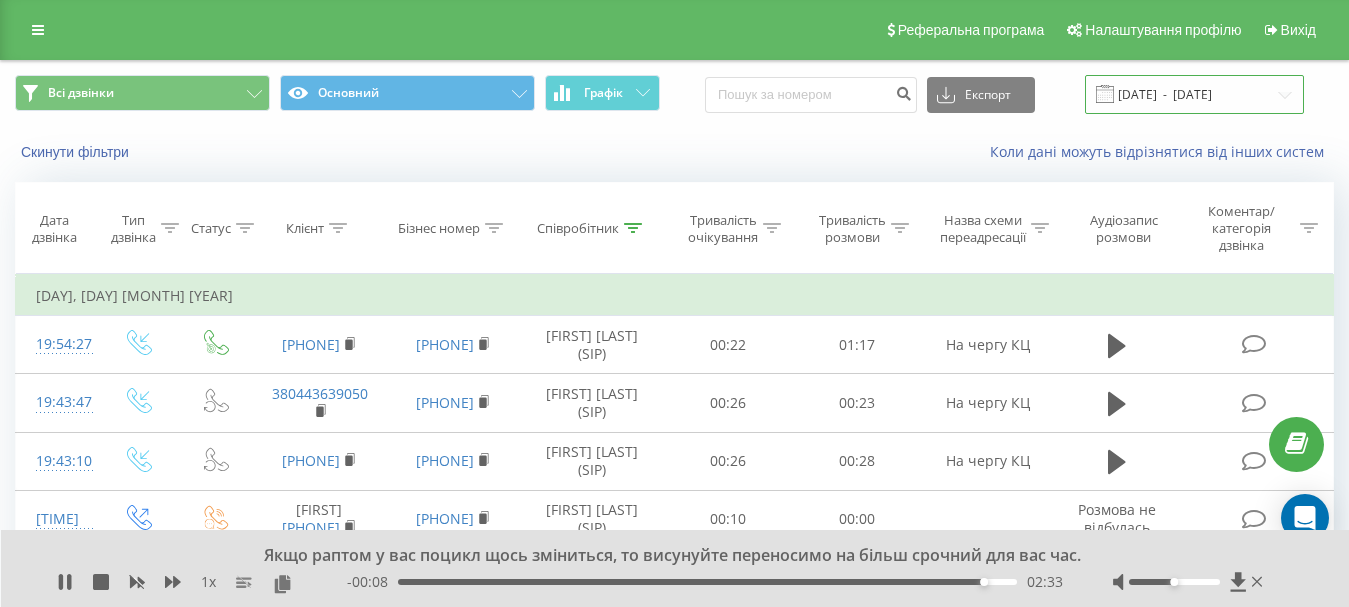 click on "[DATE]  -  [DATE]" at bounding box center [1194, 94] 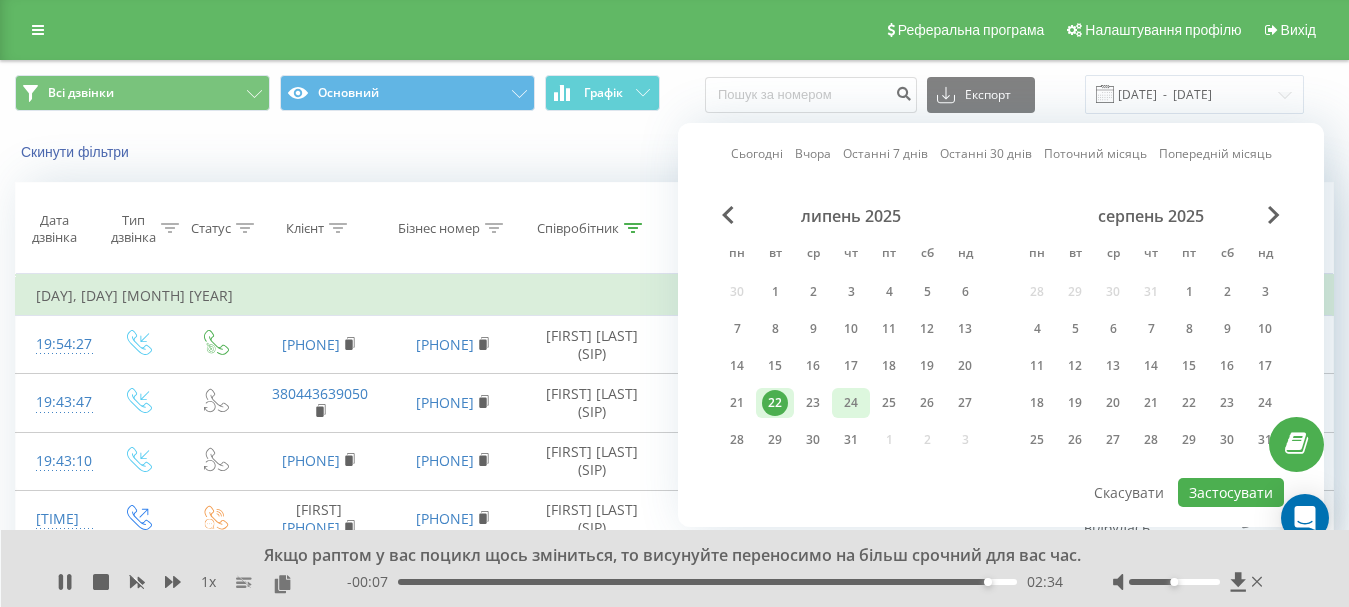 click on "24" at bounding box center (851, 403) 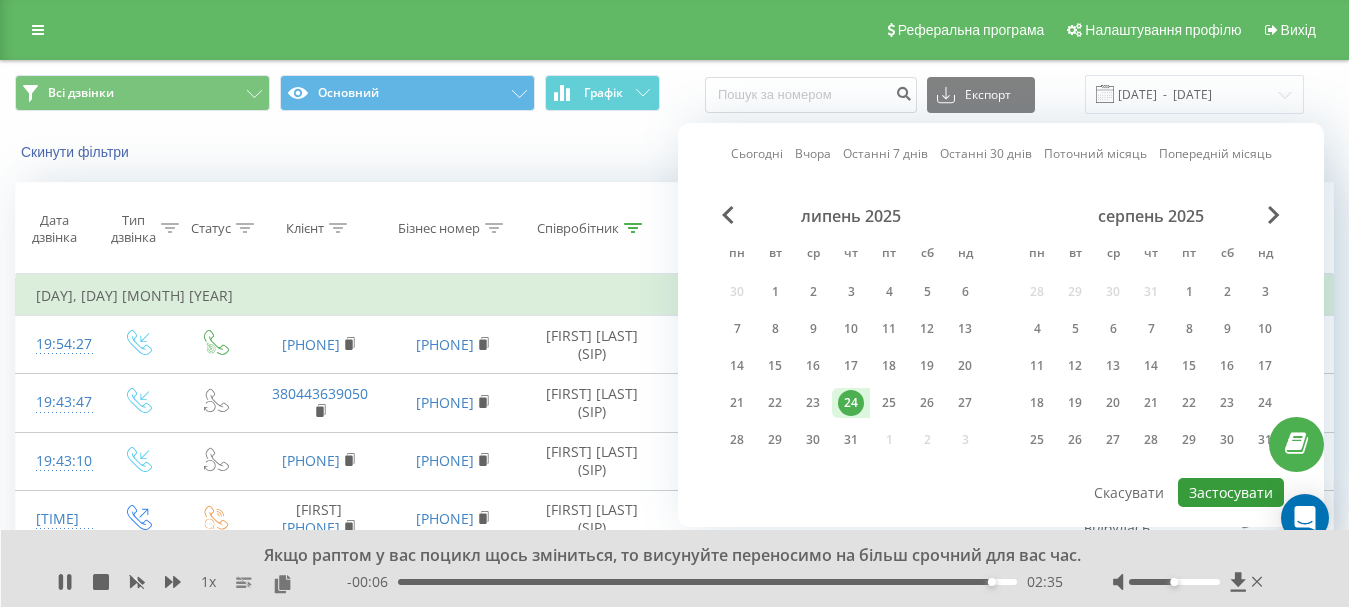 click on "Застосувати" at bounding box center [1231, 492] 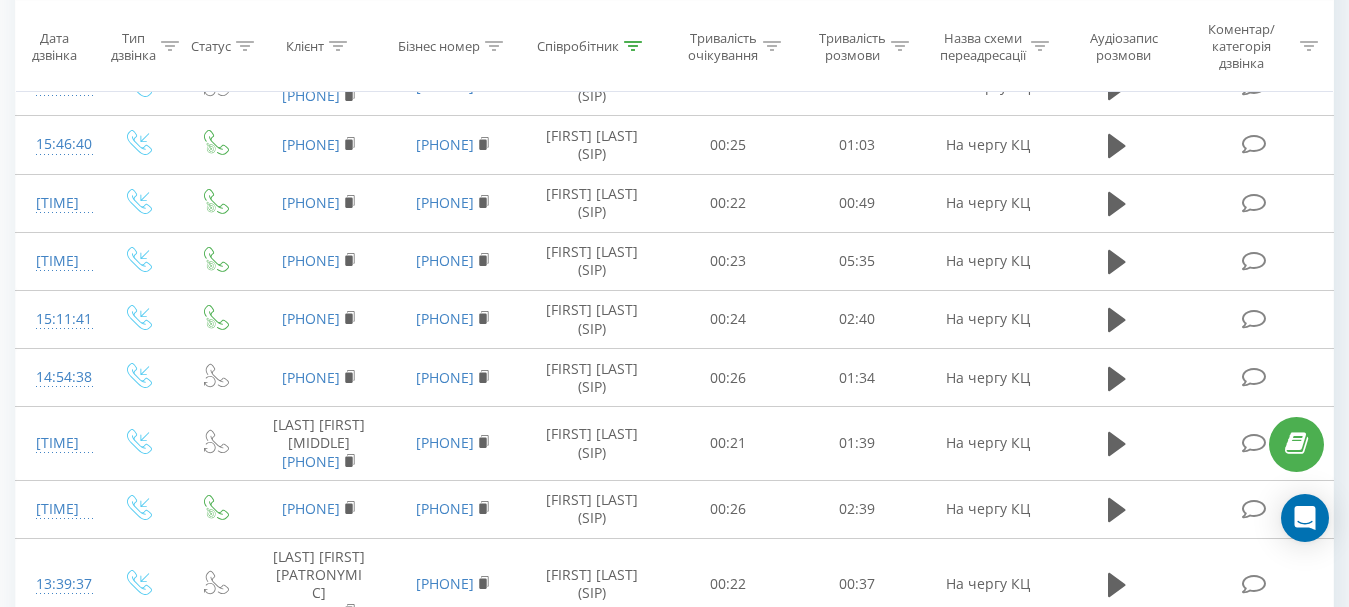 scroll, scrollTop: 800, scrollLeft: 0, axis: vertical 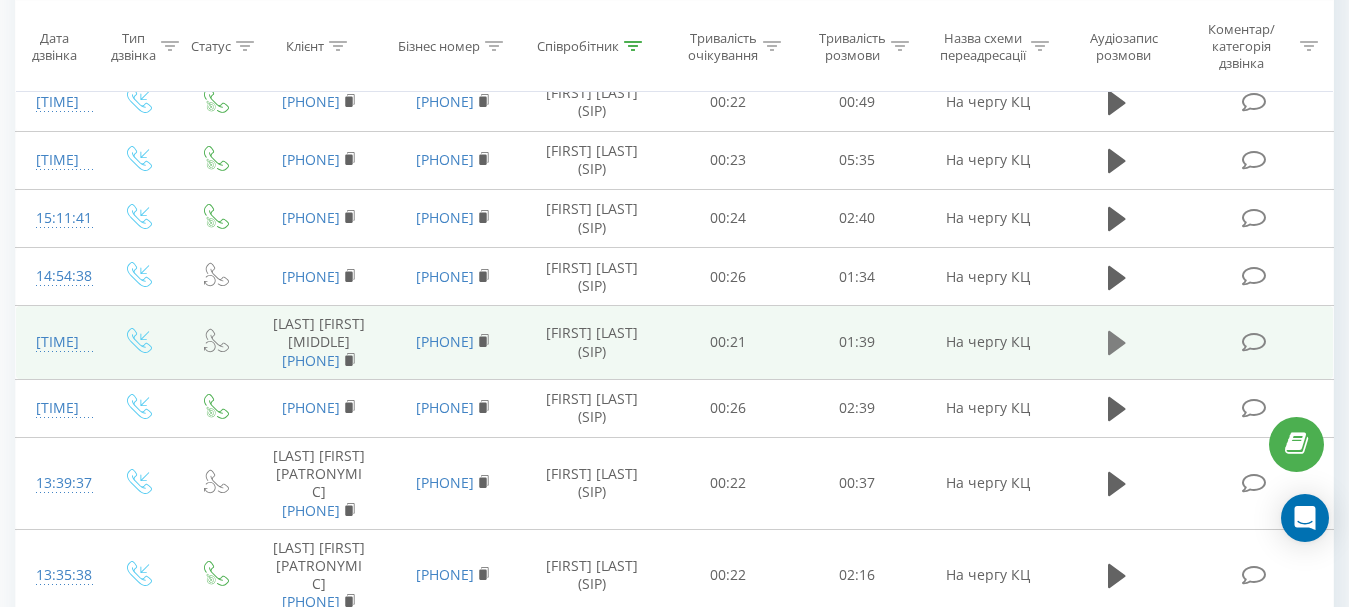 click 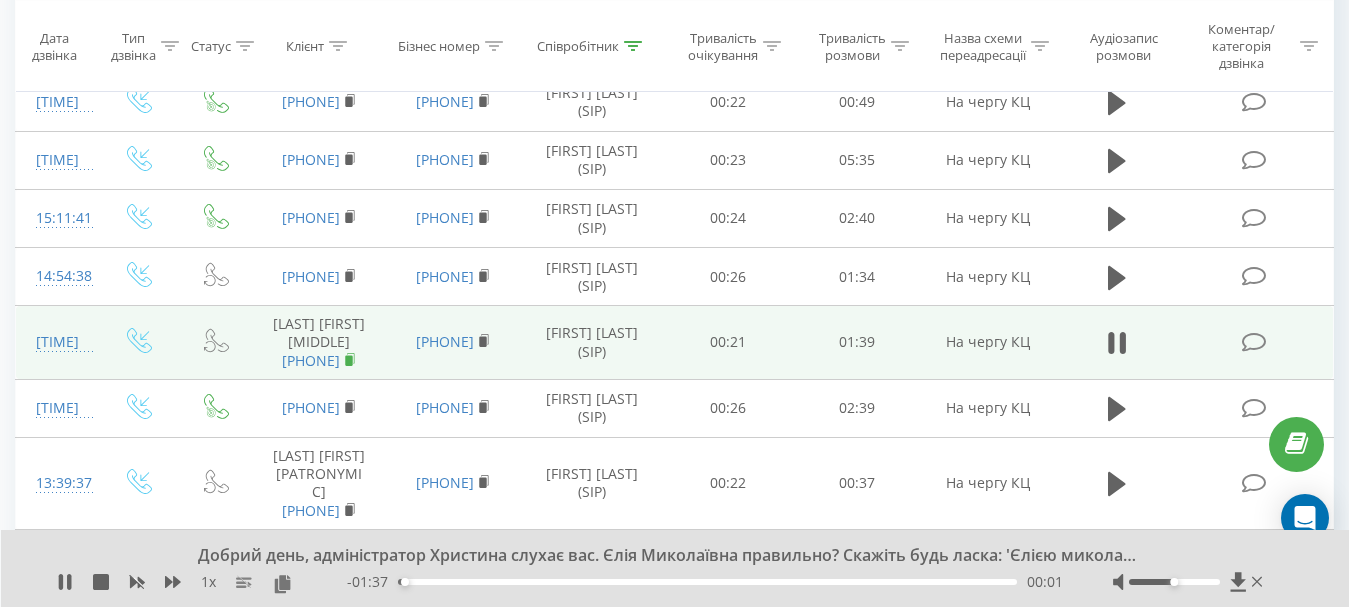 click 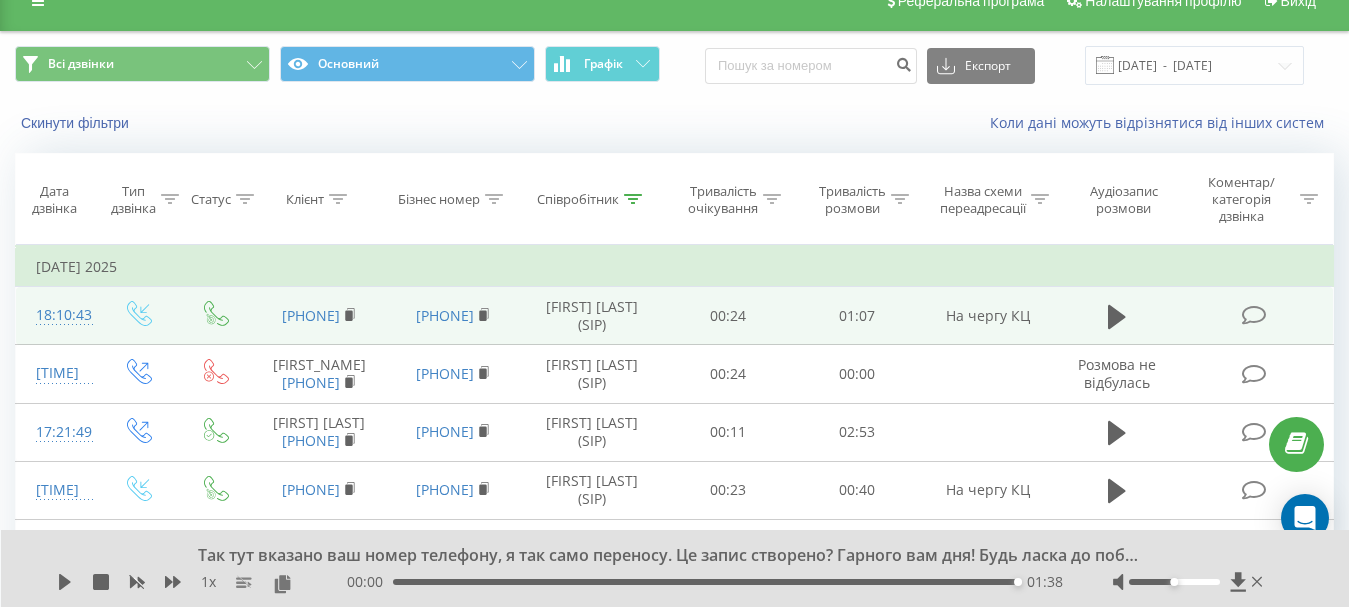 scroll, scrollTop: 0, scrollLeft: 0, axis: both 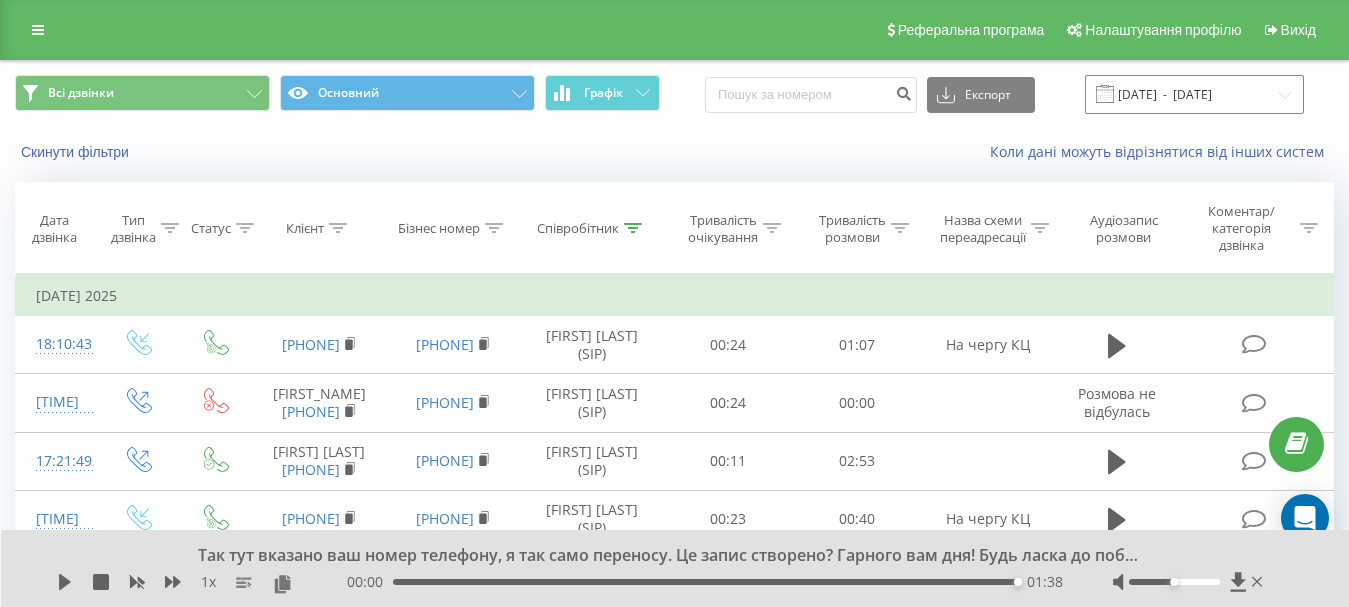 click on "[DATE]  -  [DATE]" at bounding box center (1194, 94) 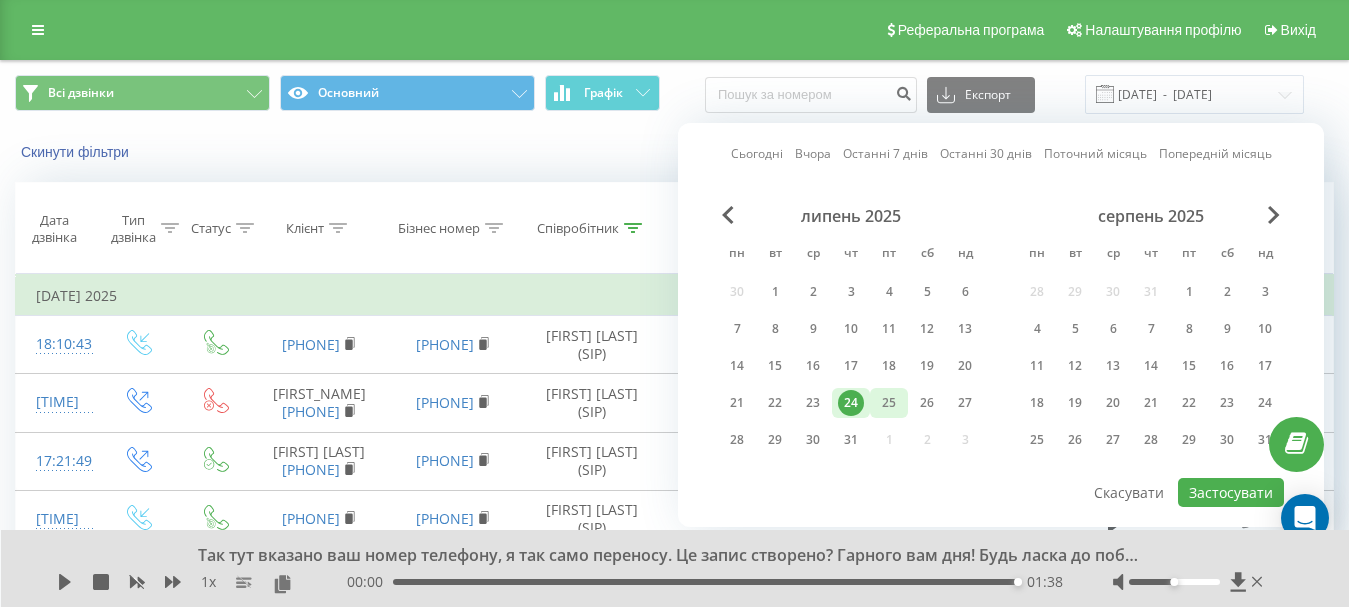 click on "25" at bounding box center (889, 403) 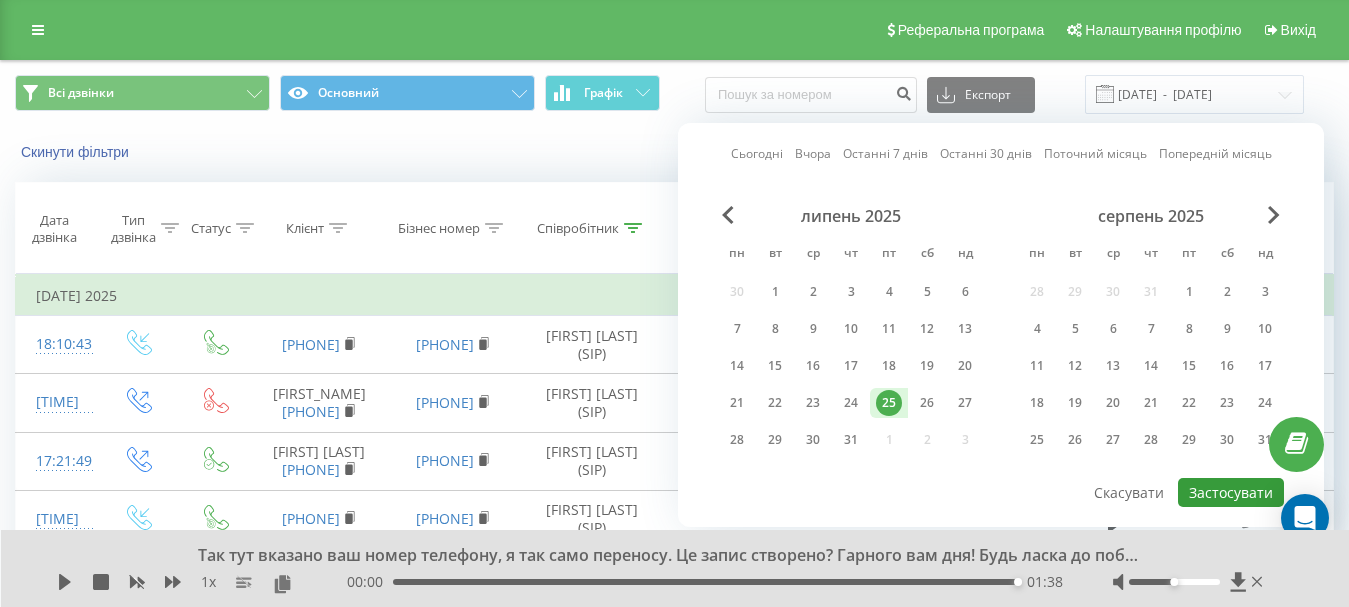 click on "Застосувати" at bounding box center (1231, 492) 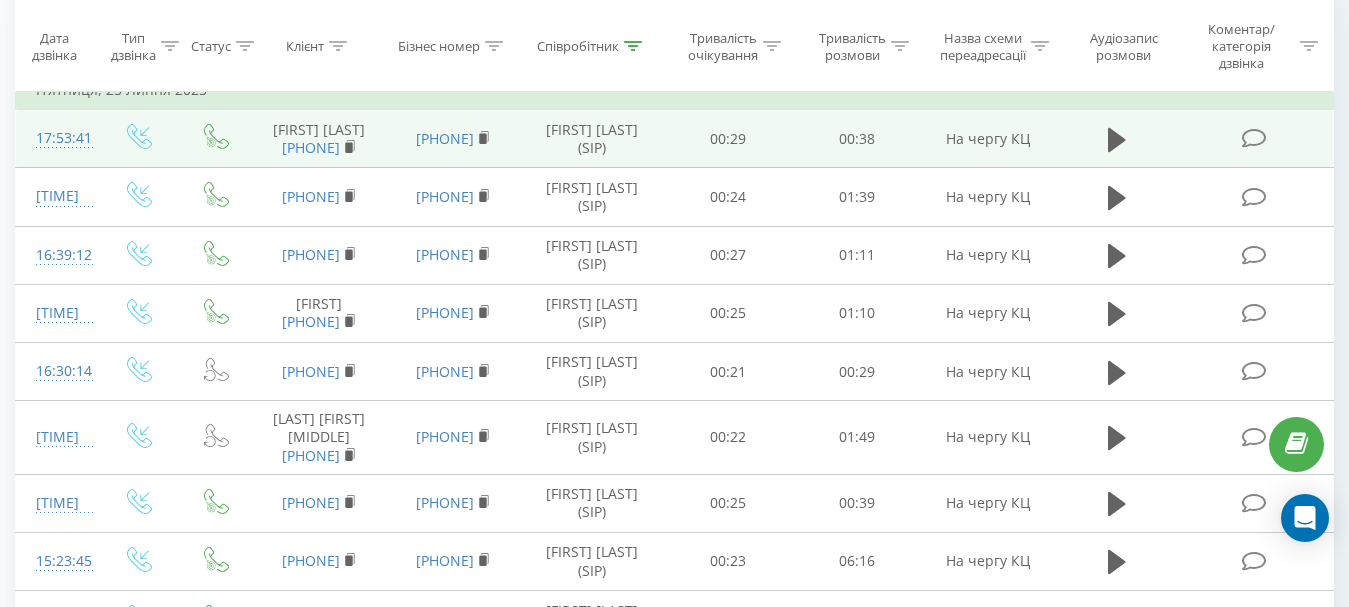 scroll, scrollTop: 300, scrollLeft: 0, axis: vertical 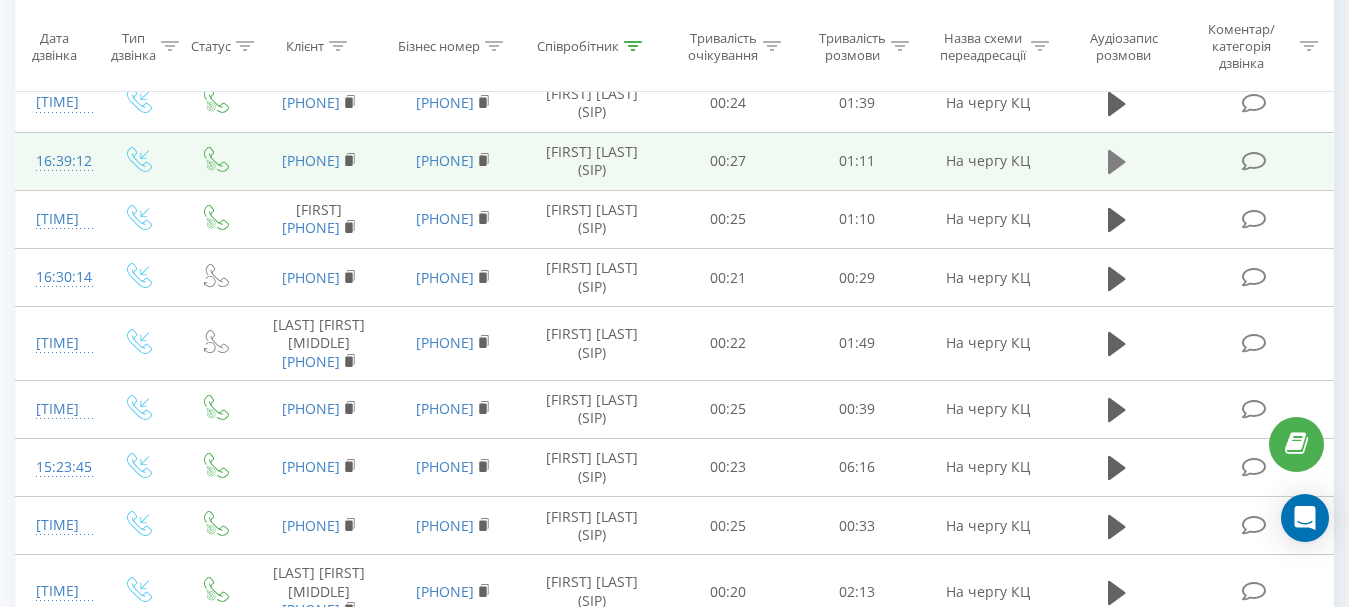 click 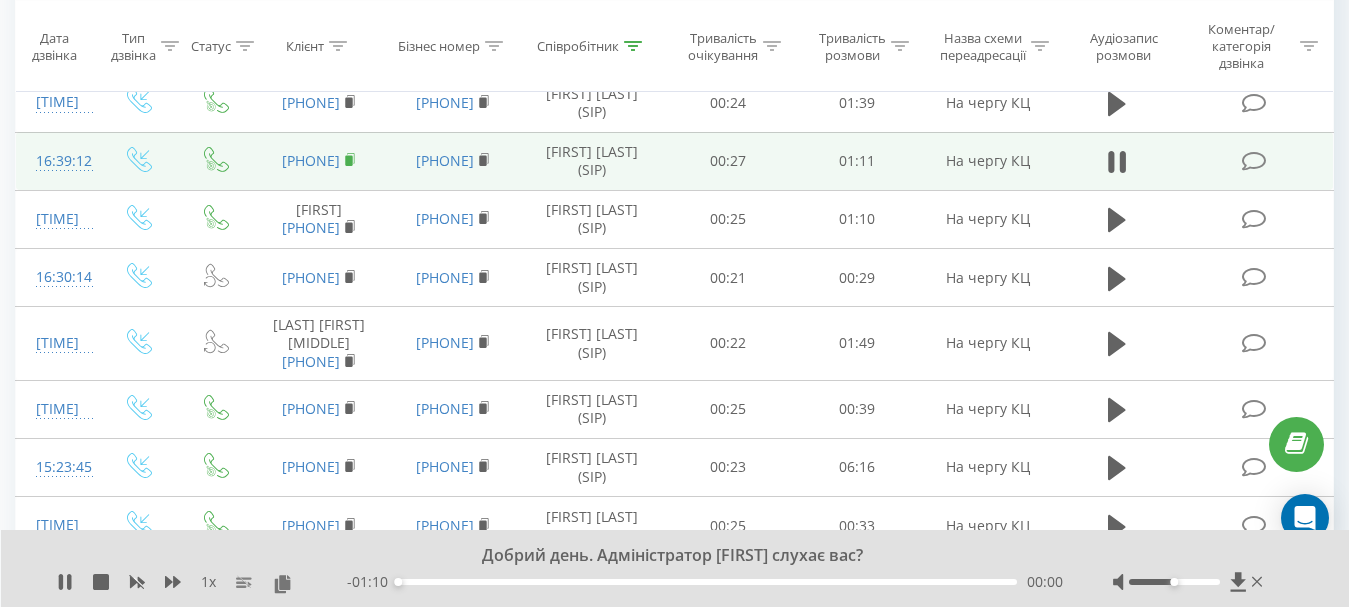 click 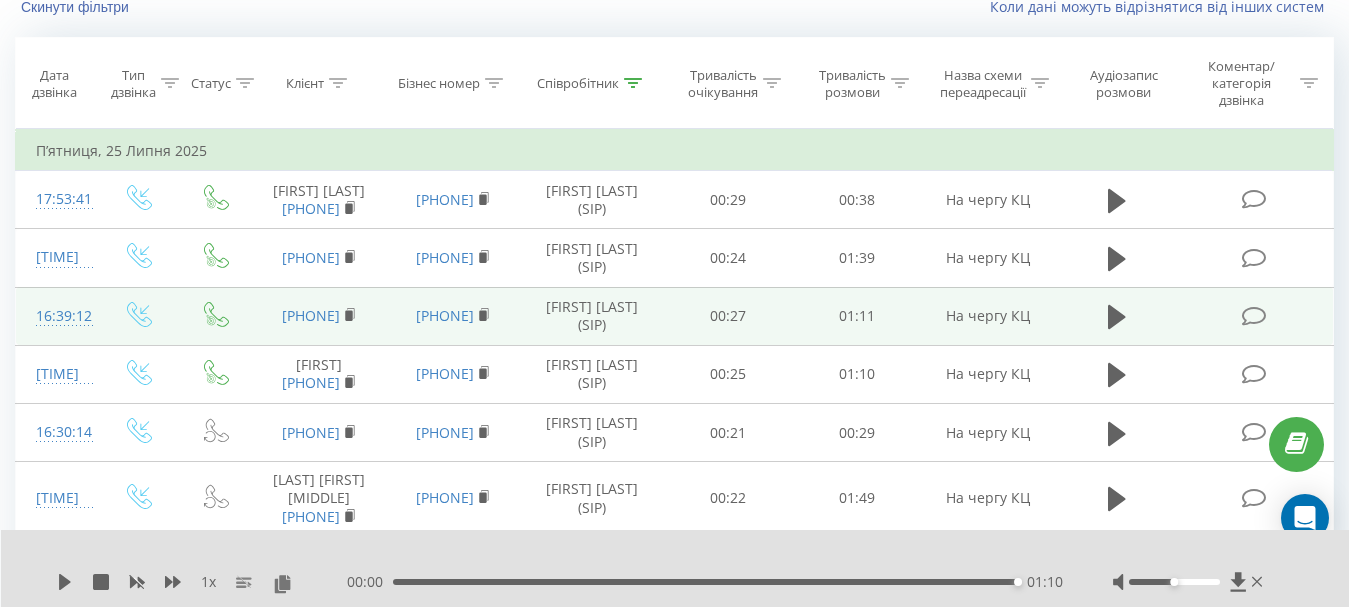 scroll, scrollTop: 0, scrollLeft: 0, axis: both 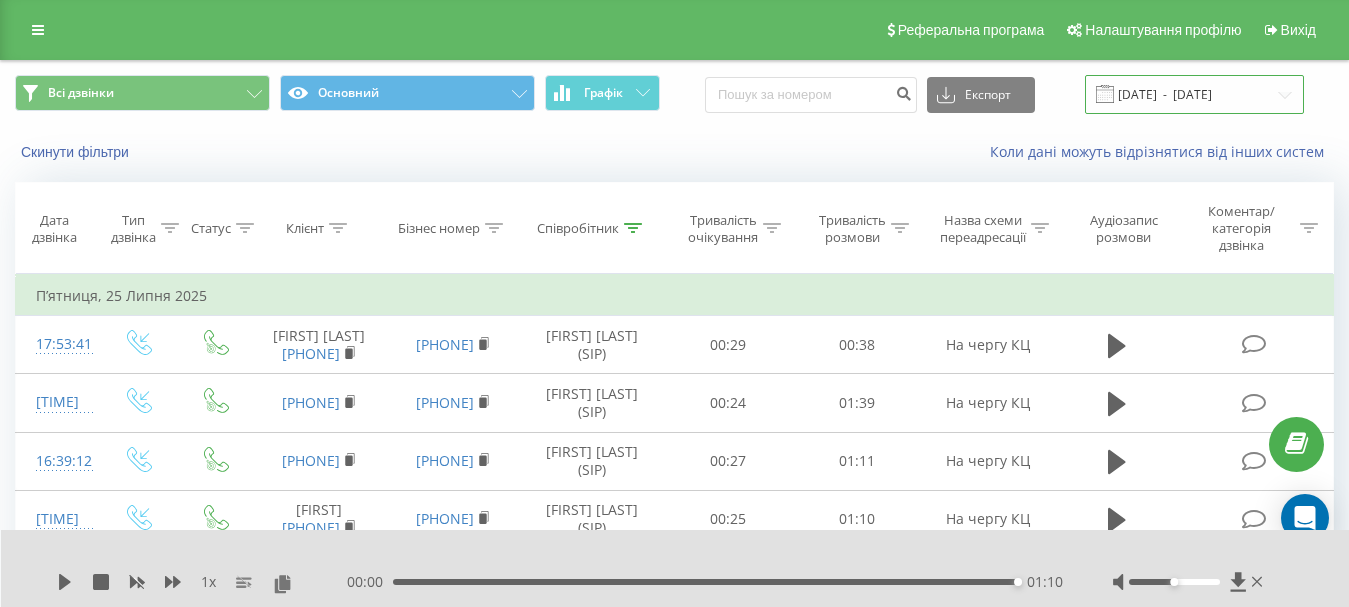 click on "[DATE]  -  [DATE]" at bounding box center [1194, 94] 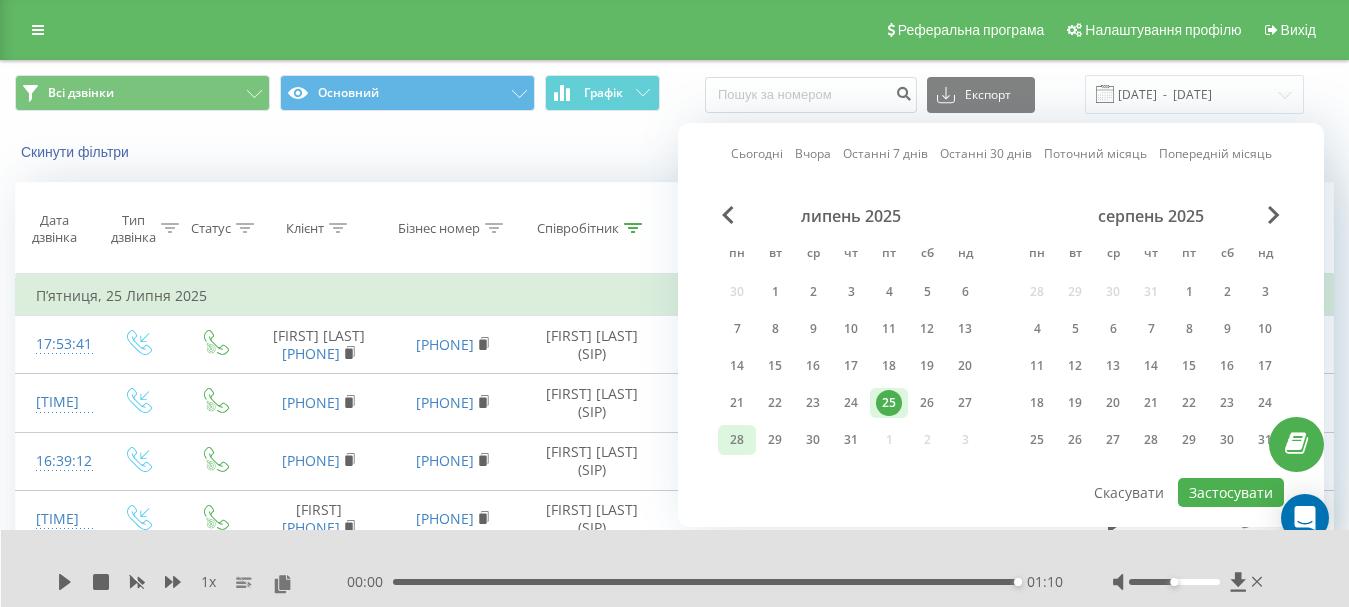 click on "28" at bounding box center [737, 440] 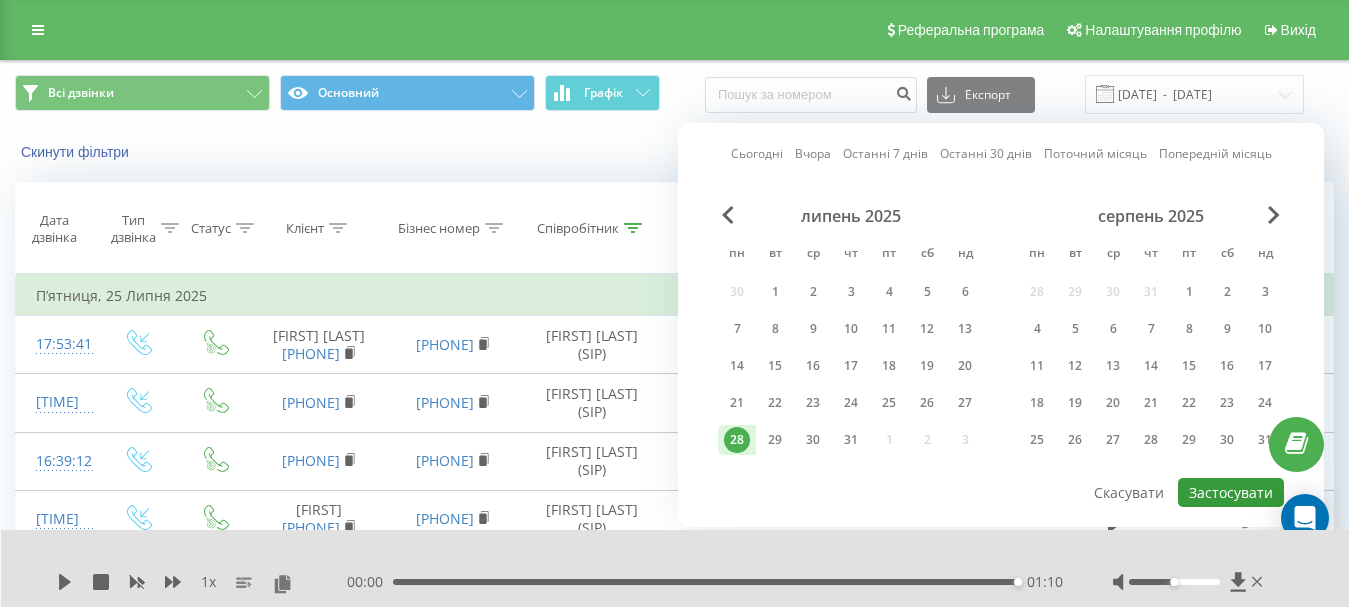 click on "Застосувати" at bounding box center (1231, 492) 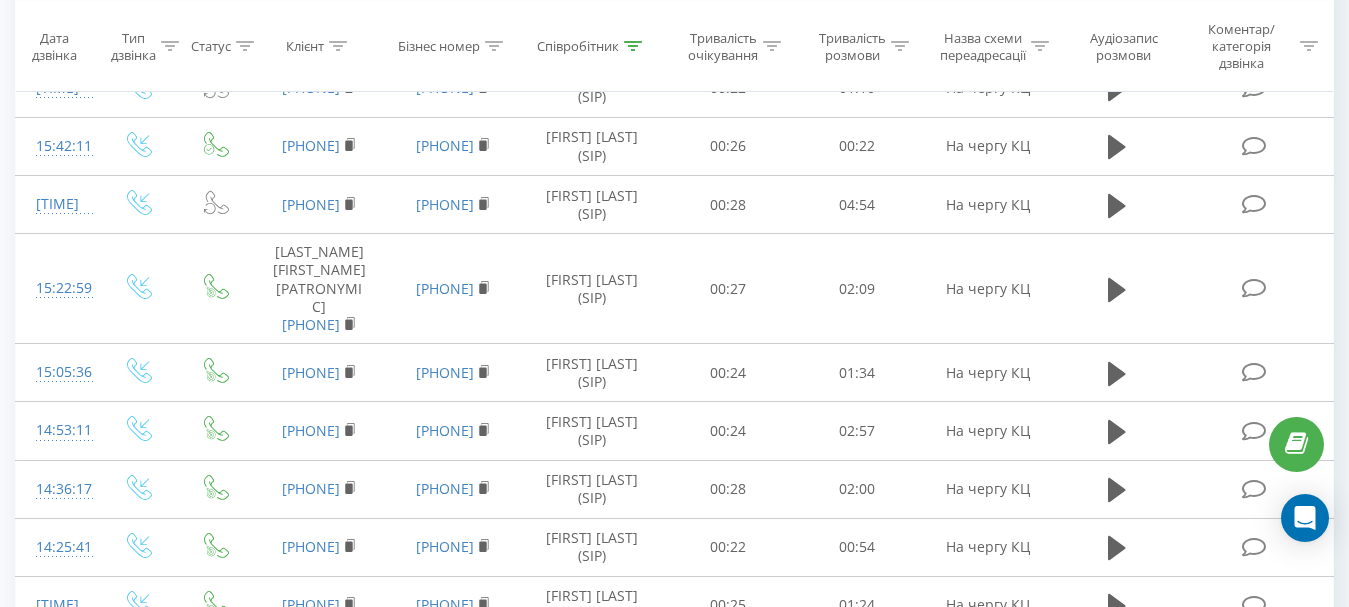 scroll, scrollTop: 900, scrollLeft: 0, axis: vertical 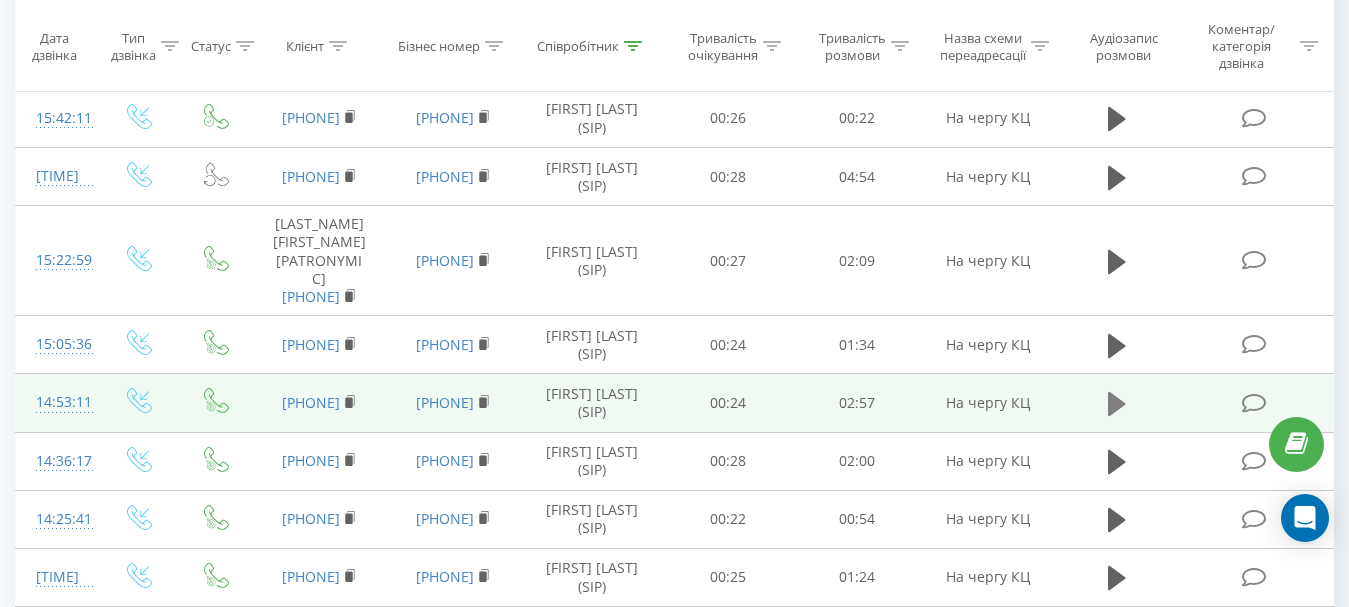 click 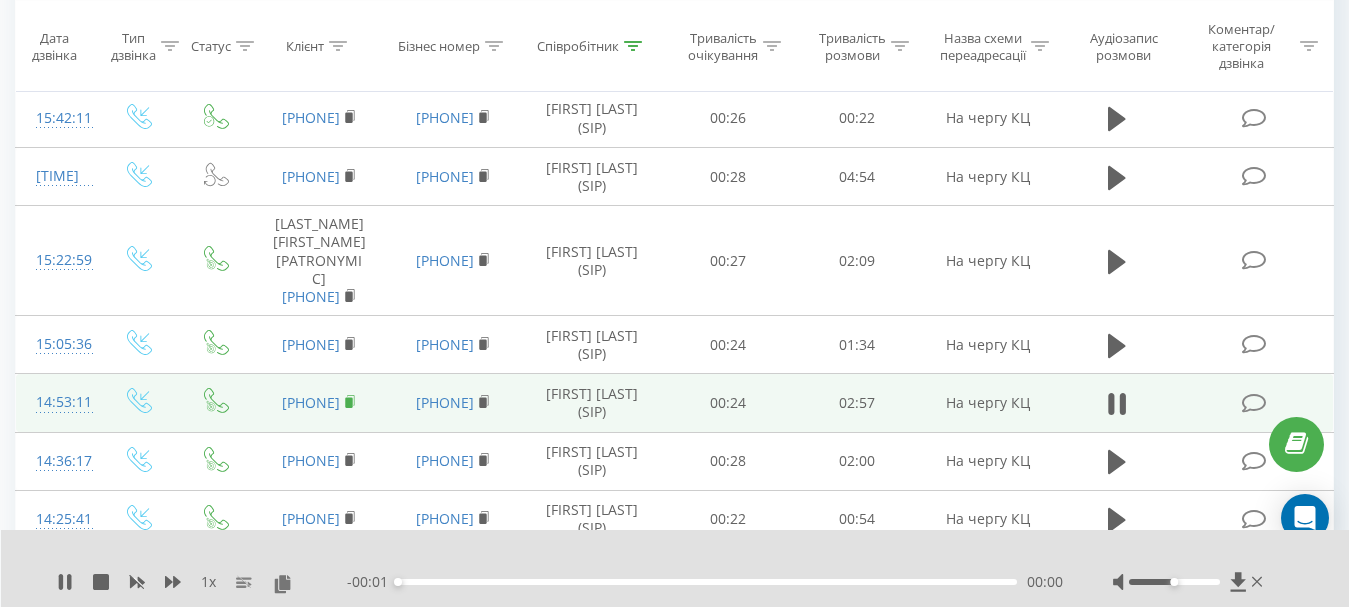 click 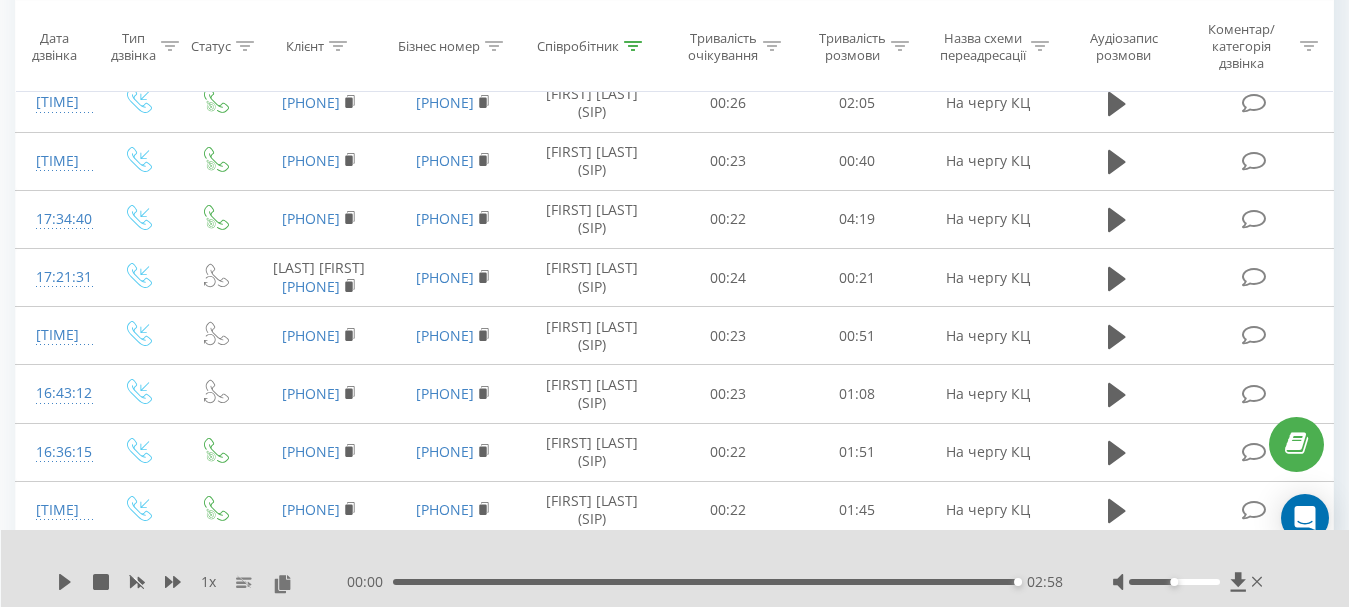 scroll, scrollTop: 0, scrollLeft: 0, axis: both 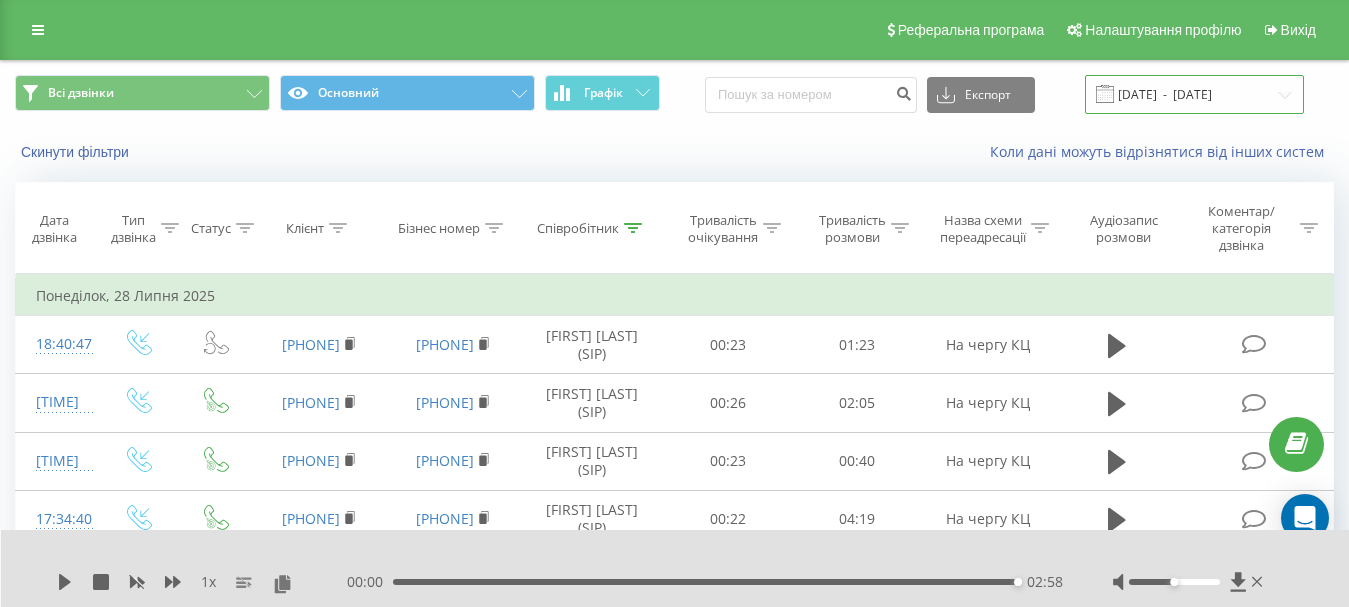 click on "[DATE]  -  [DATE]" at bounding box center (1194, 94) 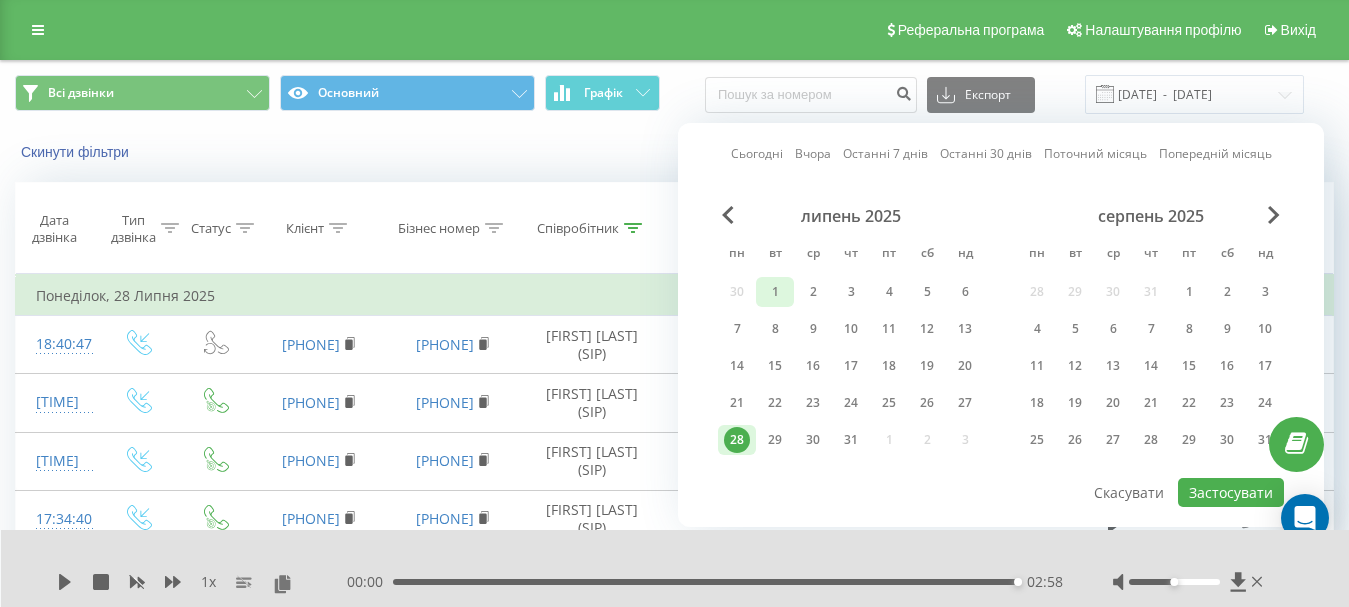 click on "1" at bounding box center (775, 292) 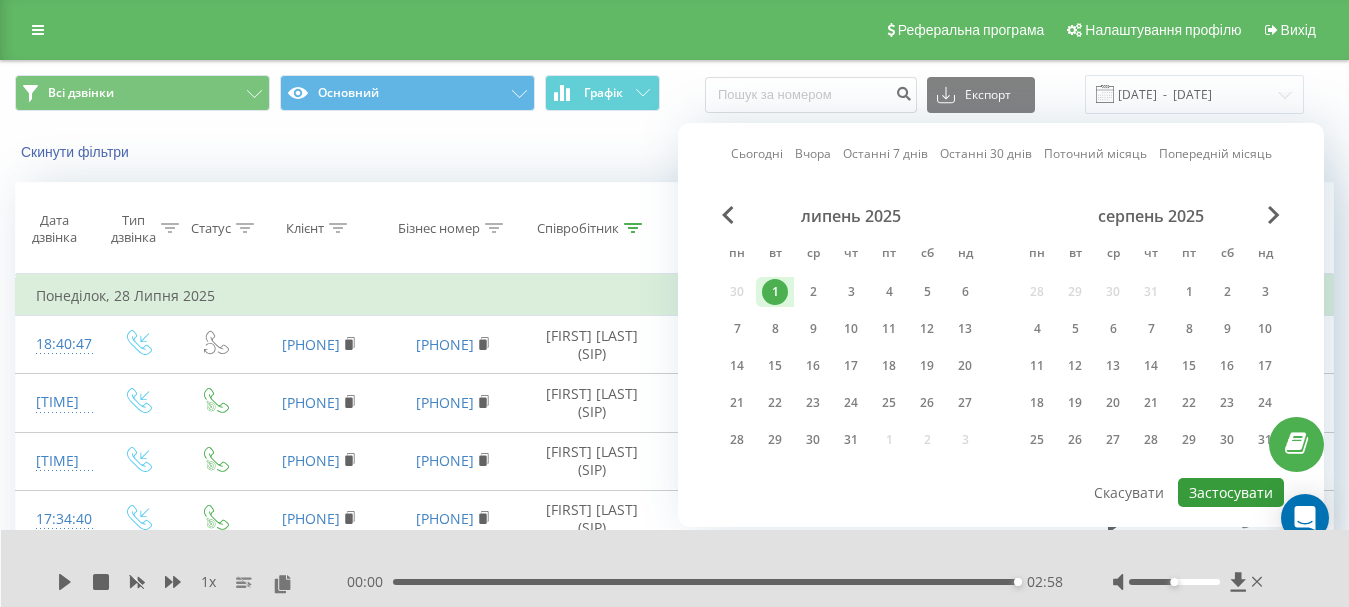 click on "Застосувати" at bounding box center [1231, 492] 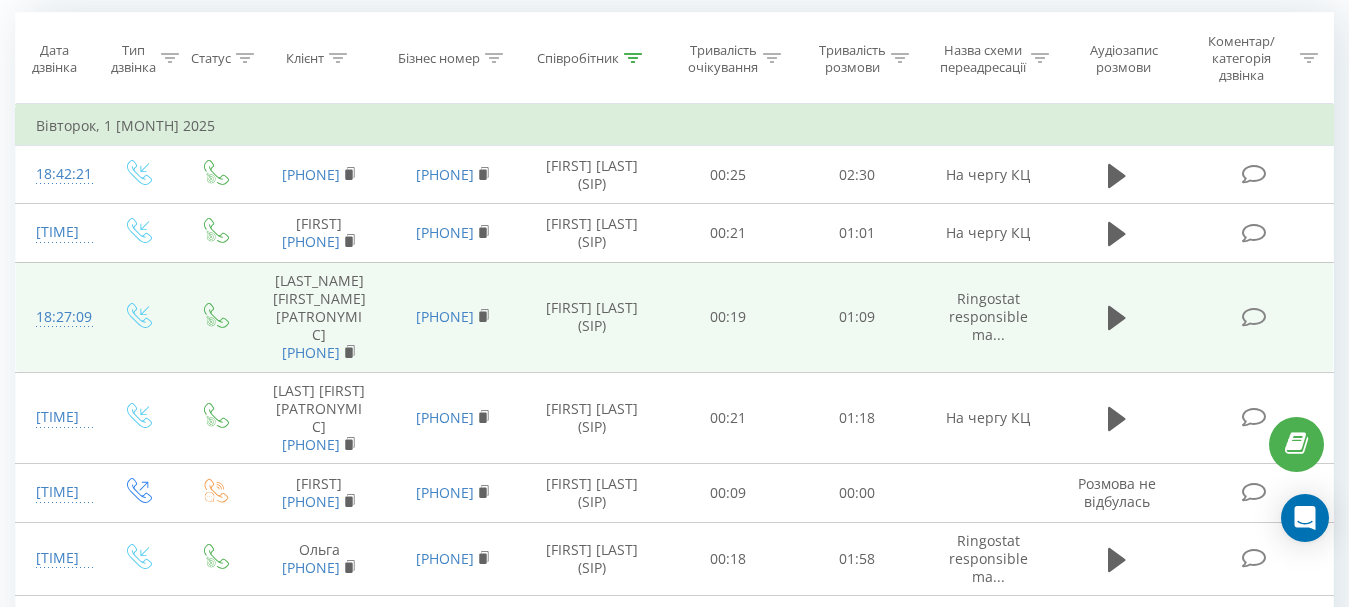 scroll, scrollTop: 200, scrollLeft: 0, axis: vertical 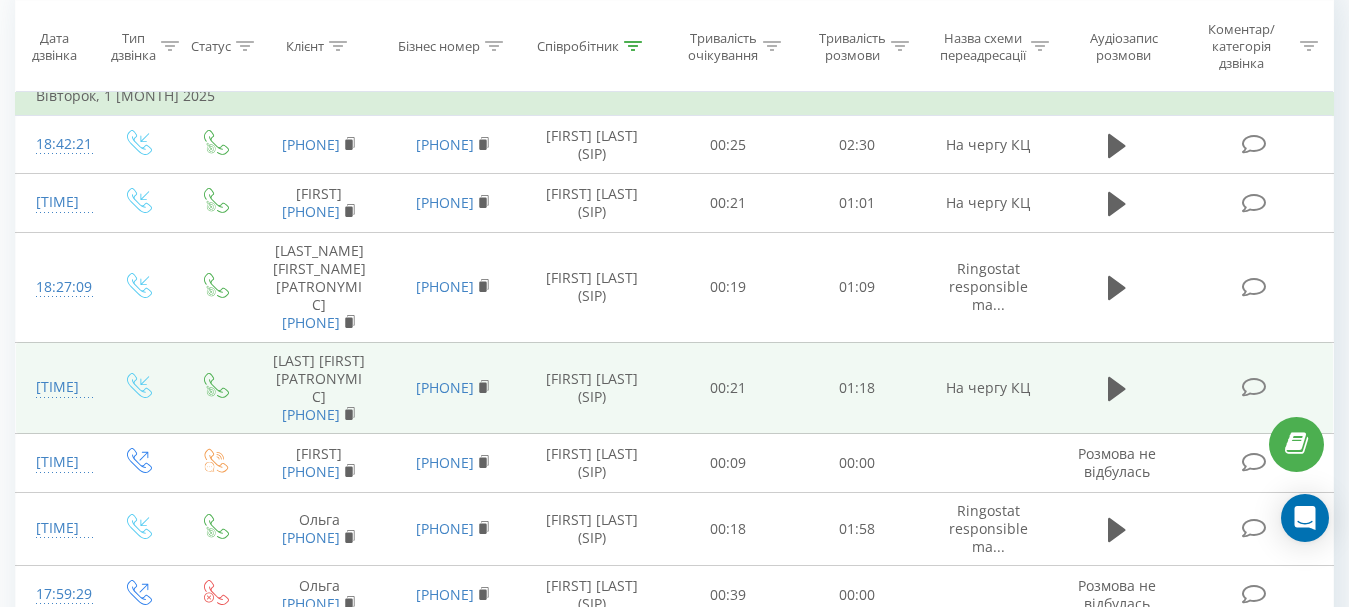 click at bounding box center [1117, 388] 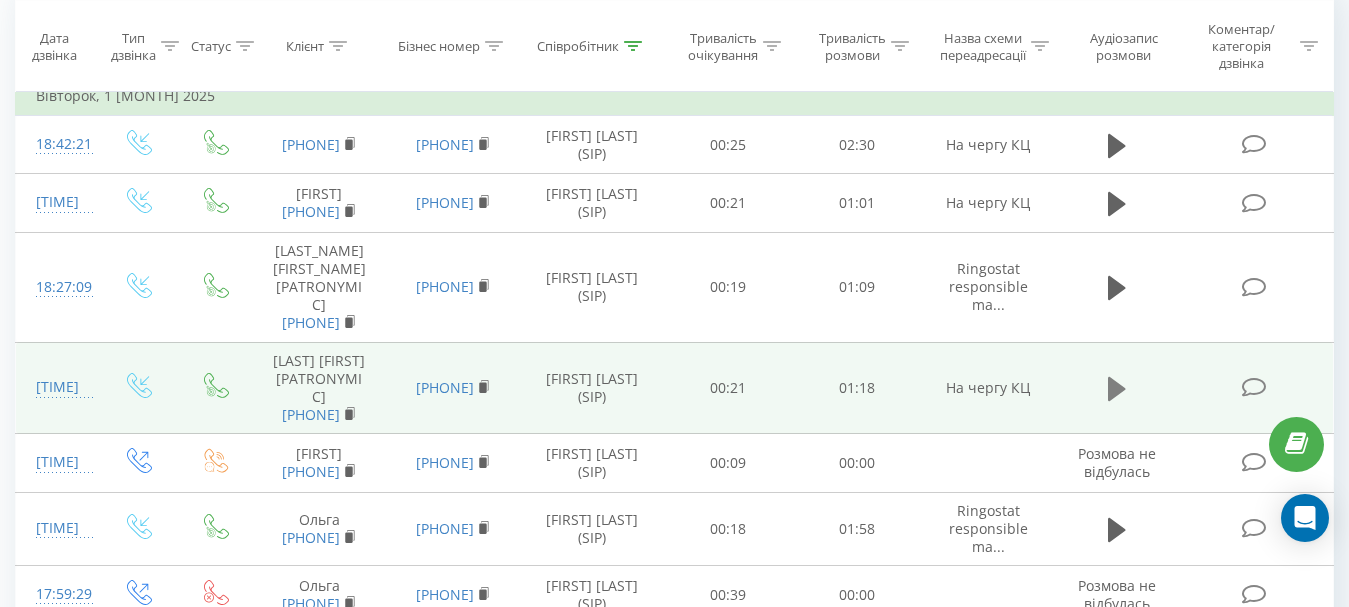 click 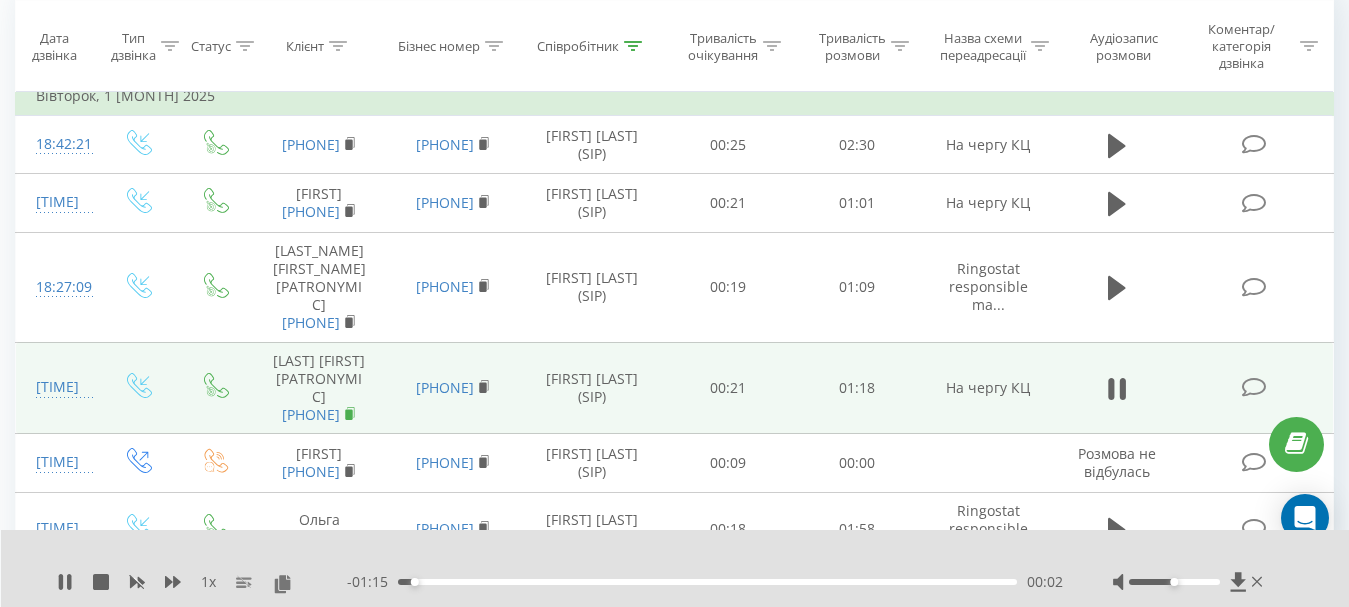 click 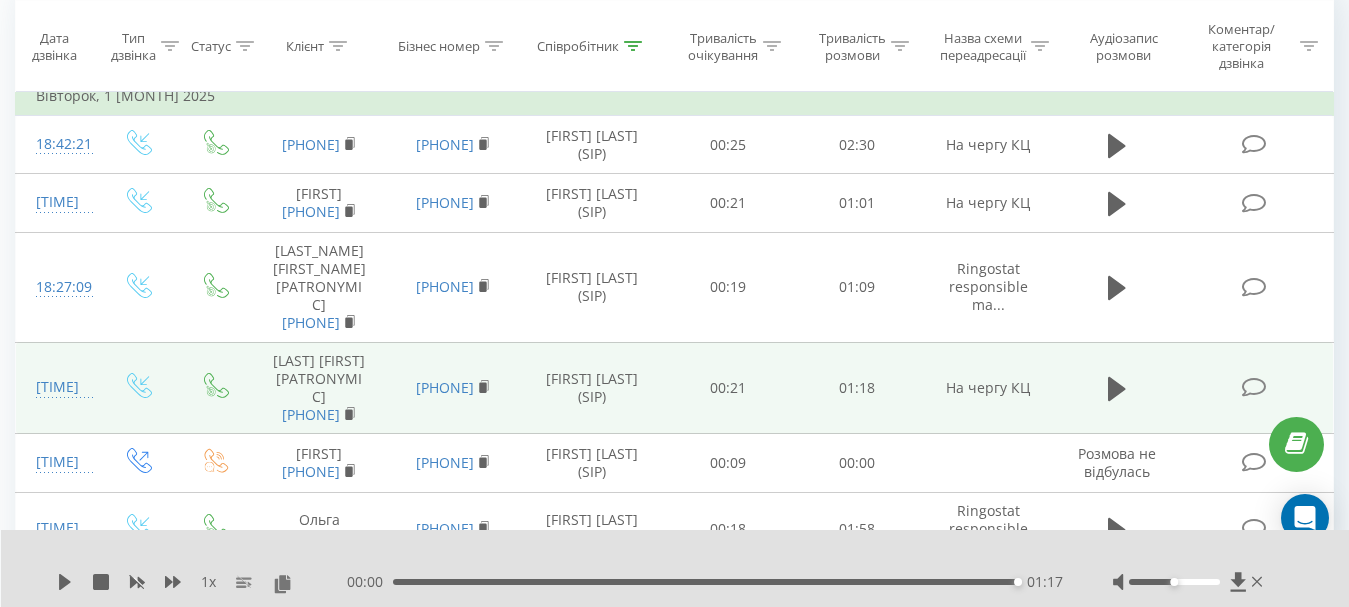 scroll, scrollTop: 400, scrollLeft: 0, axis: vertical 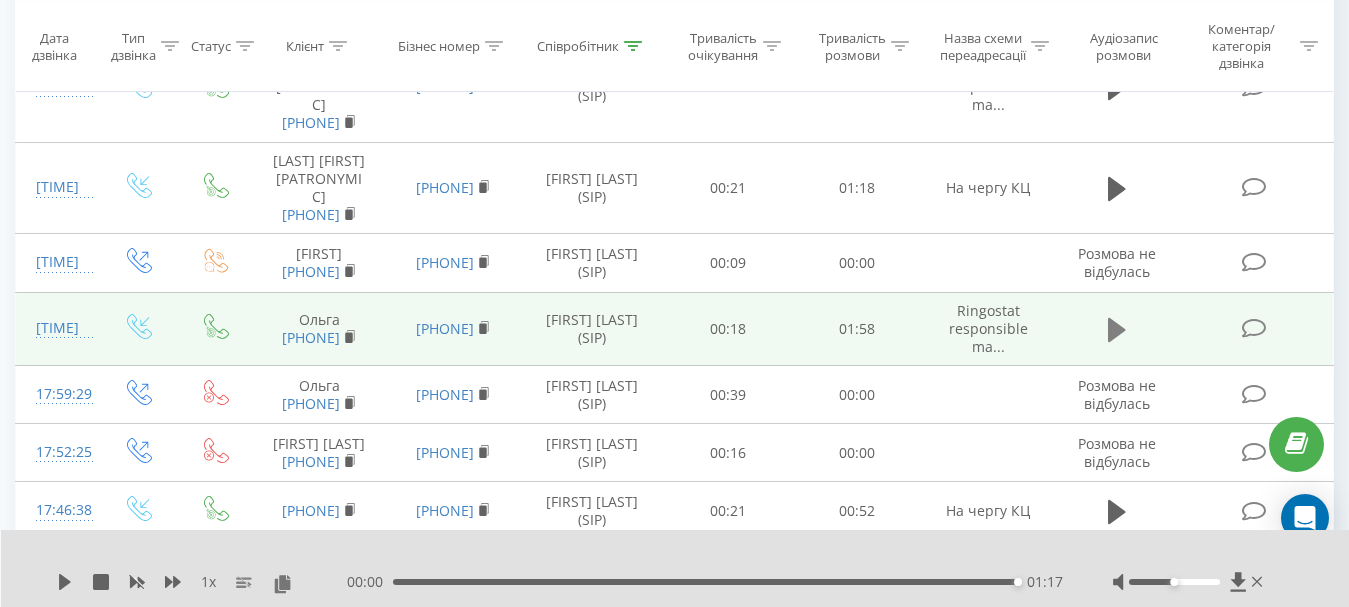 click 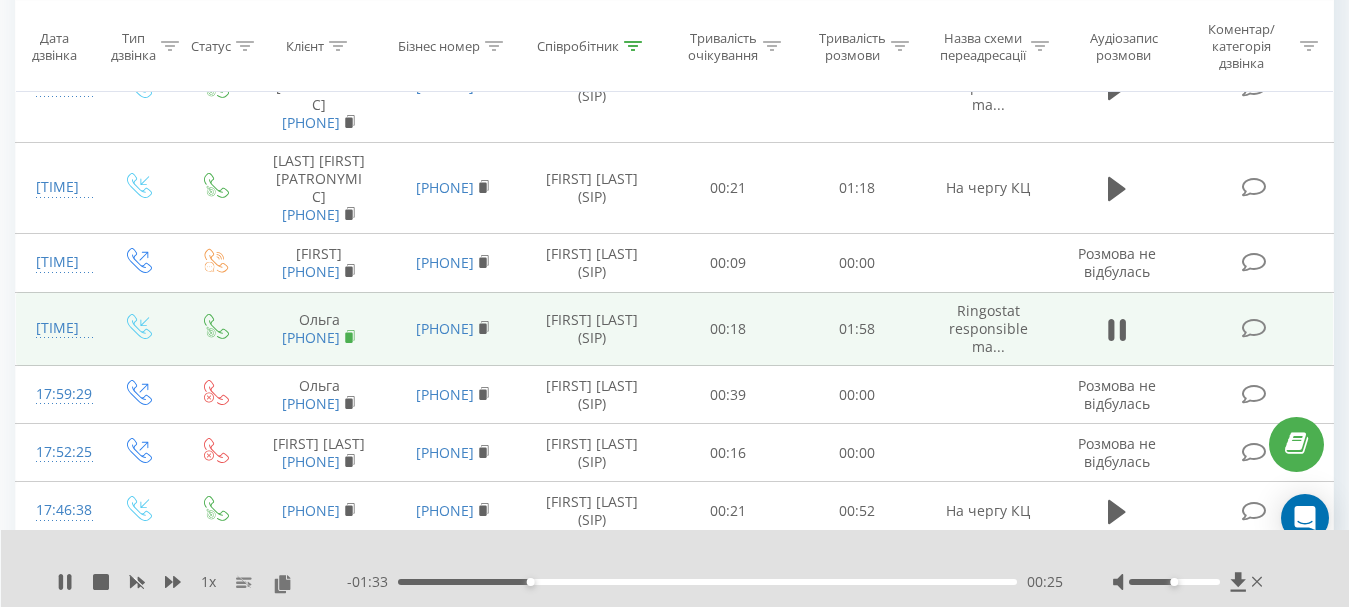 click 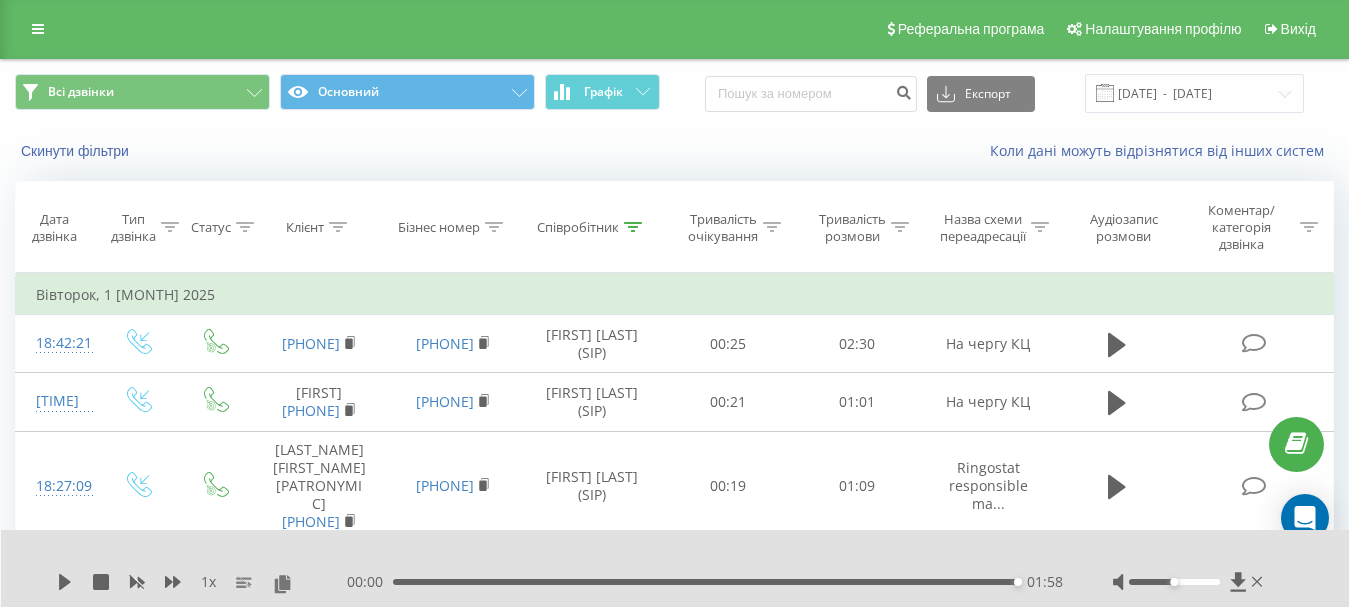 scroll, scrollTop: 0, scrollLeft: 0, axis: both 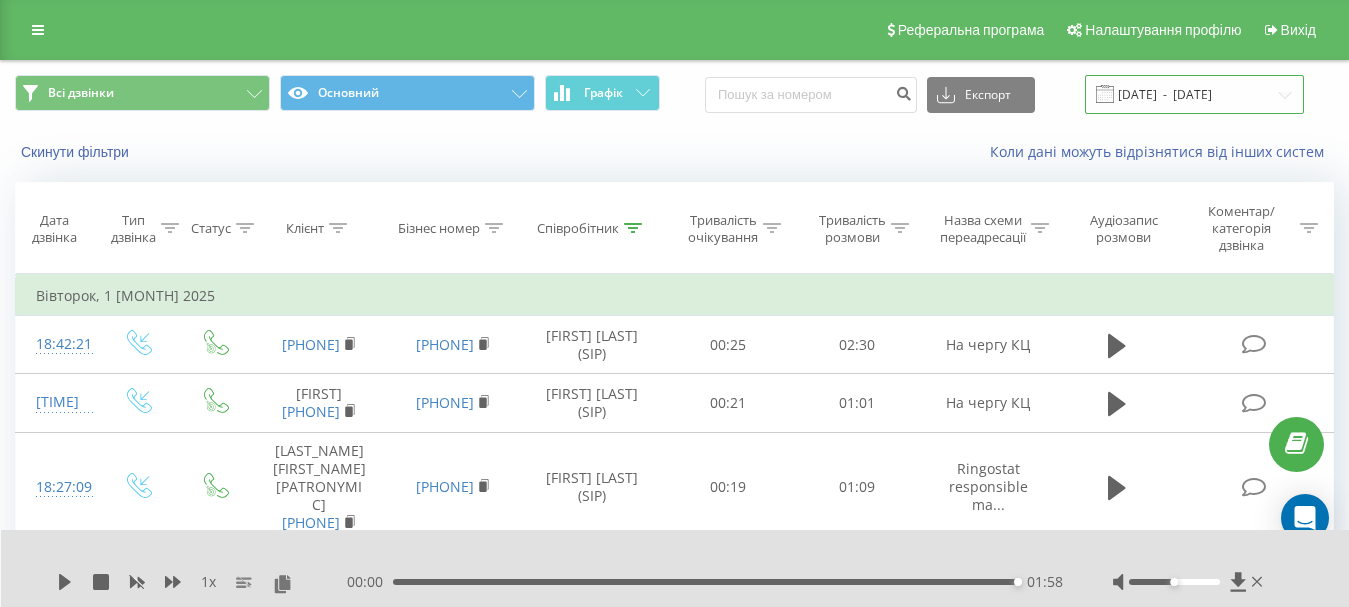 click on "[DATE]  -  [DATE]" at bounding box center (1194, 94) 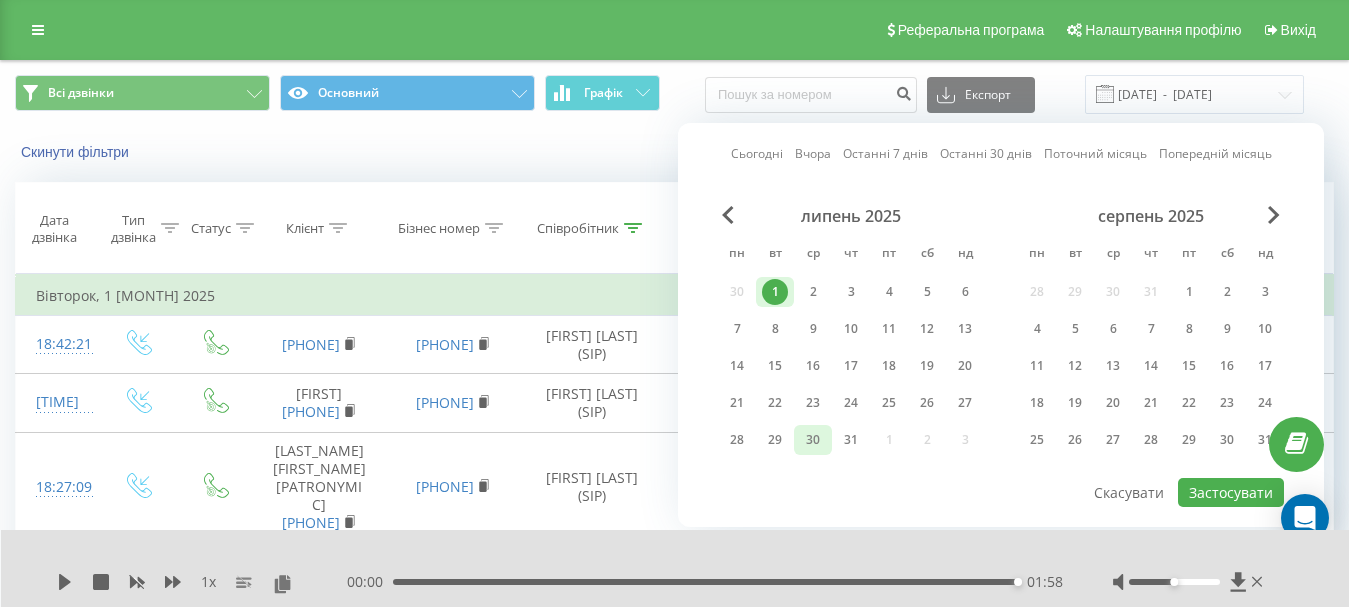 click on "30" at bounding box center (813, 440) 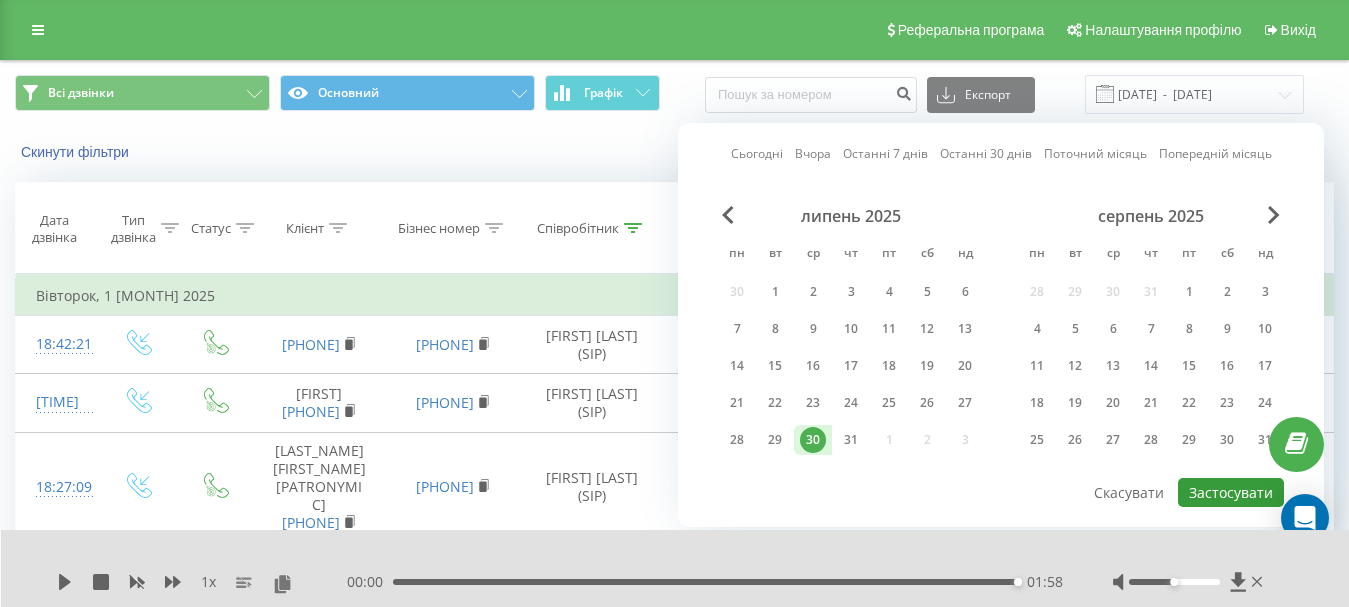 click on "Застосувати" at bounding box center [1231, 492] 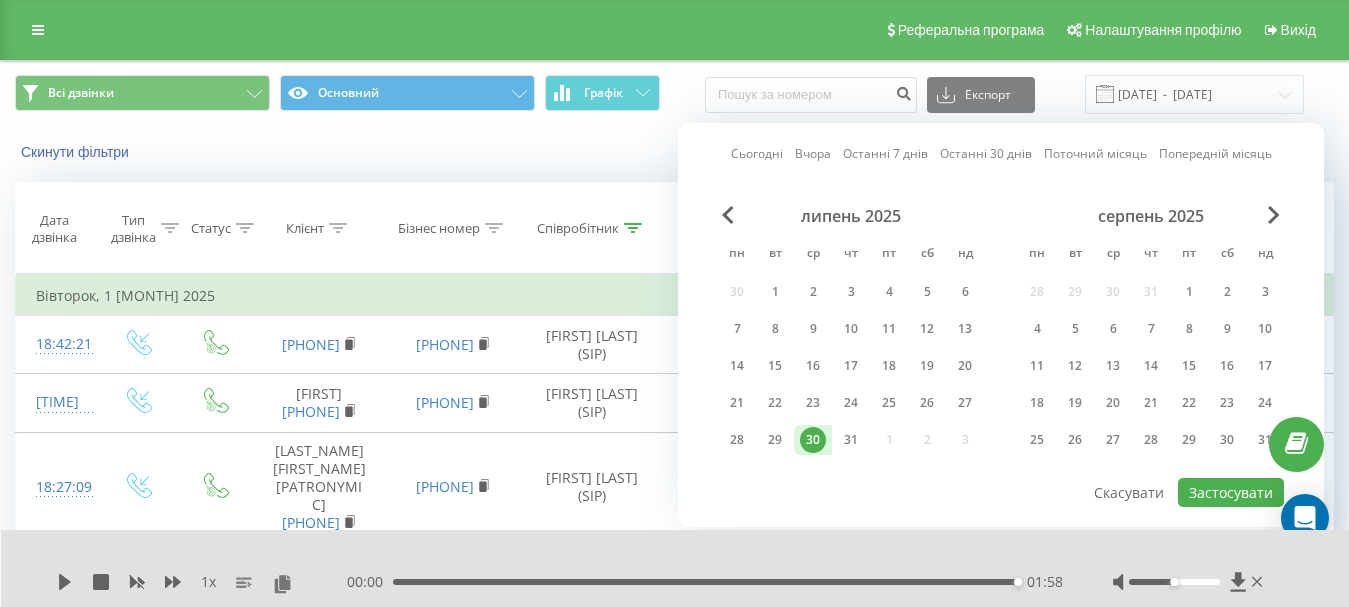 type on "[DATE]  -  [DATE]" 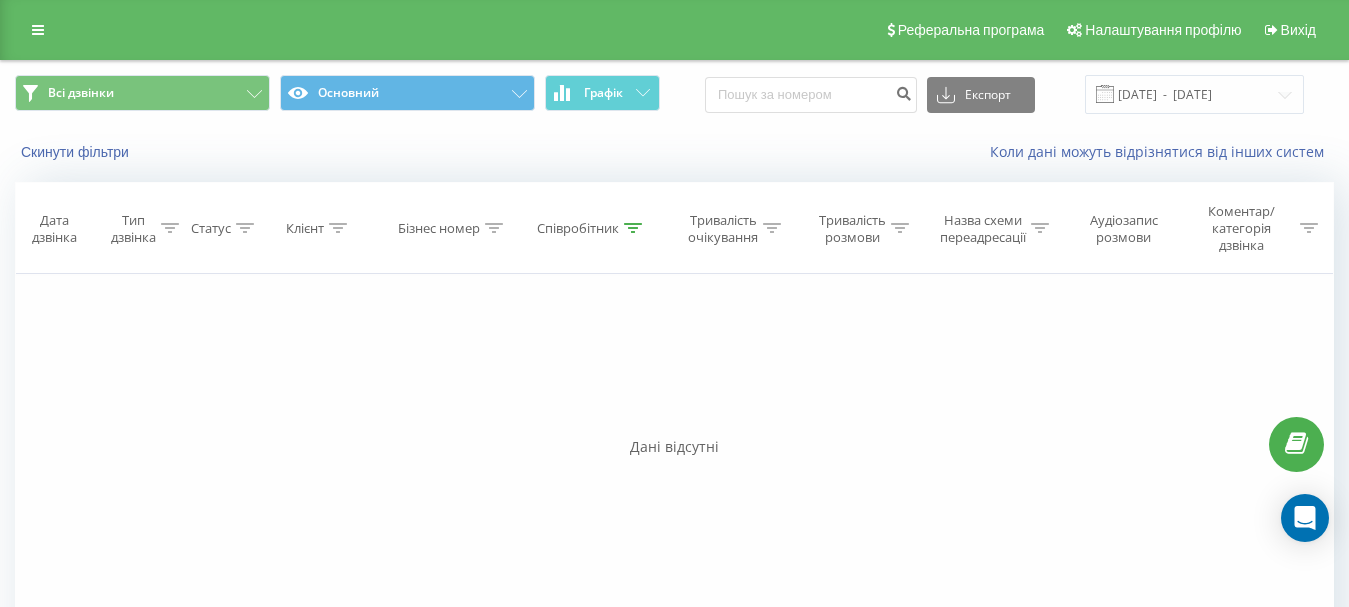 click 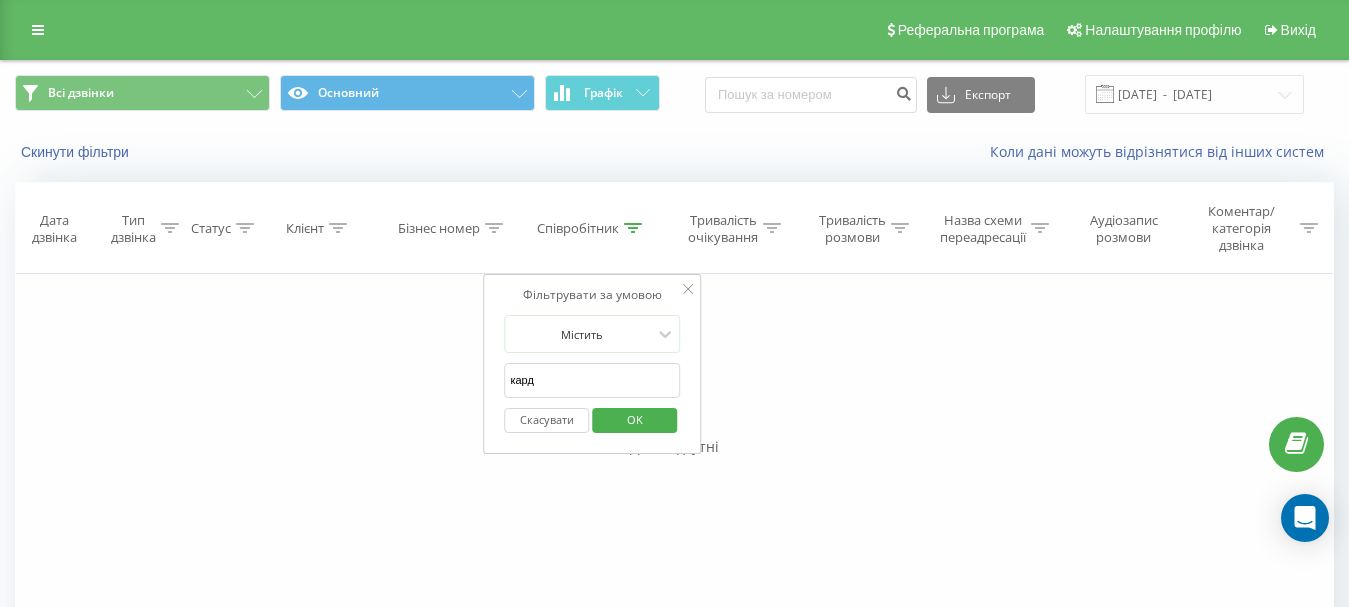 click on "кард" at bounding box center (592, 380) 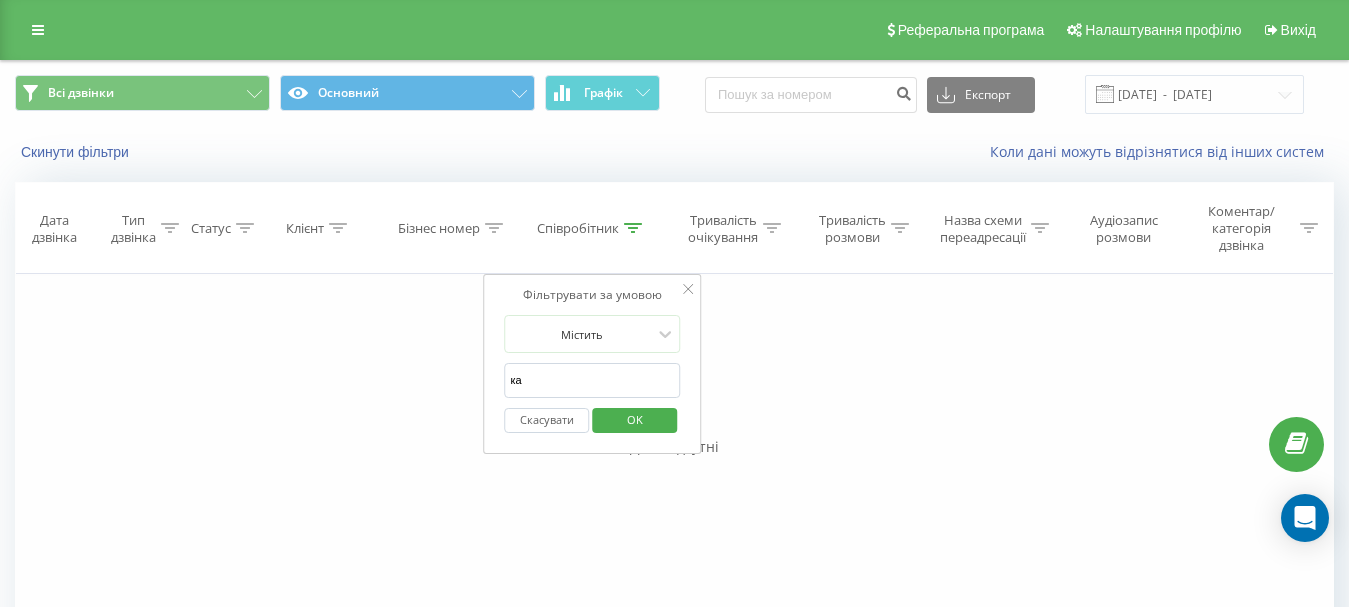 type on "к" 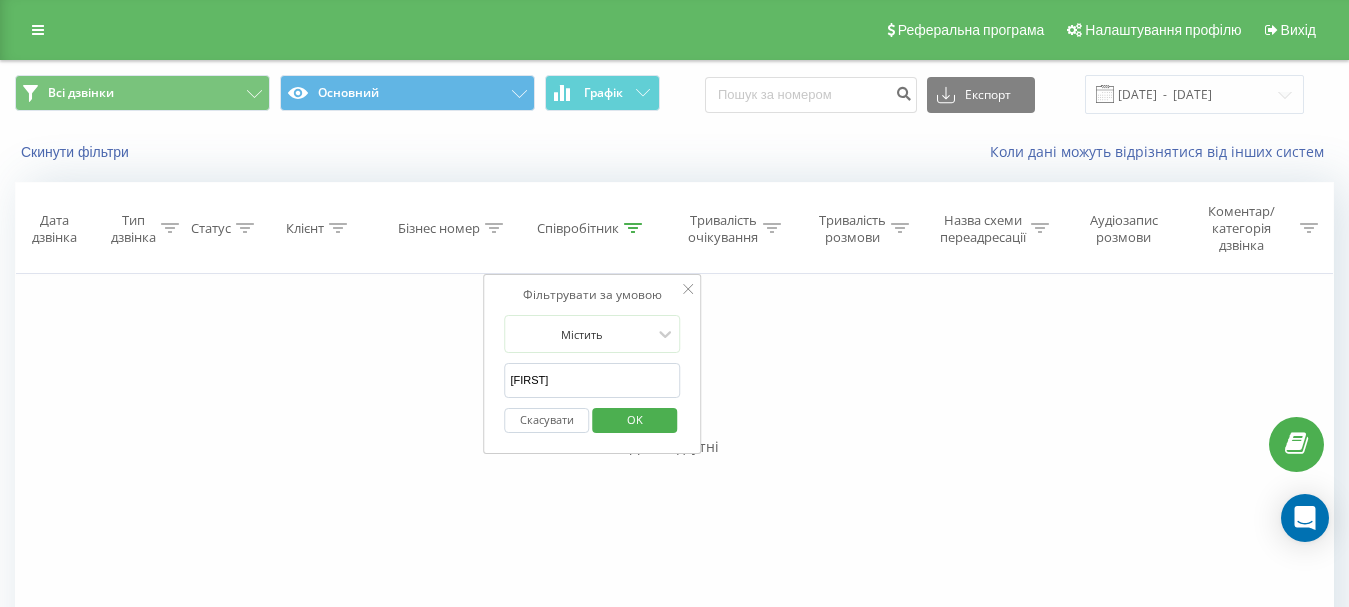 type on "[FIRST]" 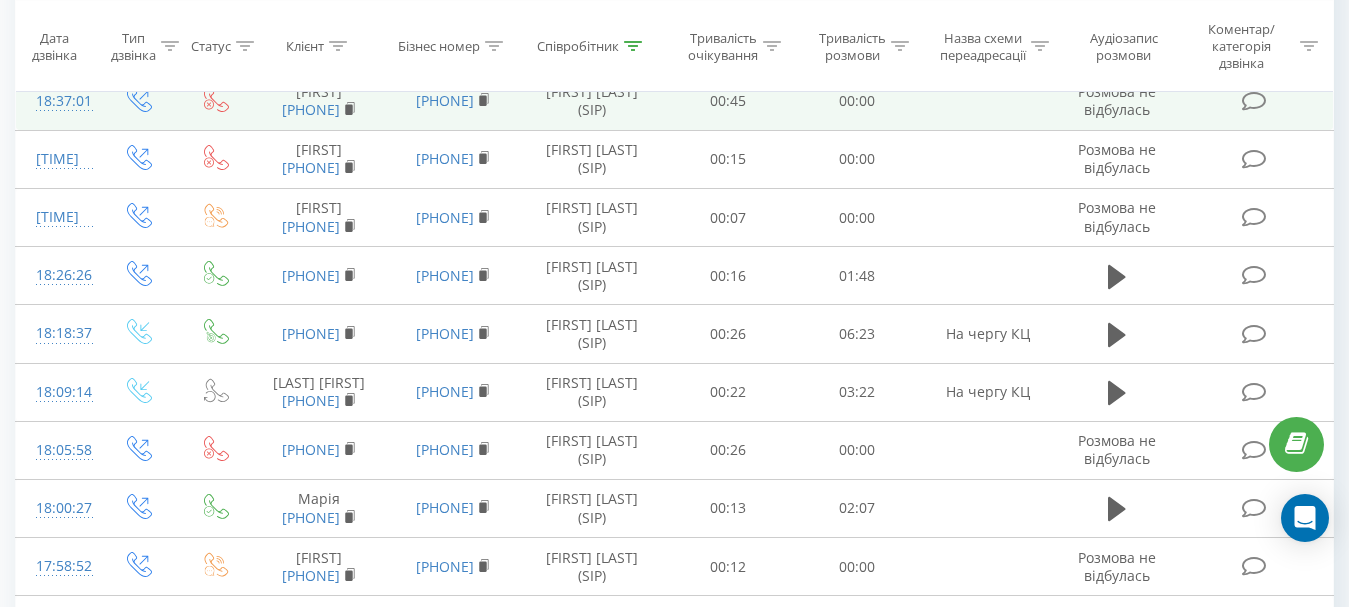 scroll, scrollTop: 400, scrollLeft: 0, axis: vertical 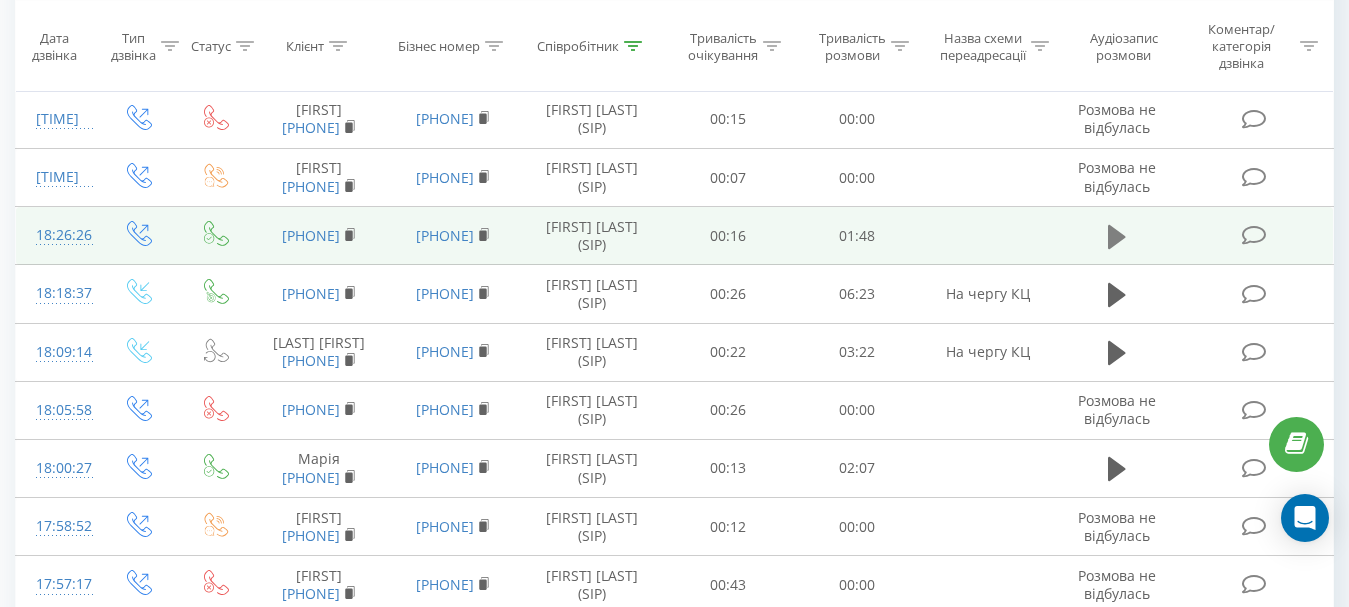 click 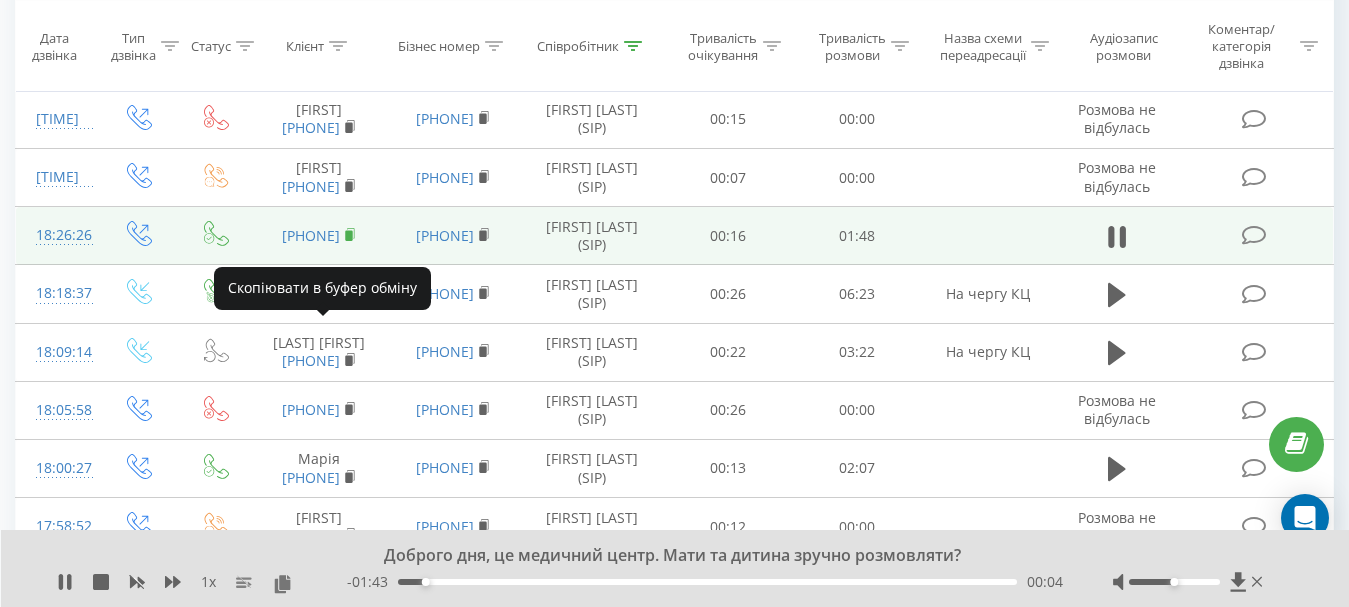 click 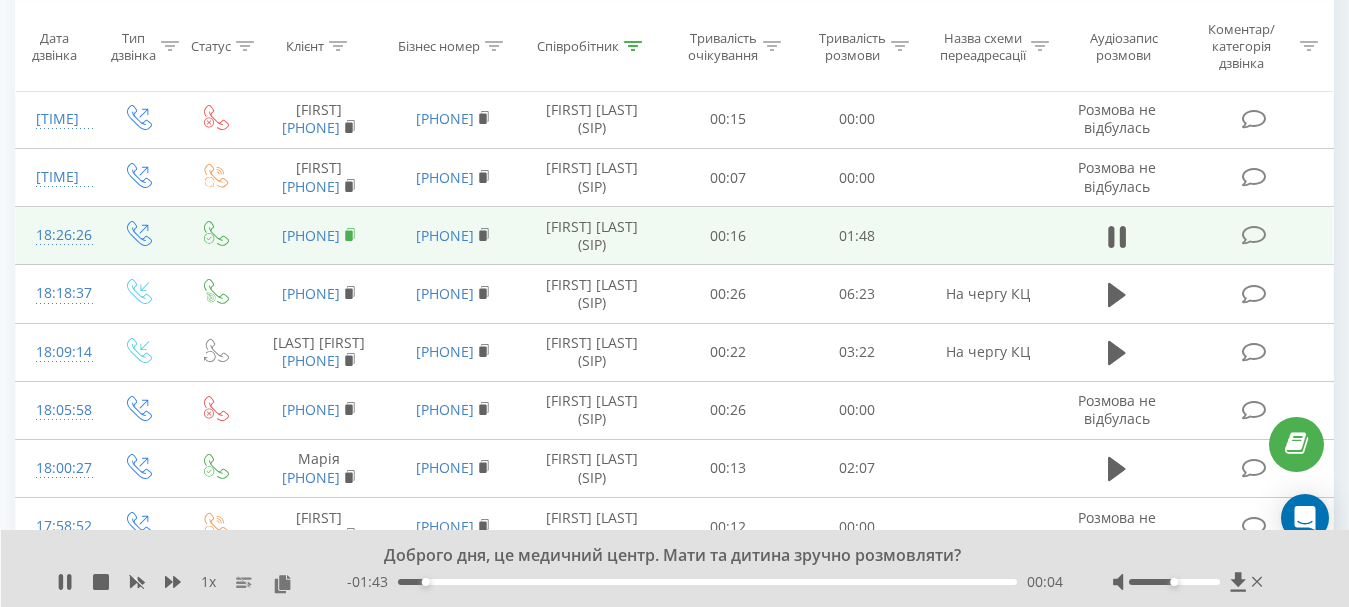 click 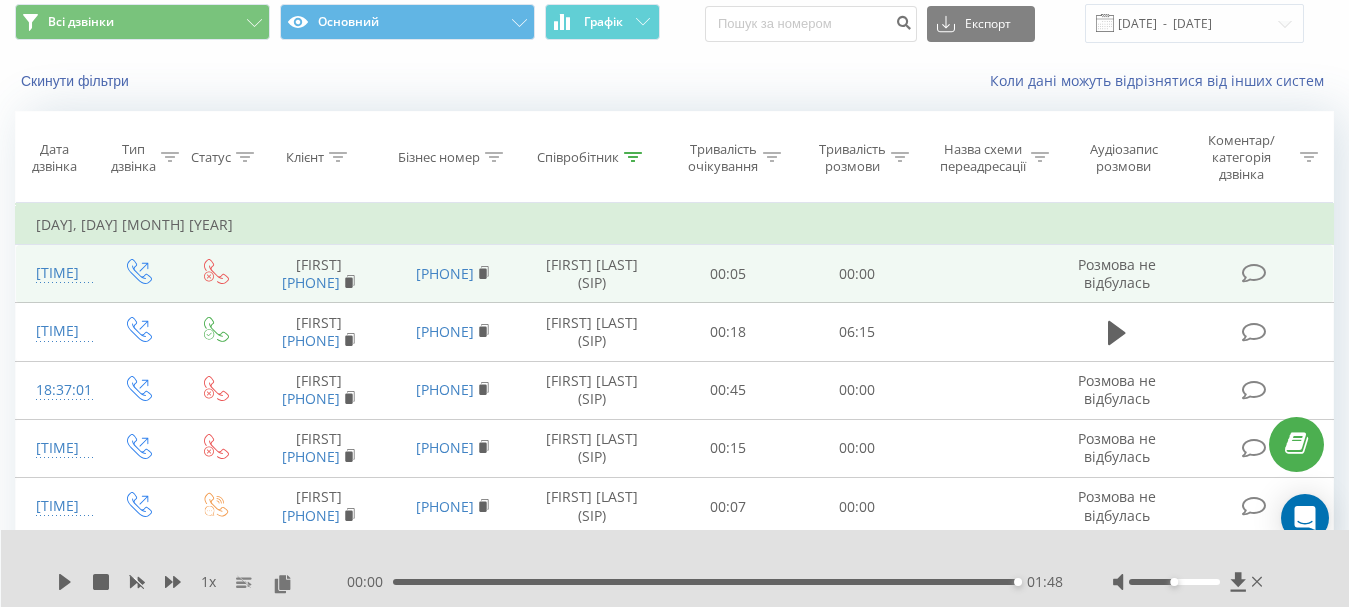 scroll, scrollTop: 0, scrollLeft: 0, axis: both 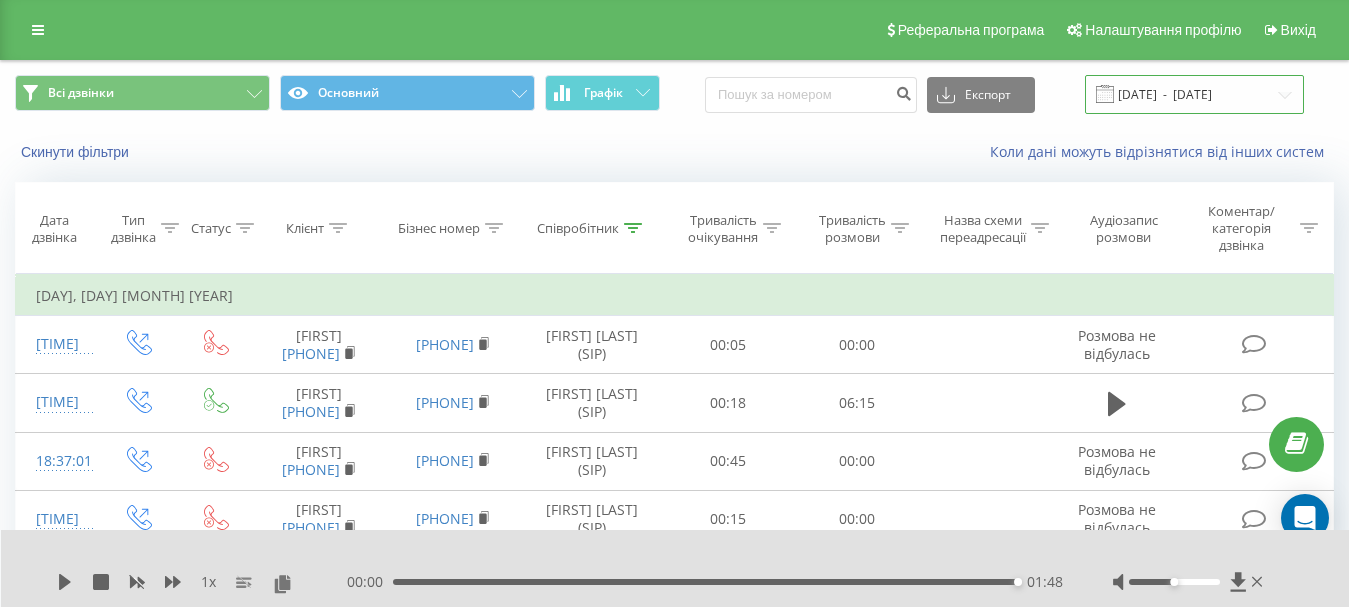 click on "[DATE]  -  [DATE]" at bounding box center [1194, 94] 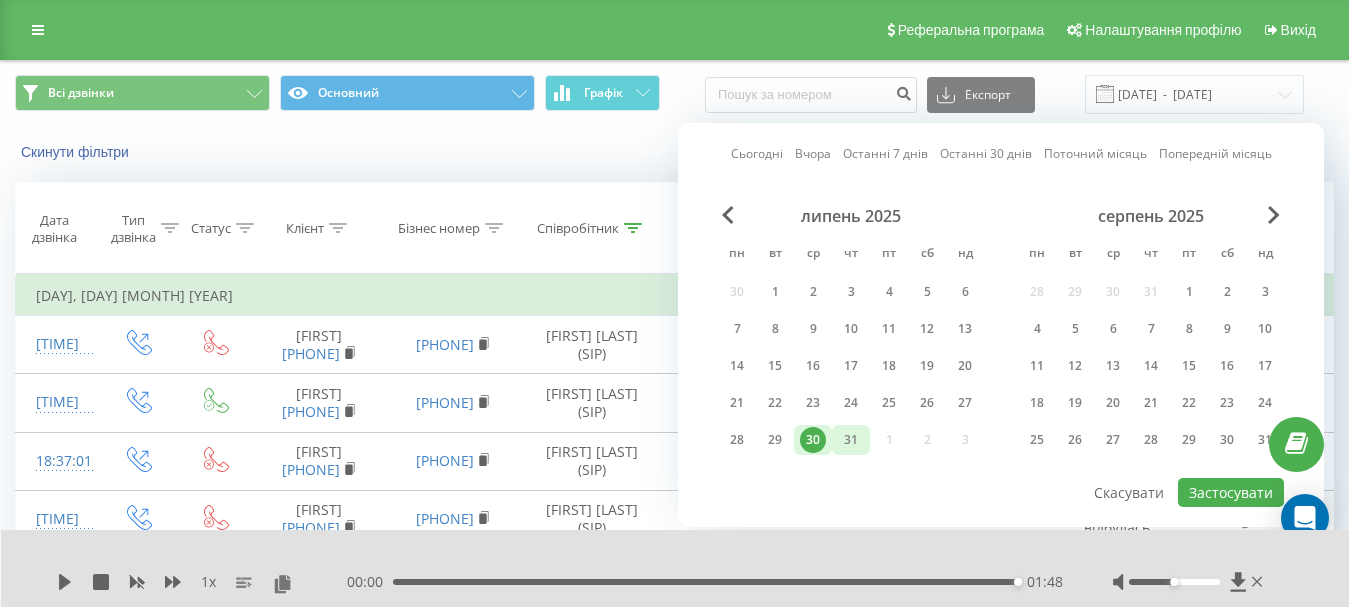 click on "31" at bounding box center (851, 440) 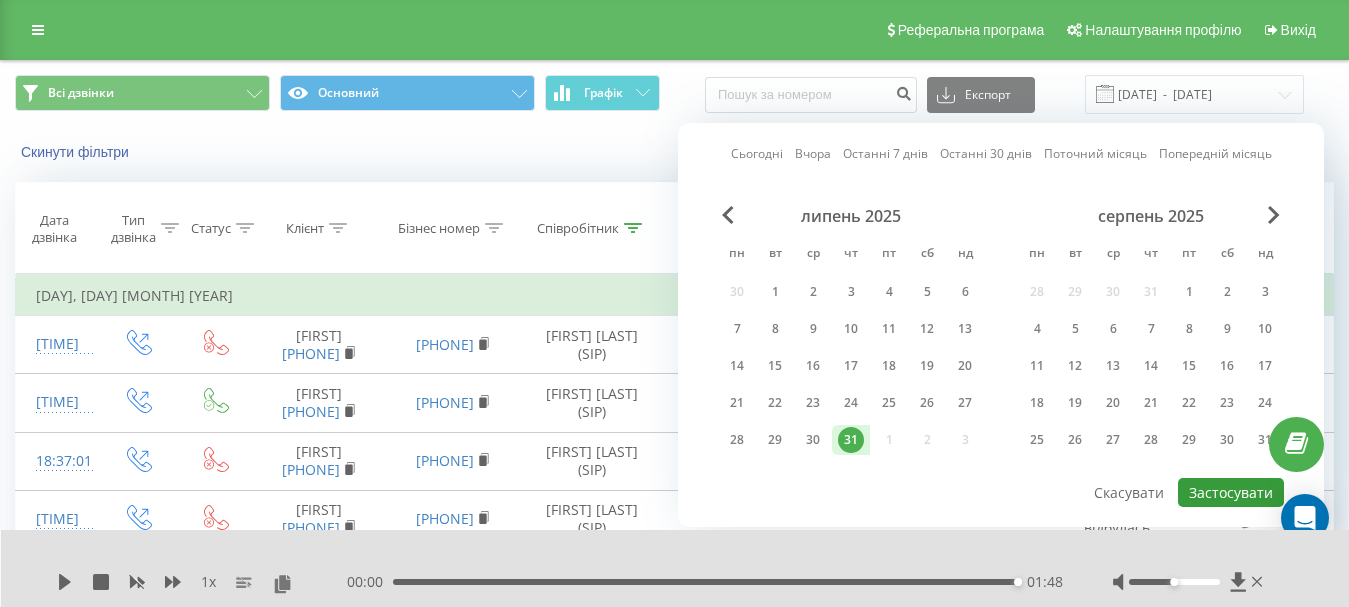 click on "Застосувати" at bounding box center [1231, 492] 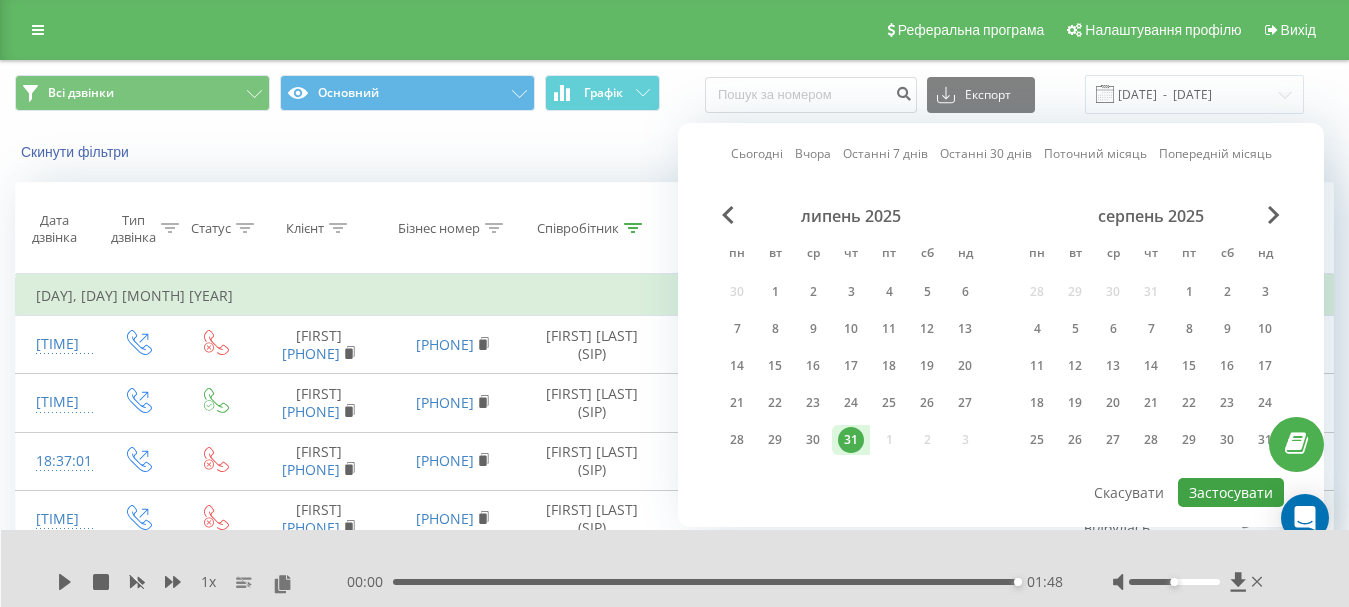 type on "[DATE]  -  [DATE]" 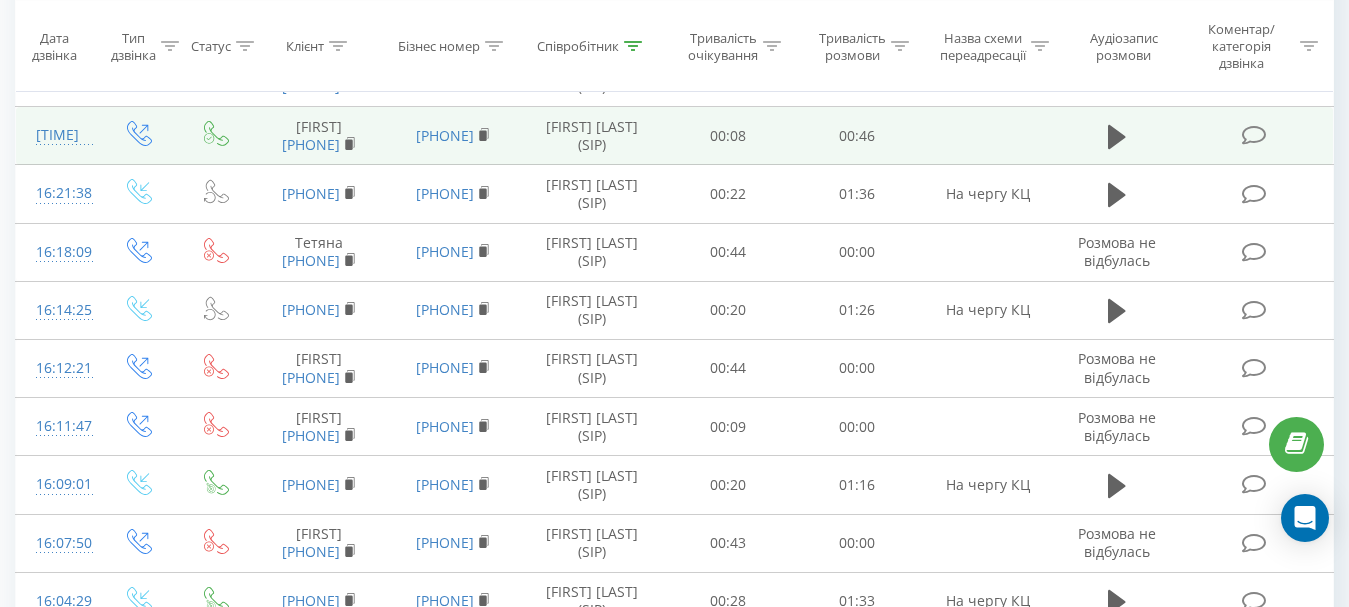 scroll, scrollTop: 700, scrollLeft: 0, axis: vertical 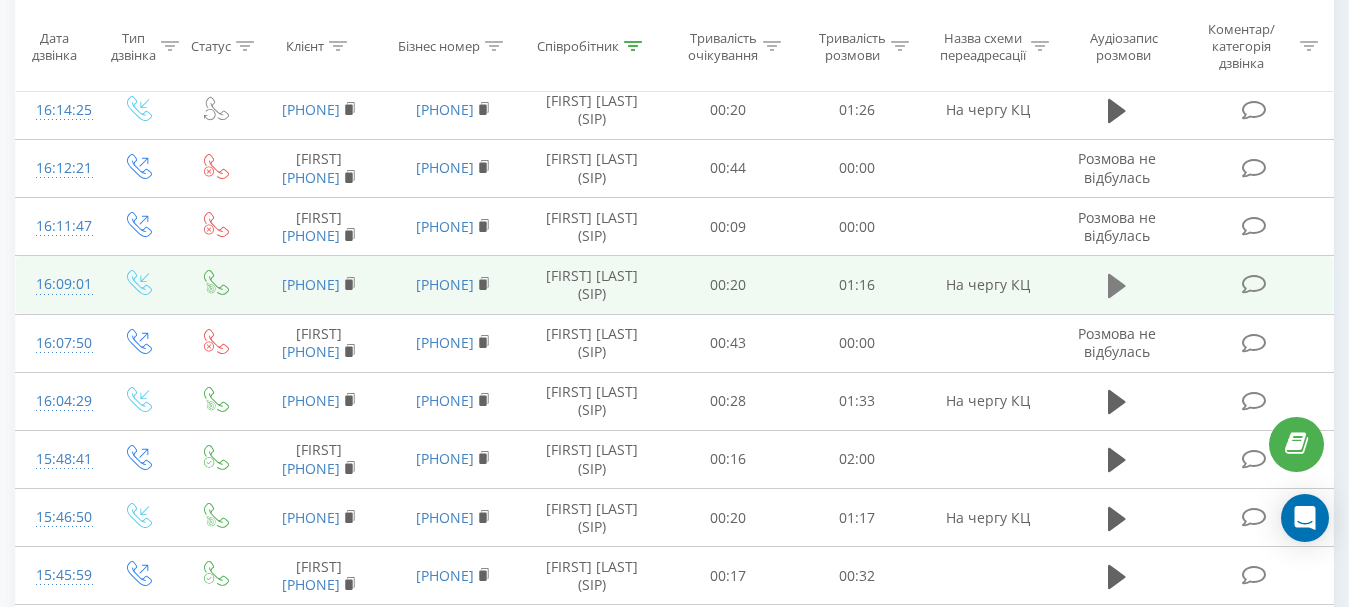 click 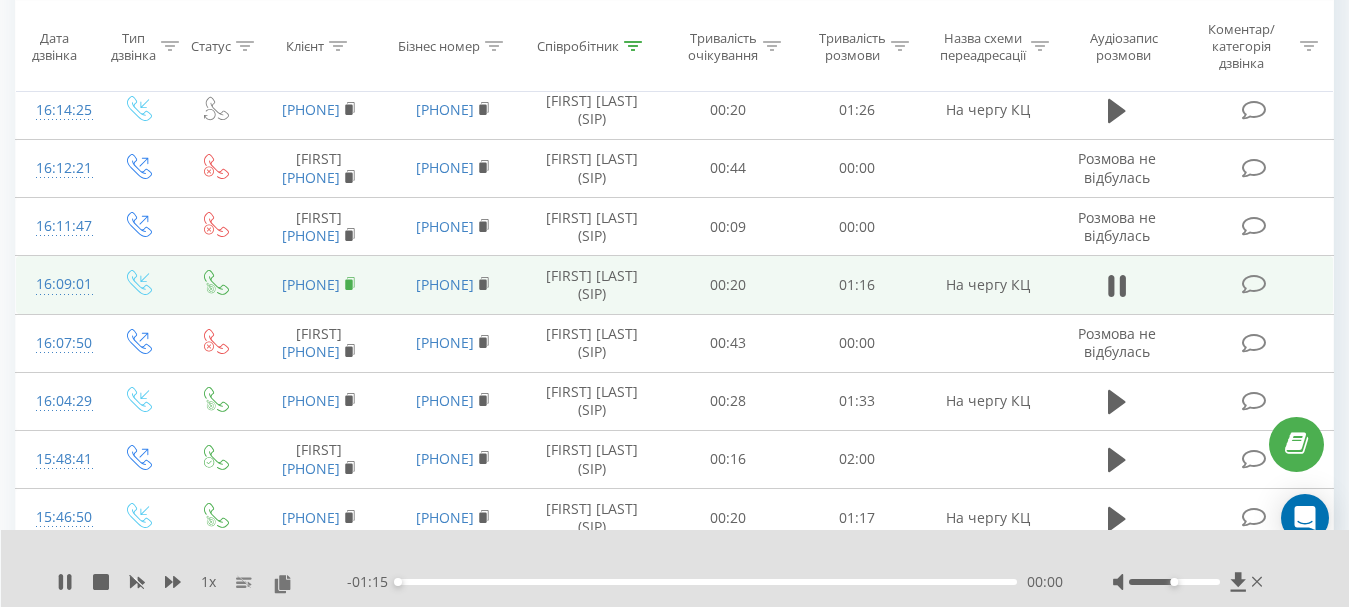 click 